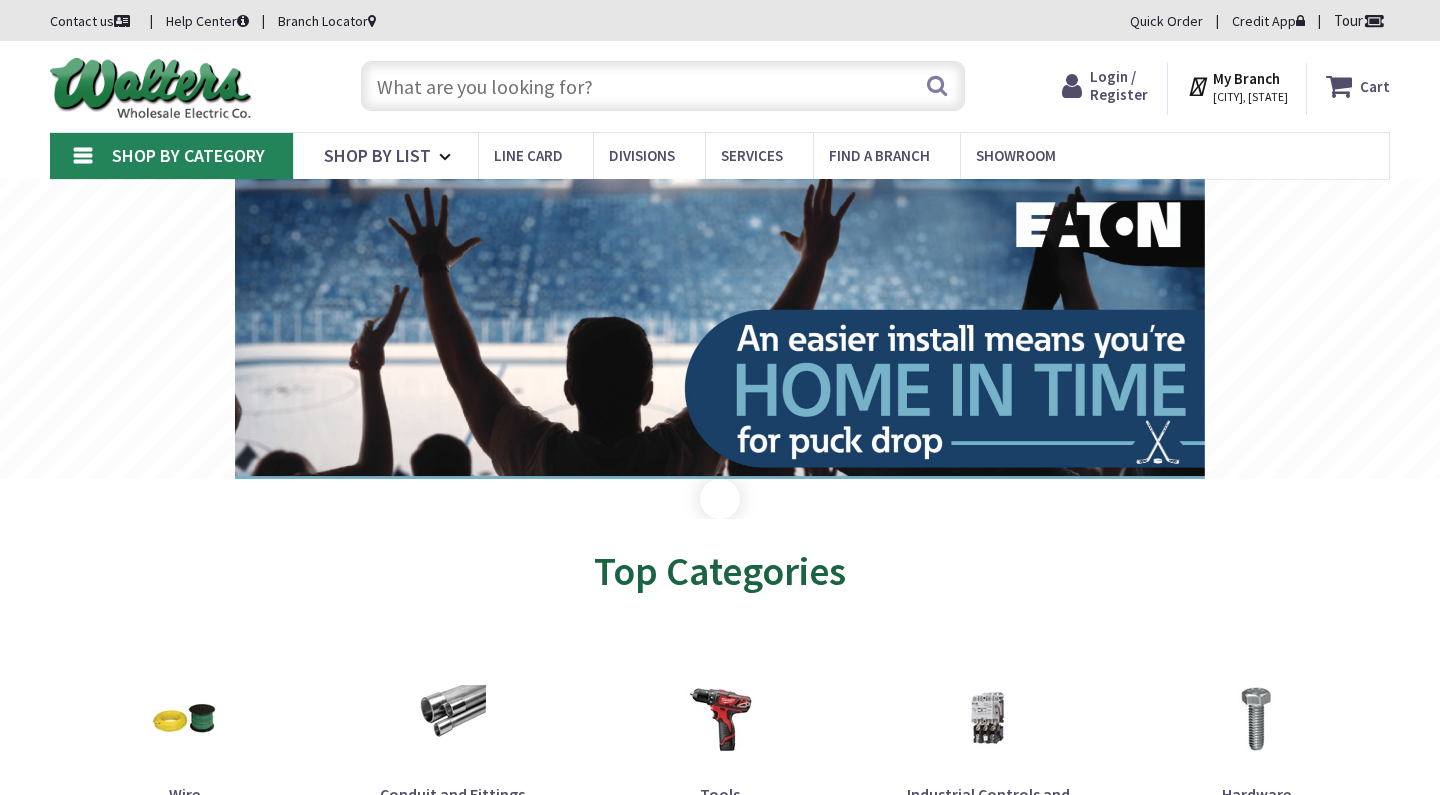 scroll, scrollTop: 0, scrollLeft: 0, axis: both 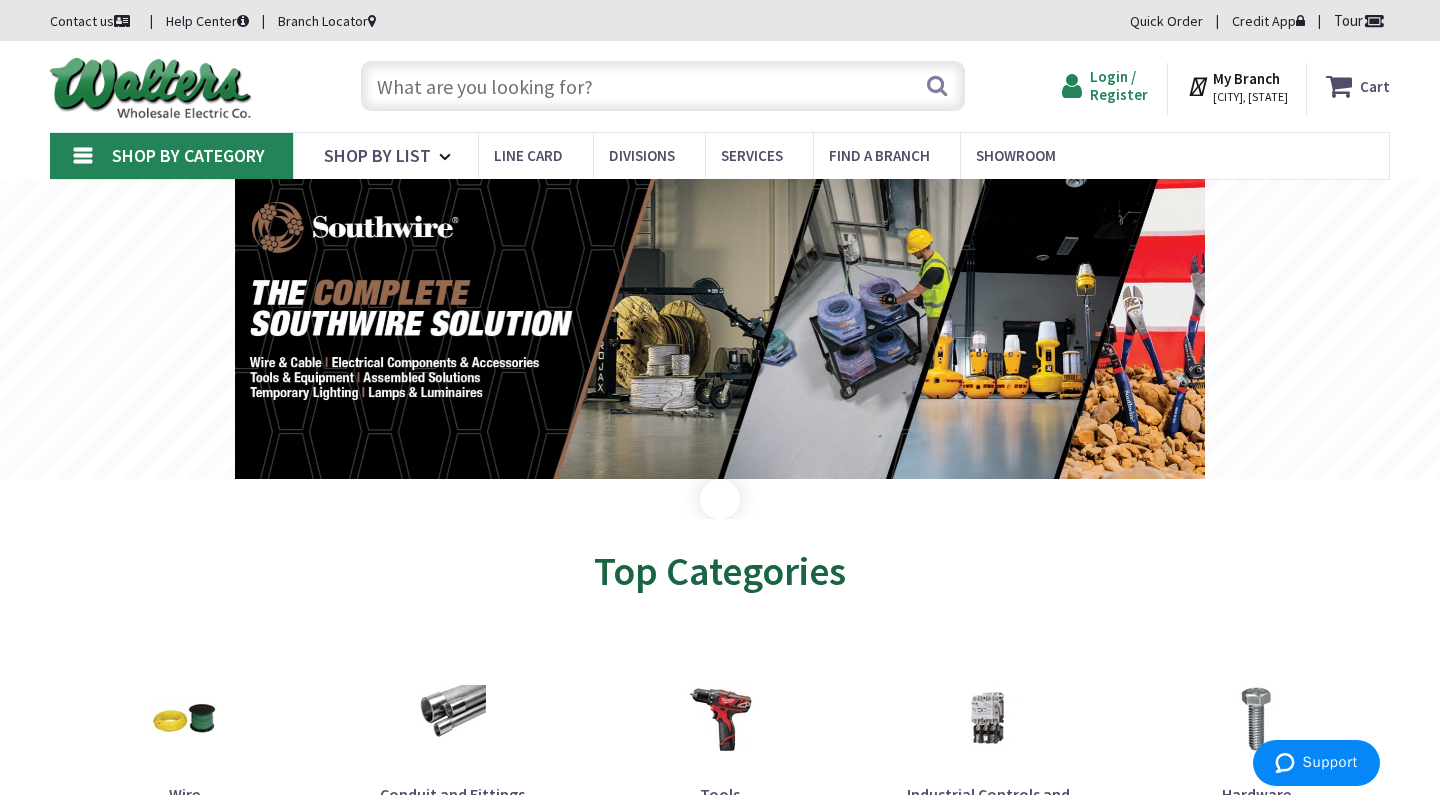 click on "Login / Register" at bounding box center (1119, 85) 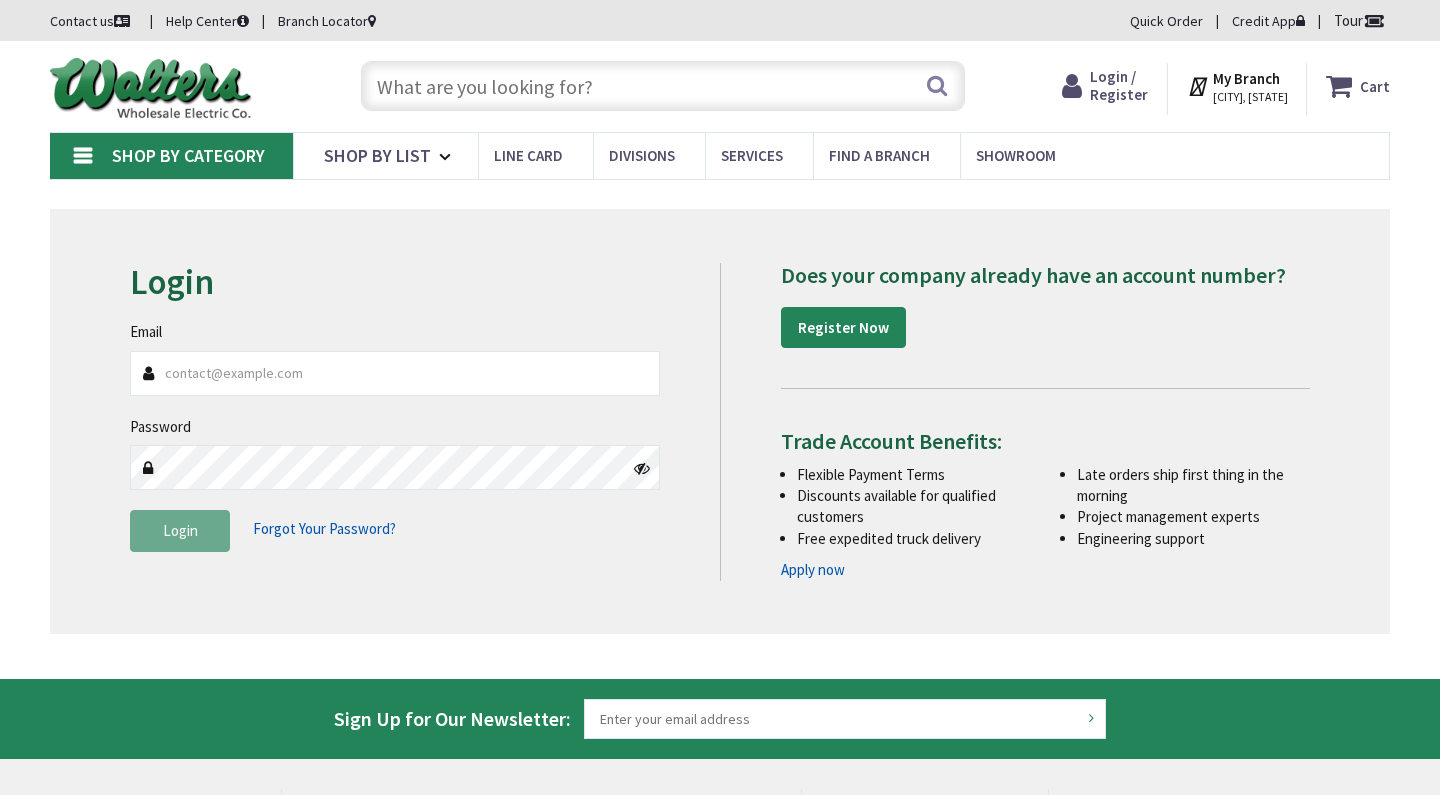 scroll, scrollTop: 0, scrollLeft: 0, axis: both 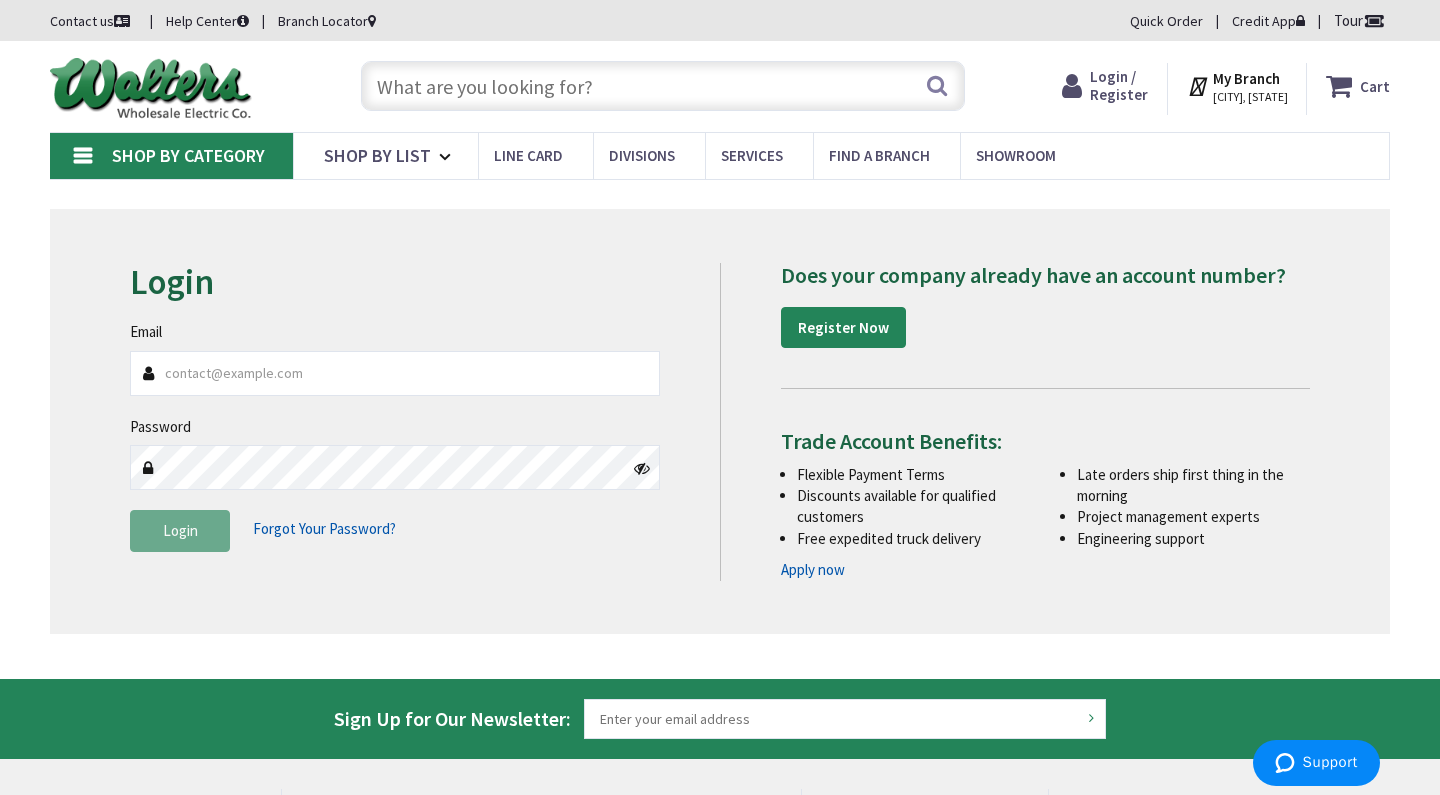 click on "Email" at bounding box center [394, 373] 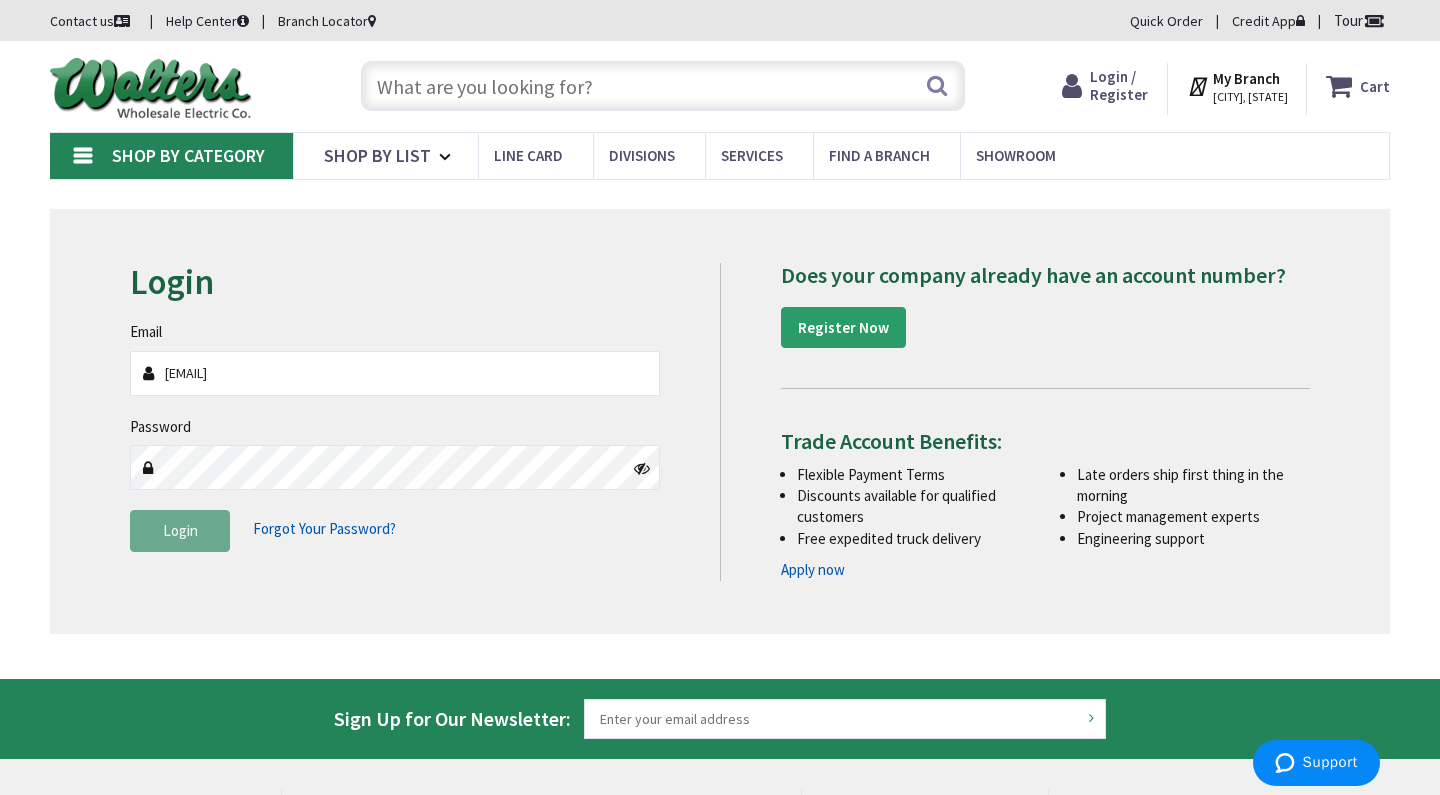 type on "ricardo@pfelectric.org" 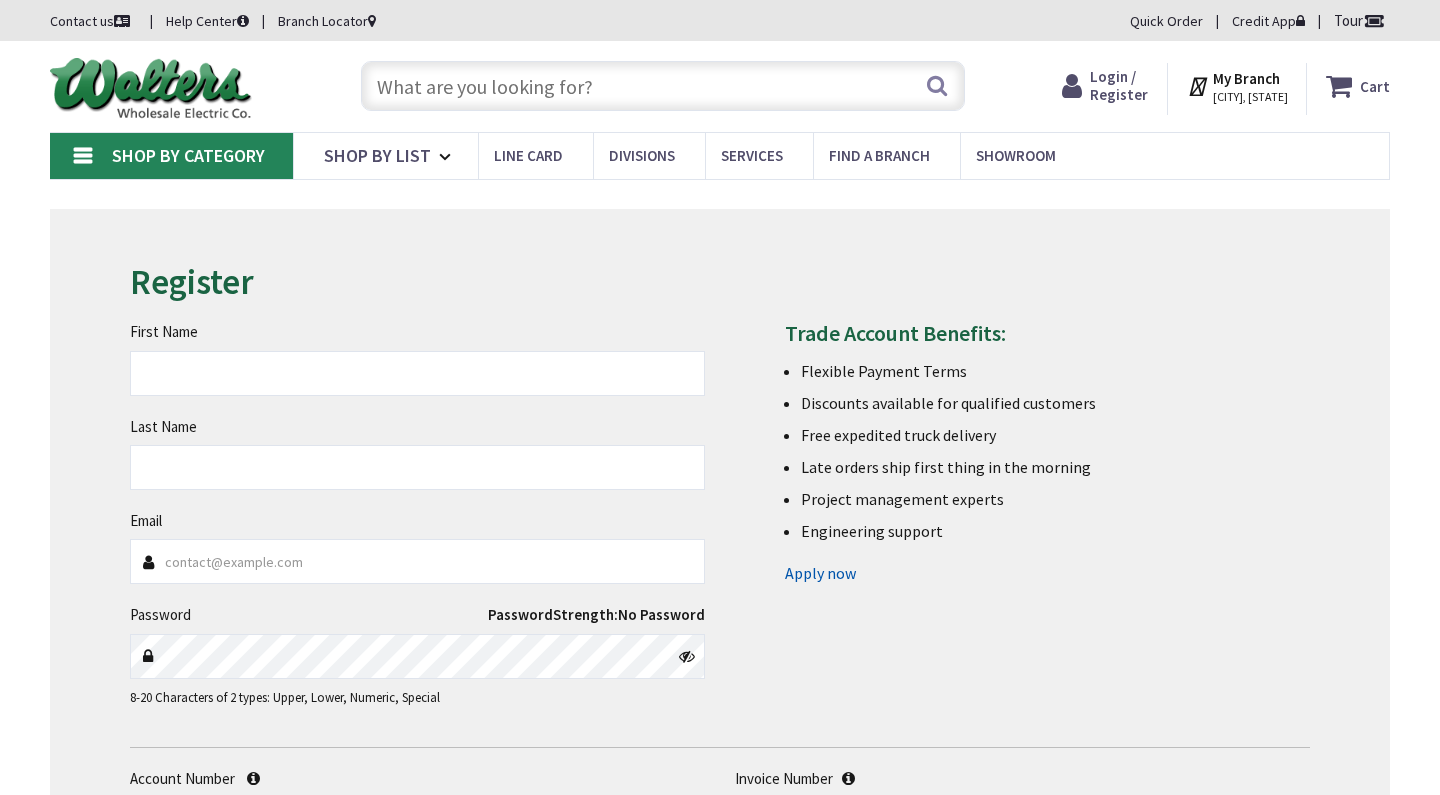scroll, scrollTop: 0, scrollLeft: 0, axis: both 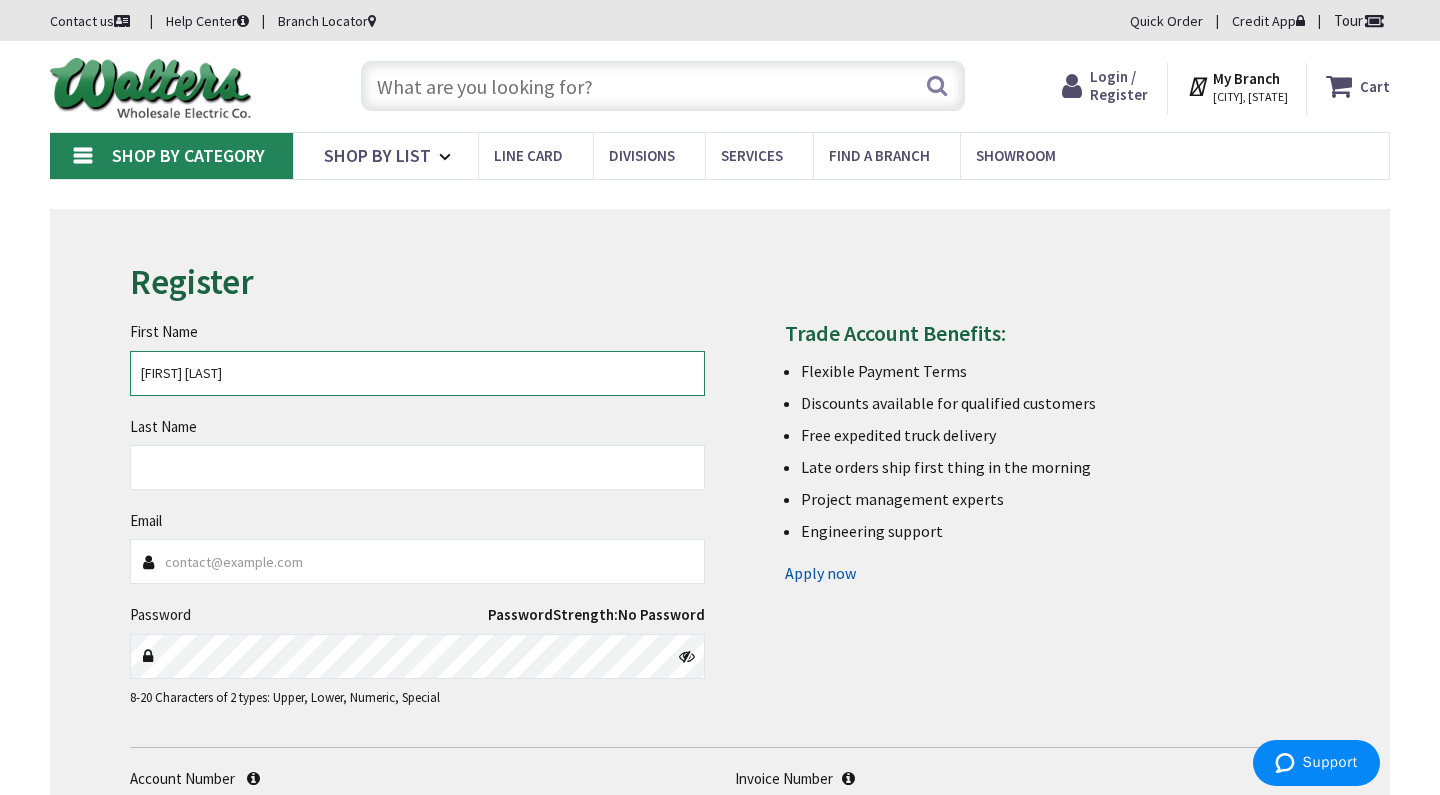 click on "[FIRST] [LAST]" at bounding box center [417, 373] 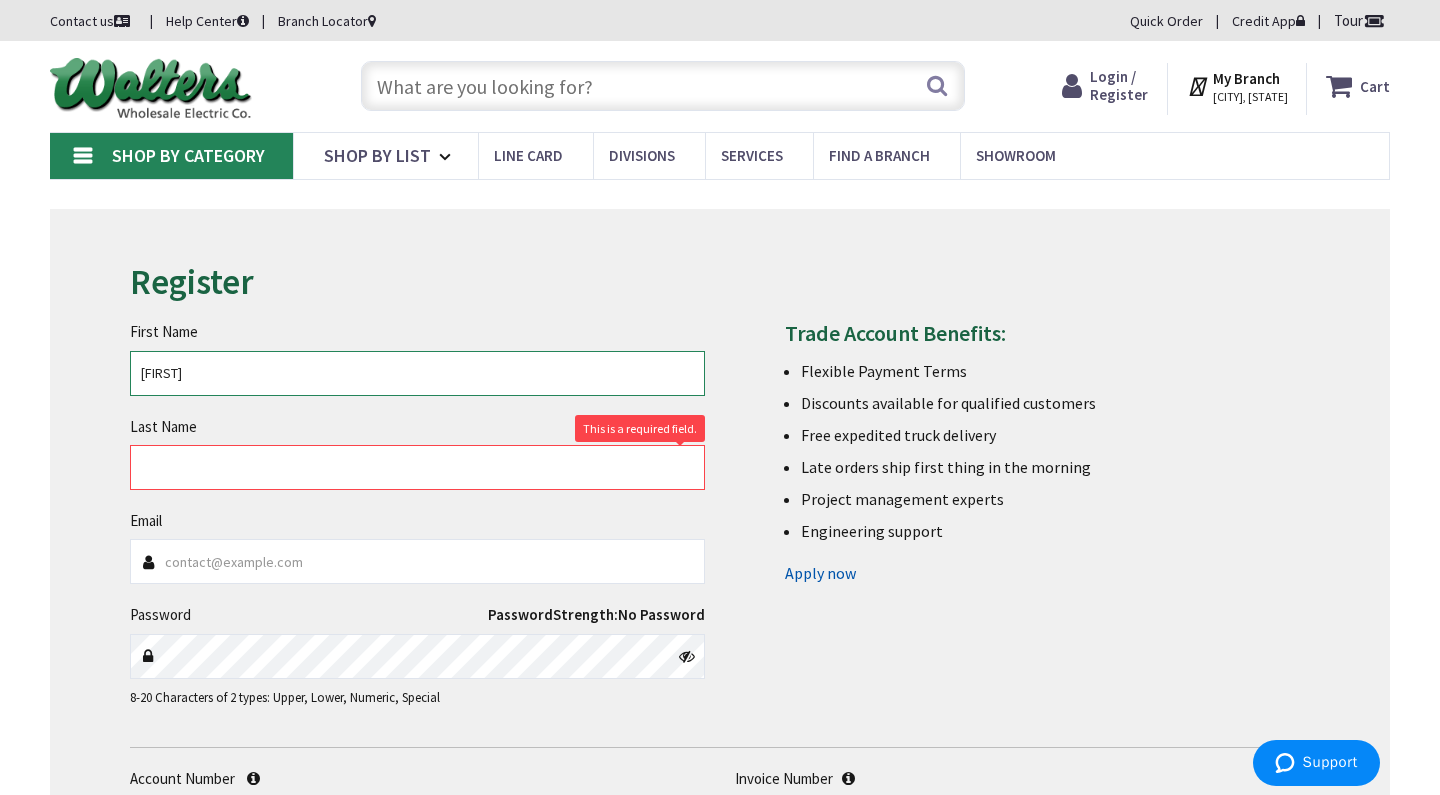 type on "[FIRST]" 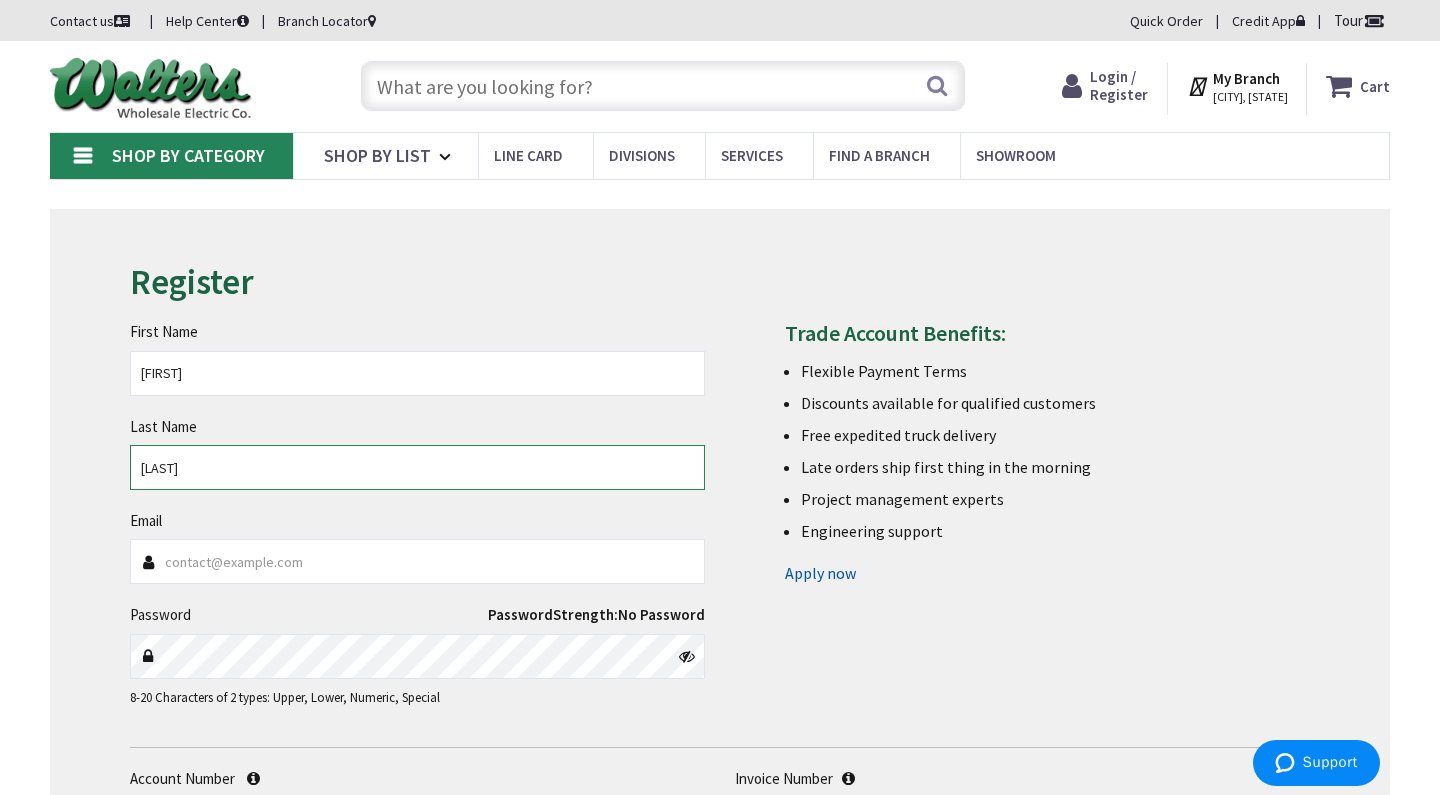type on "[LAST]" 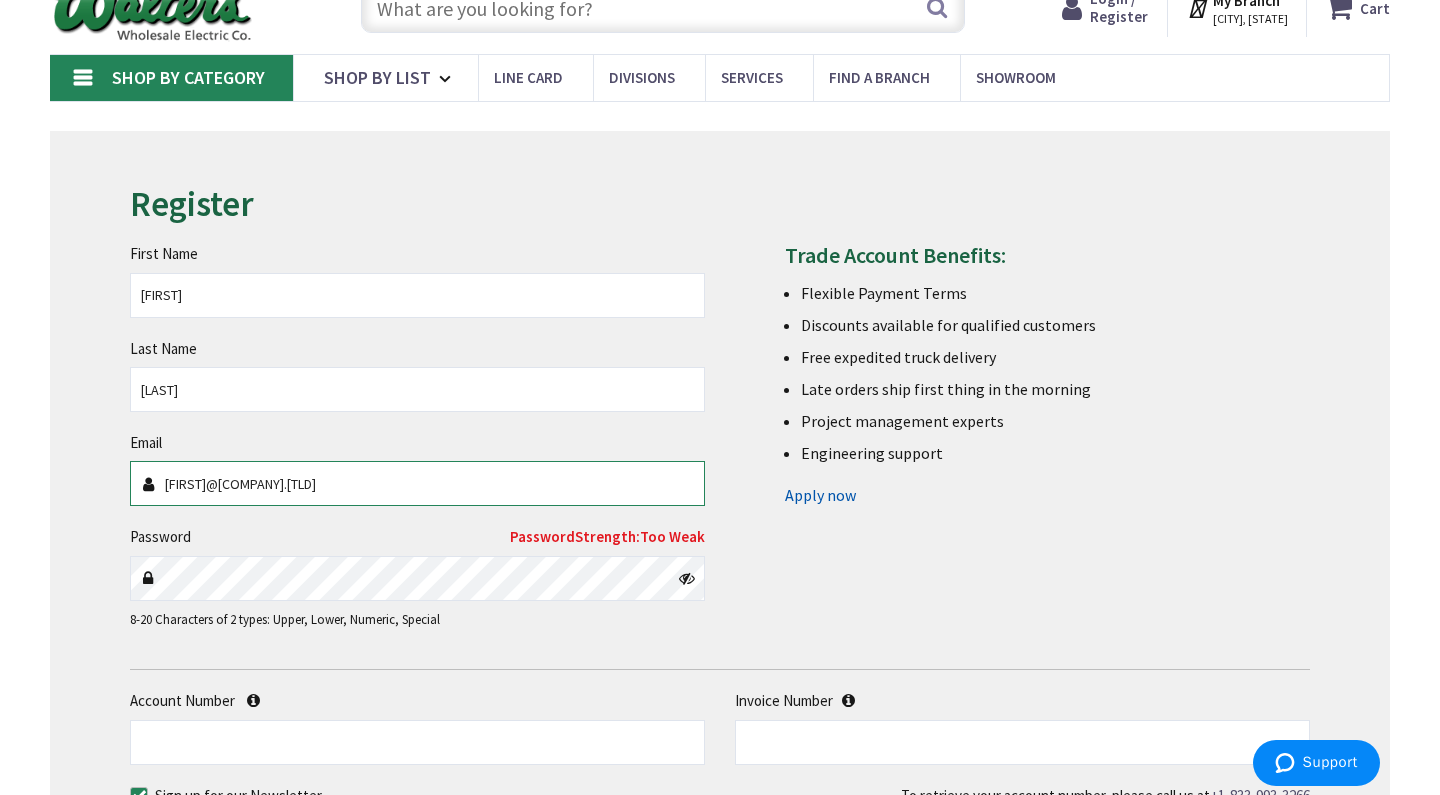 scroll, scrollTop: 82, scrollLeft: 0, axis: vertical 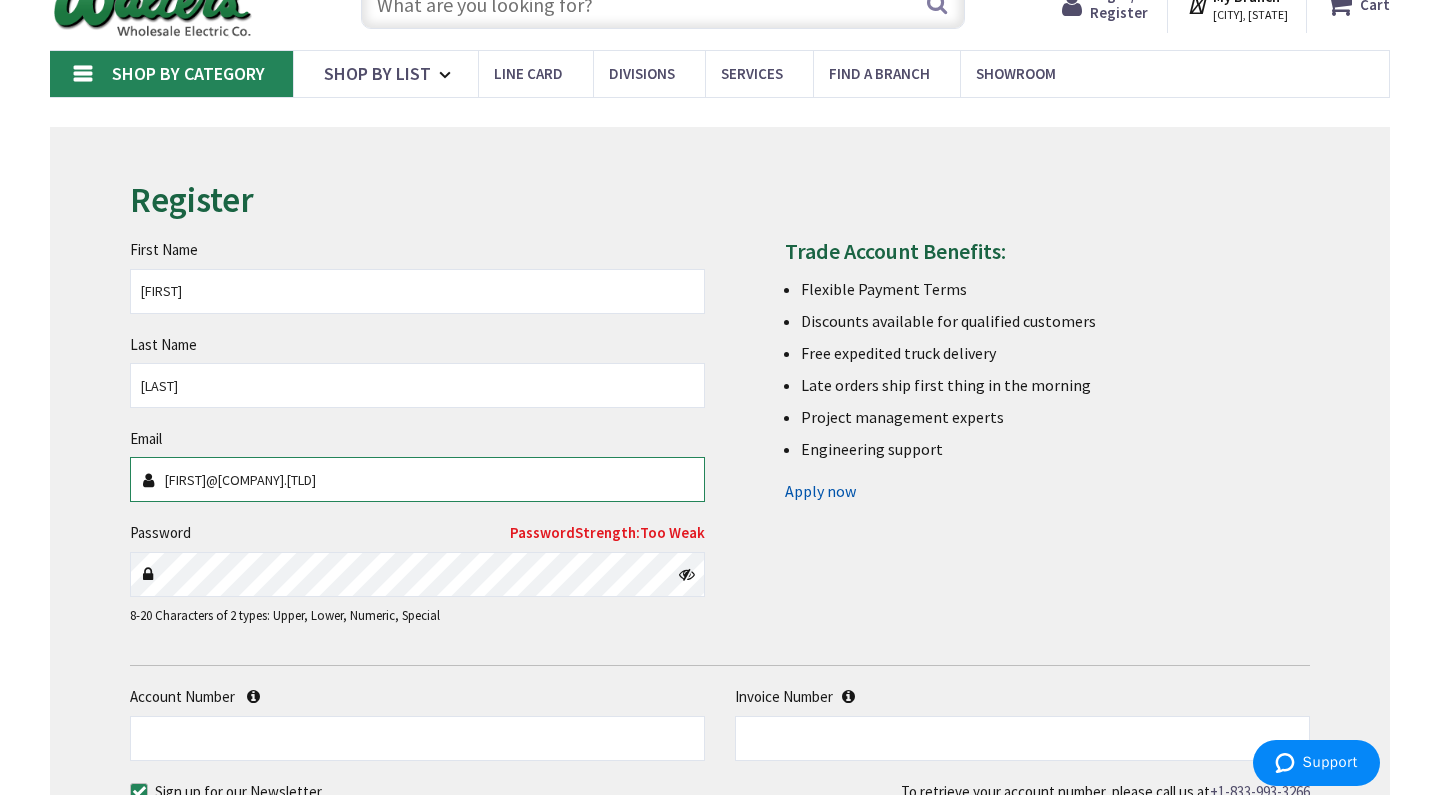 type on "[EMAIL]" 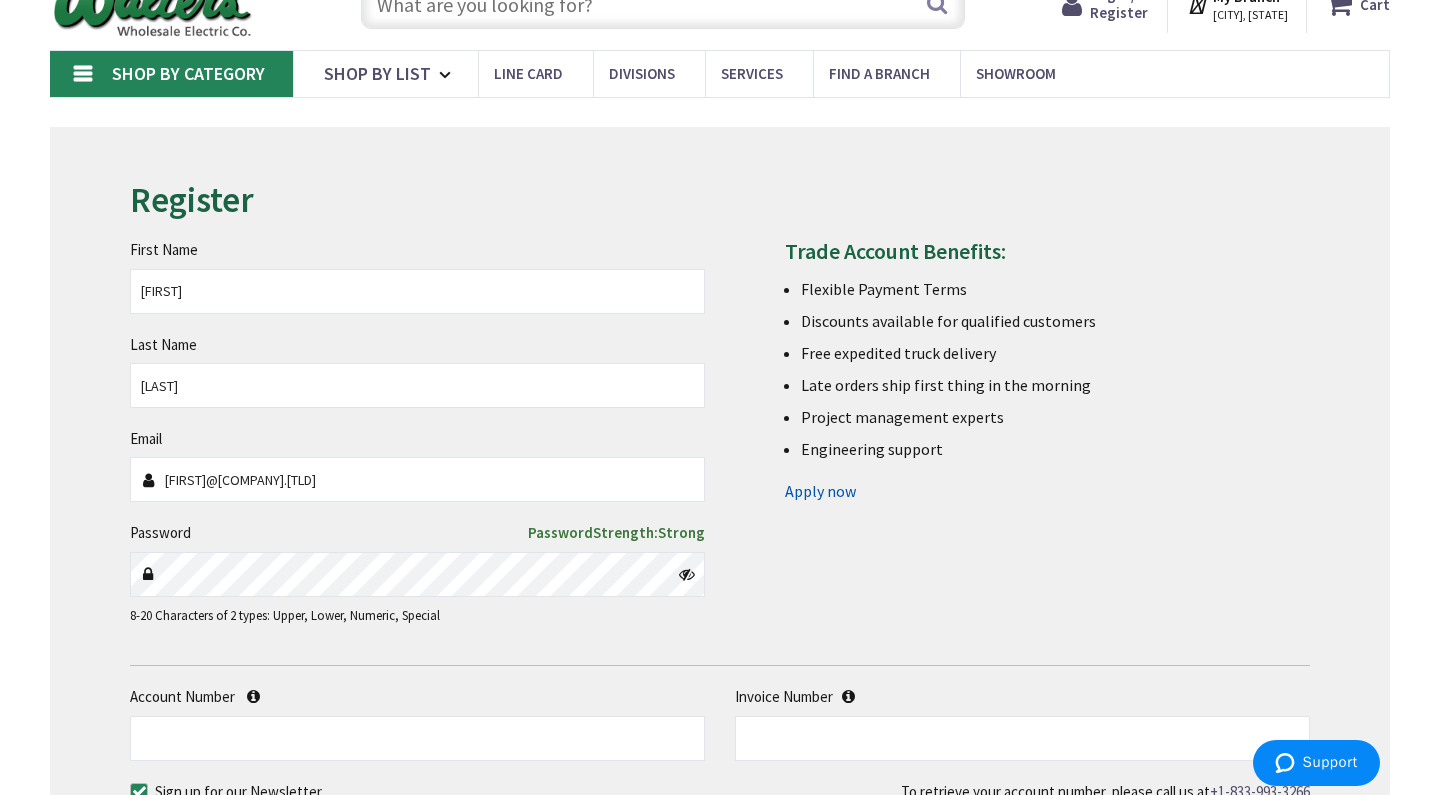 click at bounding box center (687, 574) 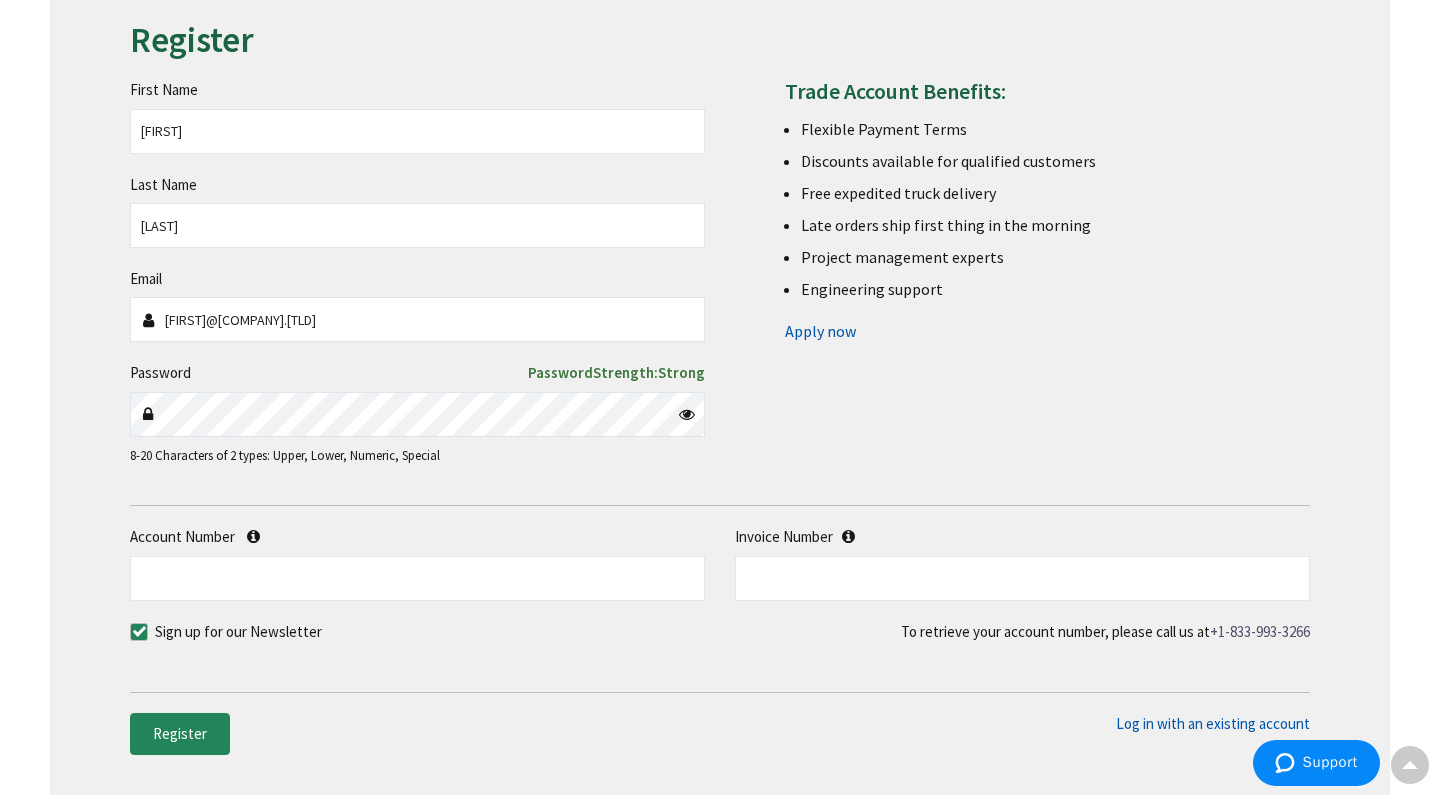 scroll, scrollTop: 261, scrollLeft: 0, axis: vertical 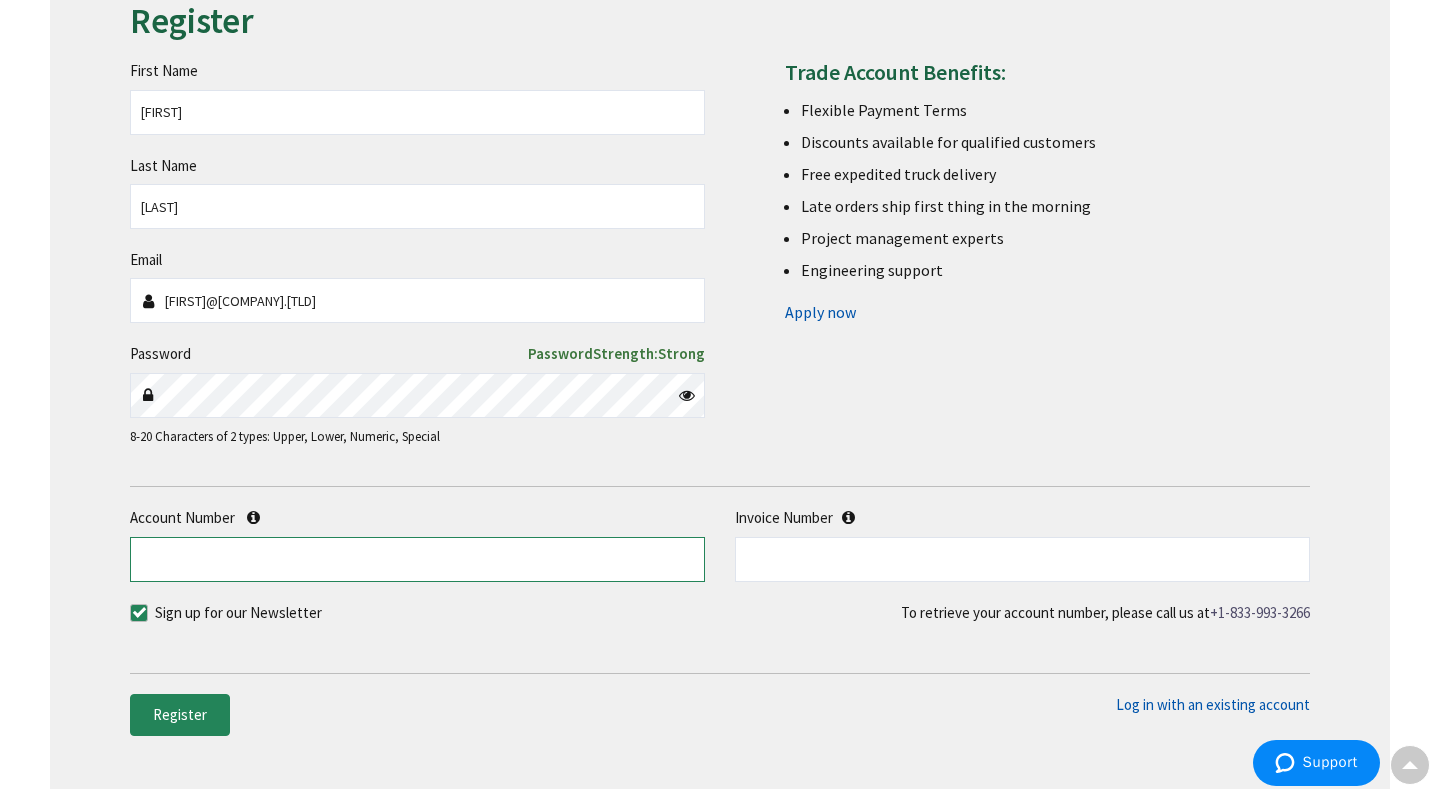 click on "Account Number" at bounding box center [417, 559] 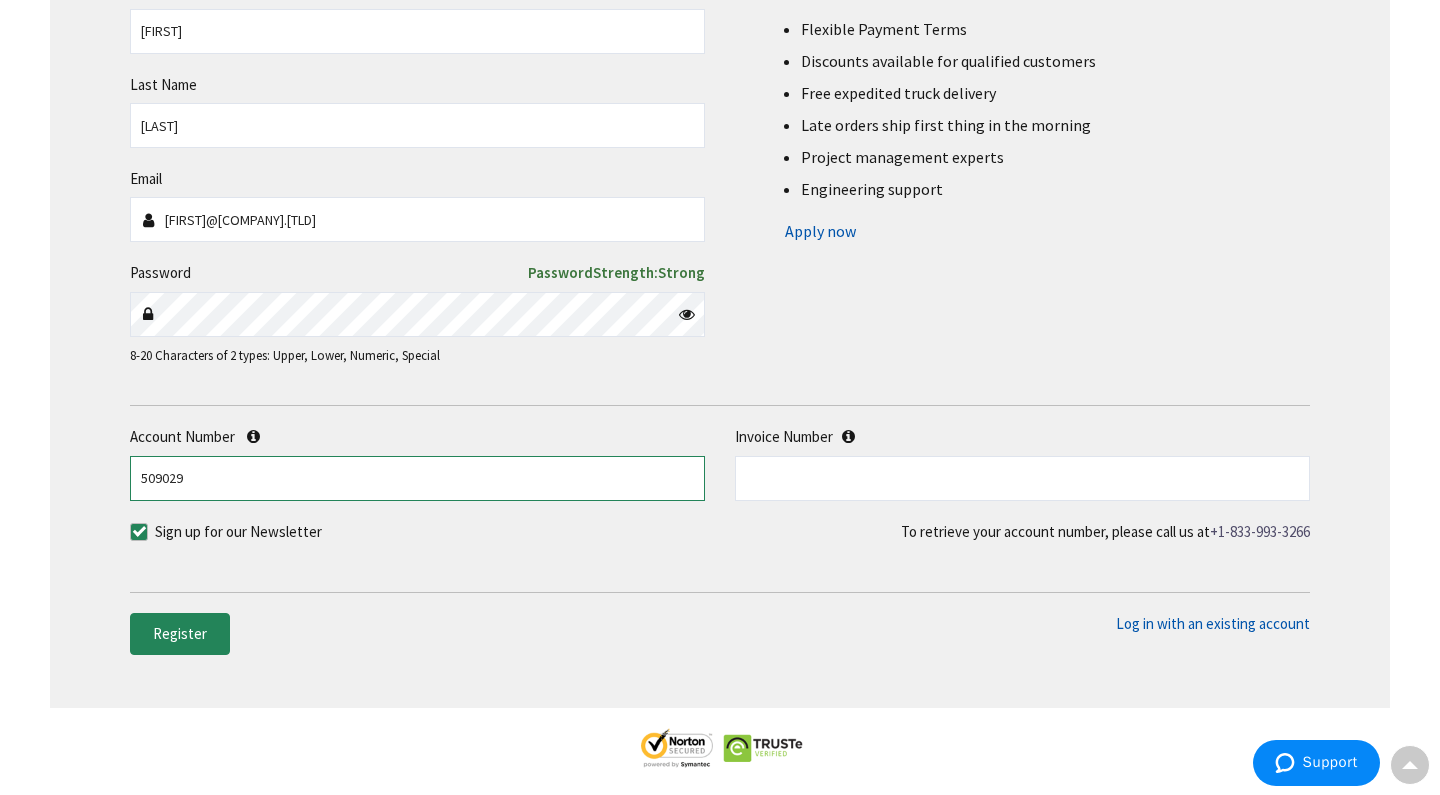 scroll, scrollTop: 347, scrollLeft: 0, axis: vertical 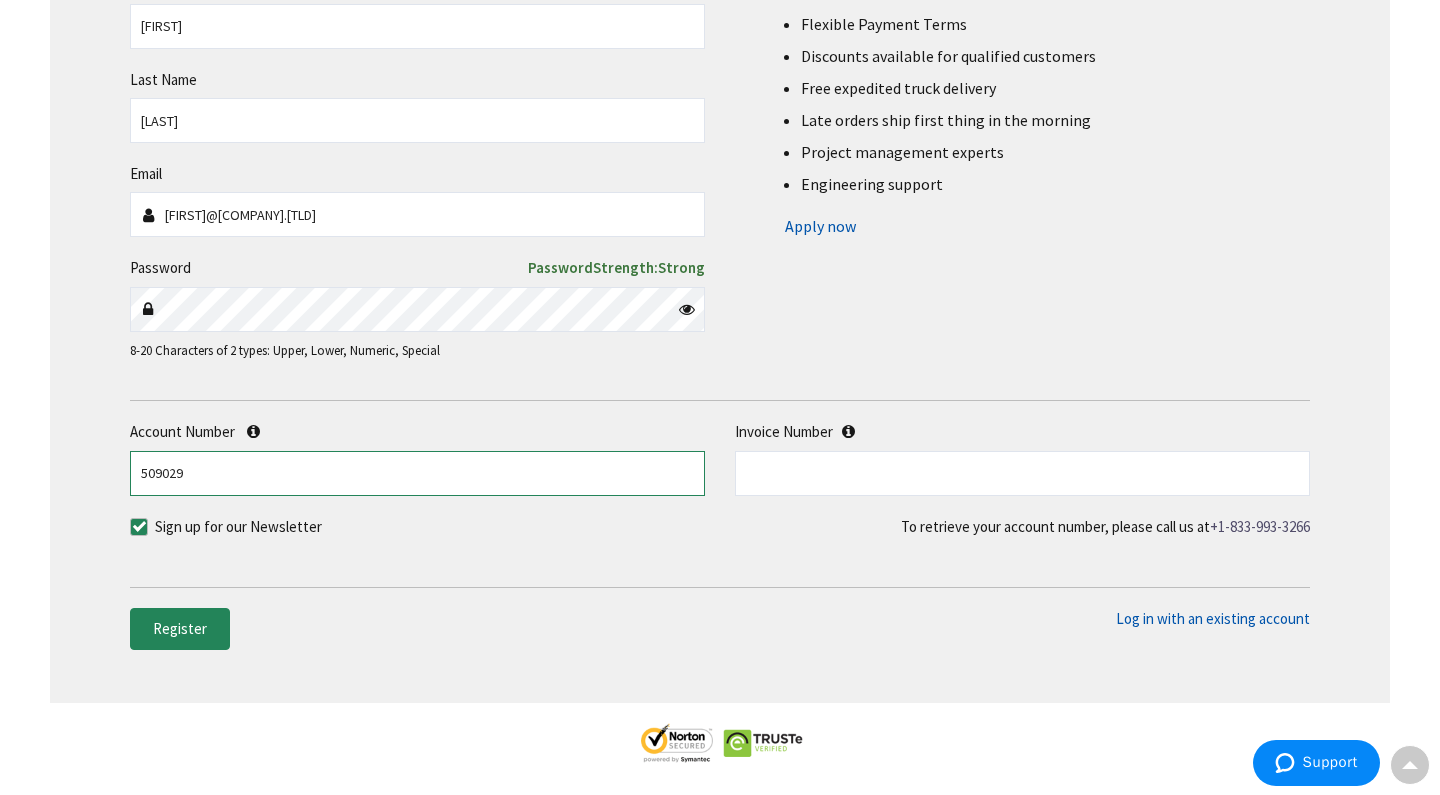 type on "509029" 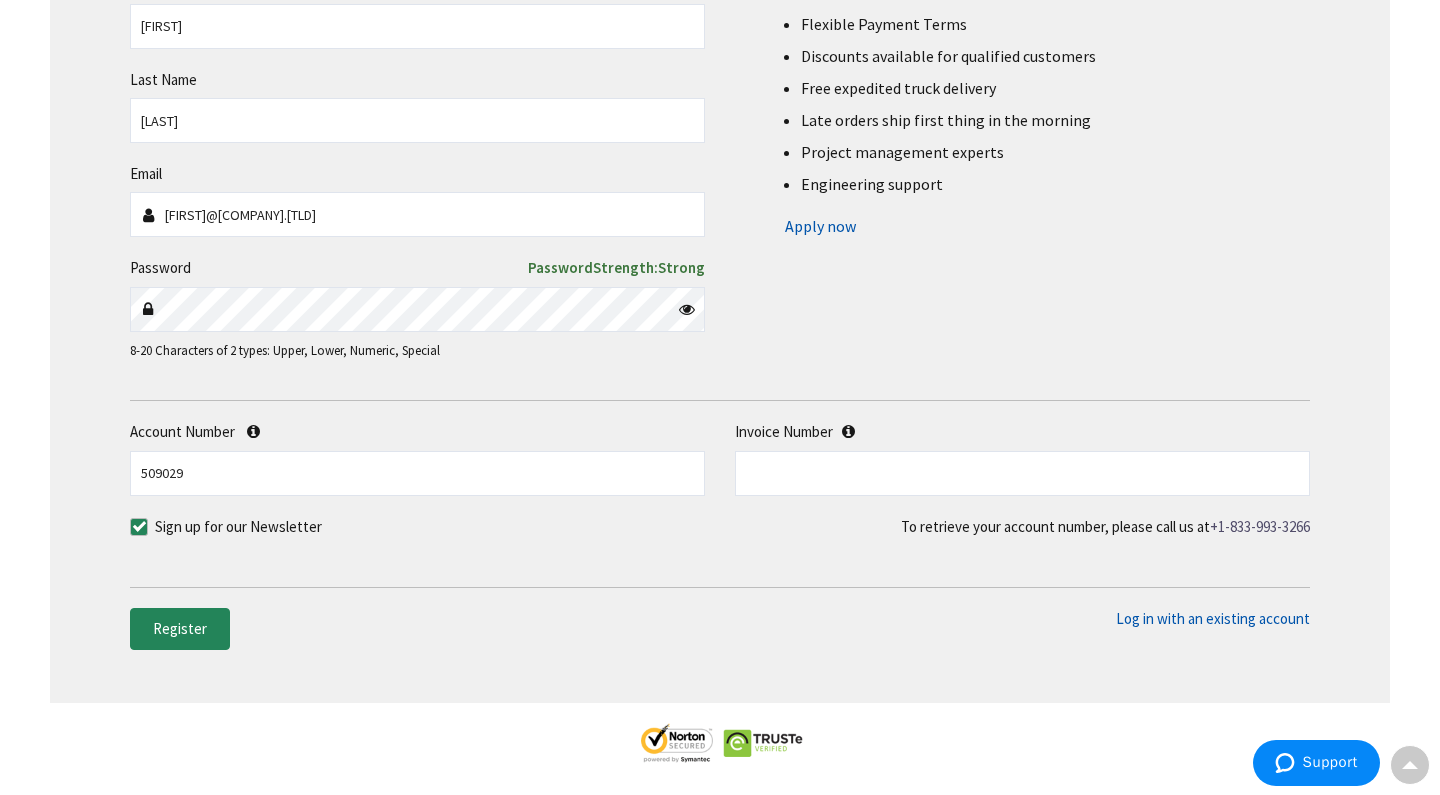 click at bounding box center (139, 527) 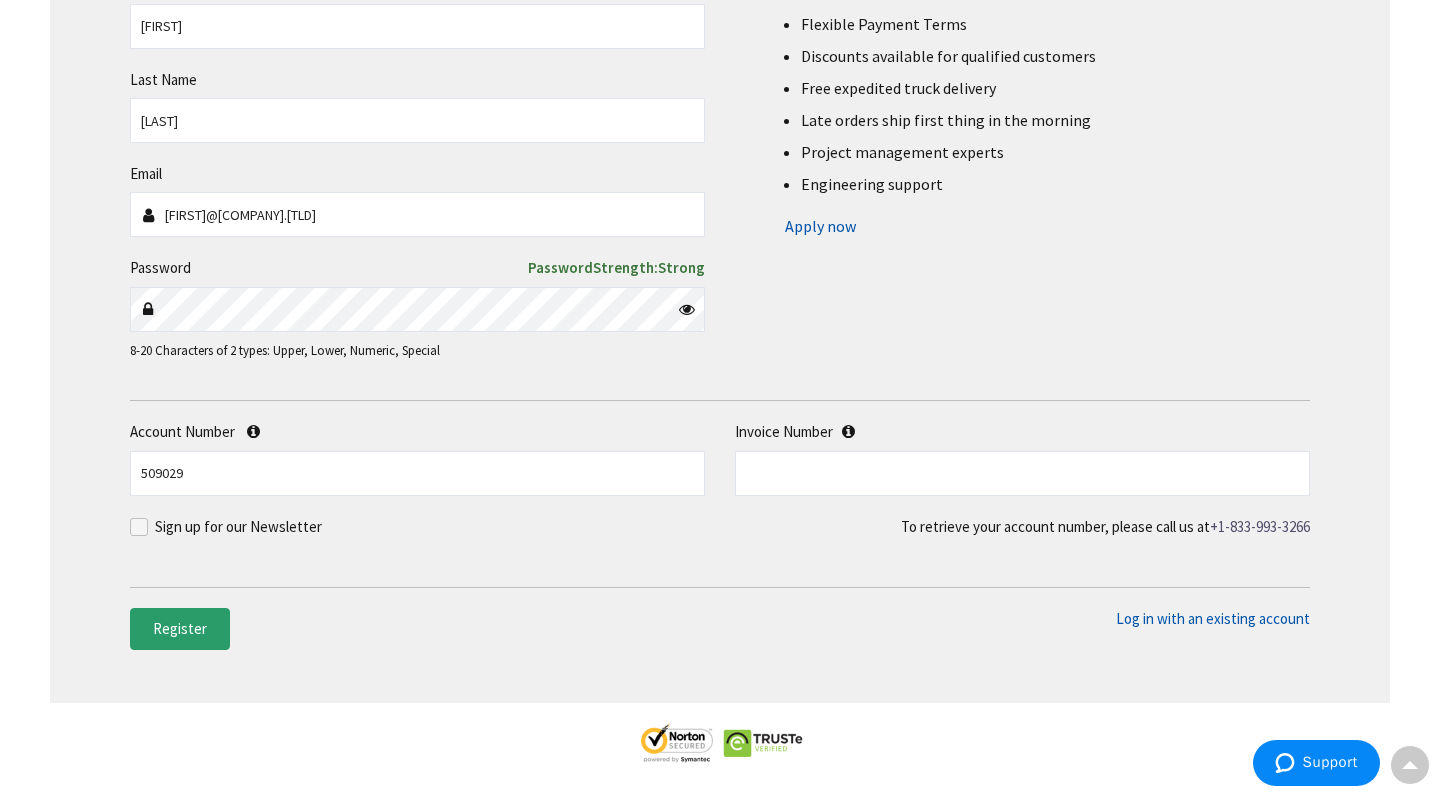 click on "Register" at bounding box center [180, 628] 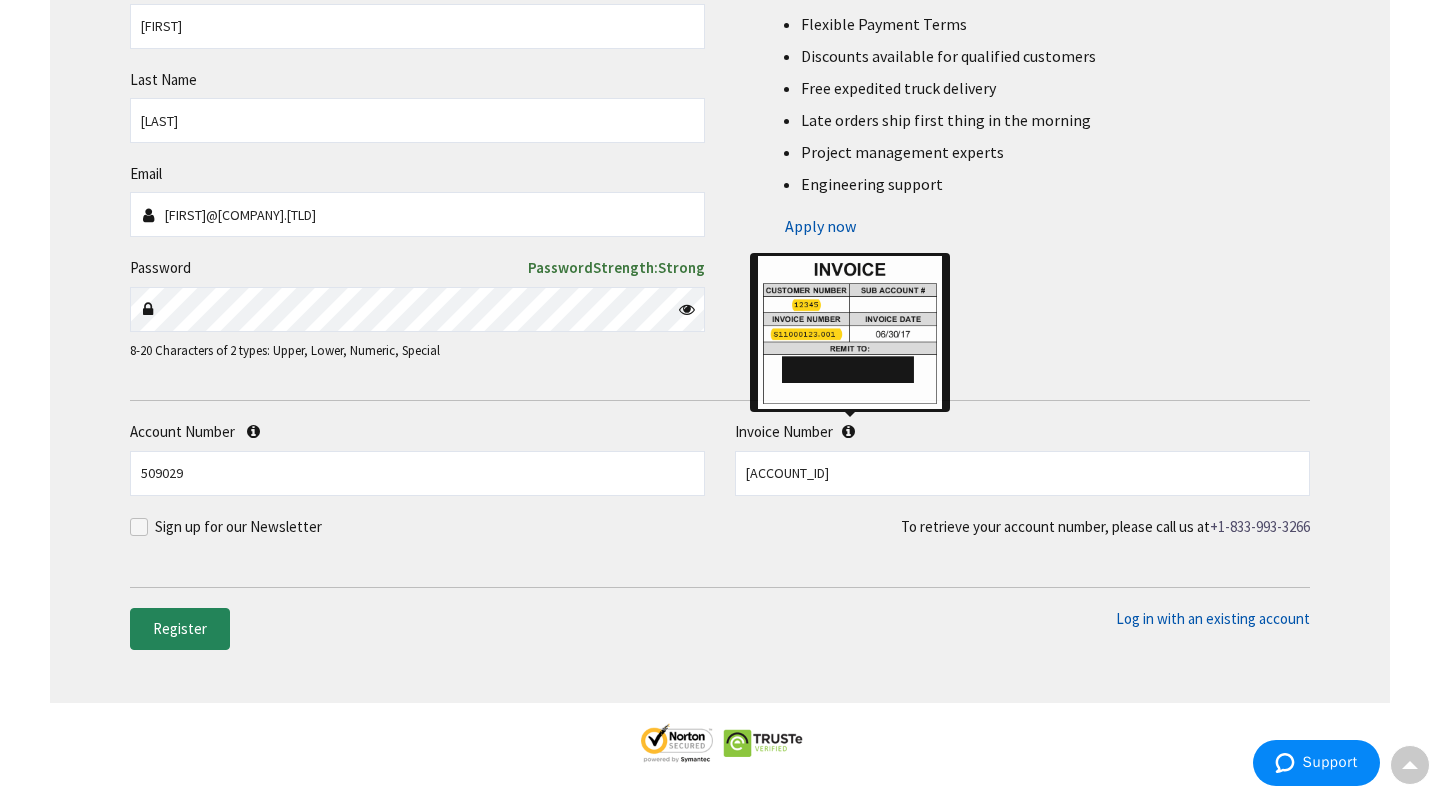 click at bounding box center (848, 431) 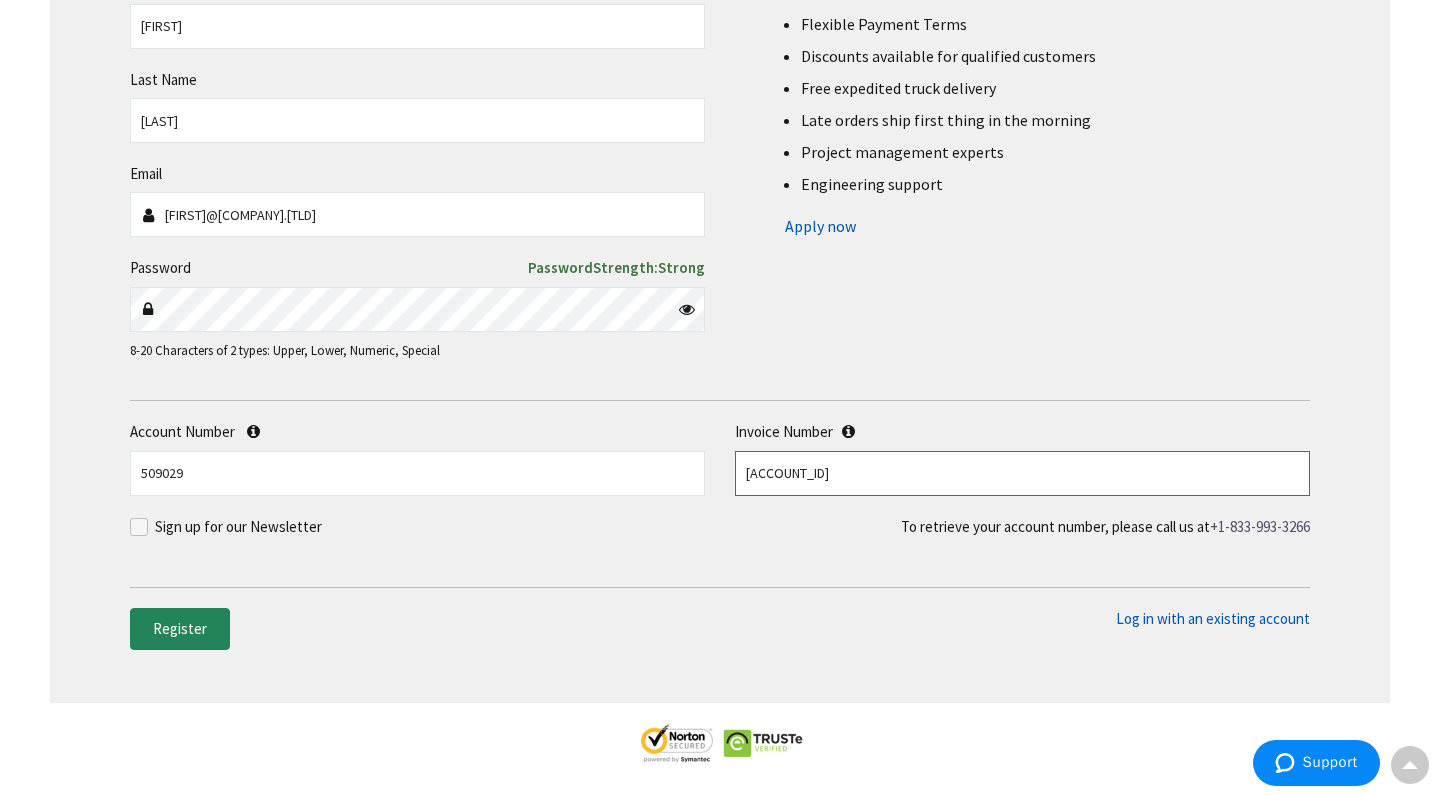 click on "S128329306.001" at bounding box center [1022, 473] 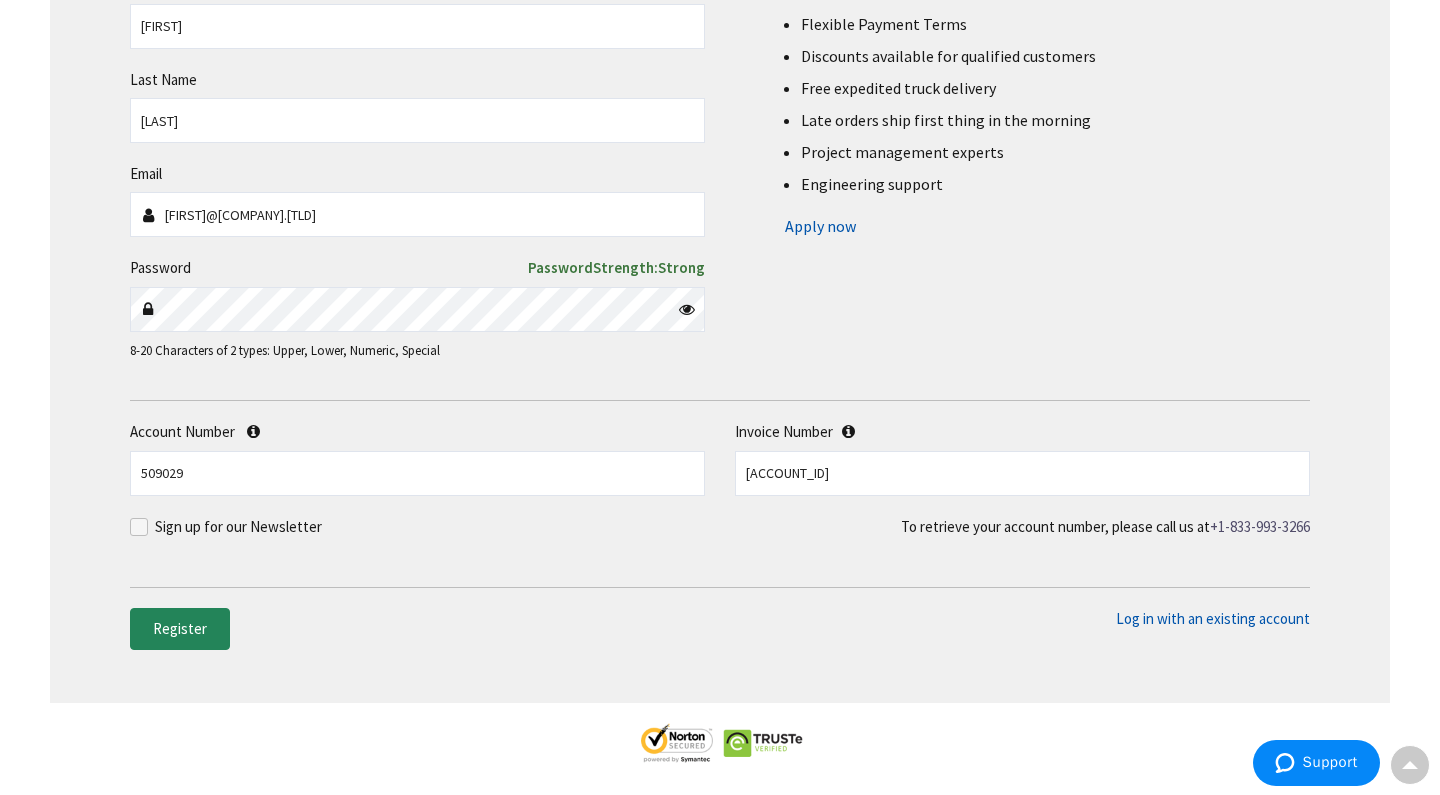 click on "Invoice Number
S128329306.001" at bounding box center (1022, 458) 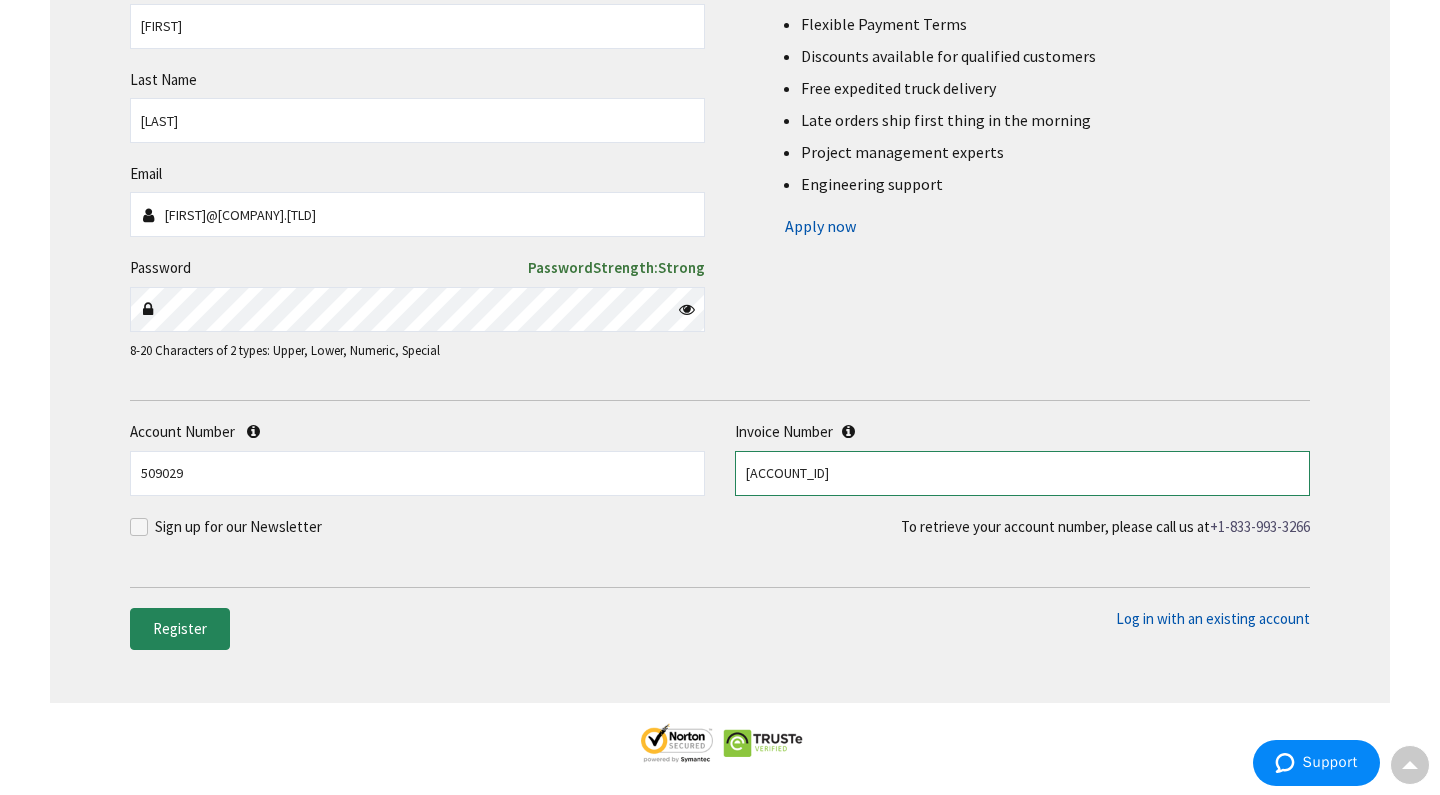 click on "S128329306.001" at bounding box center (1022, 473) 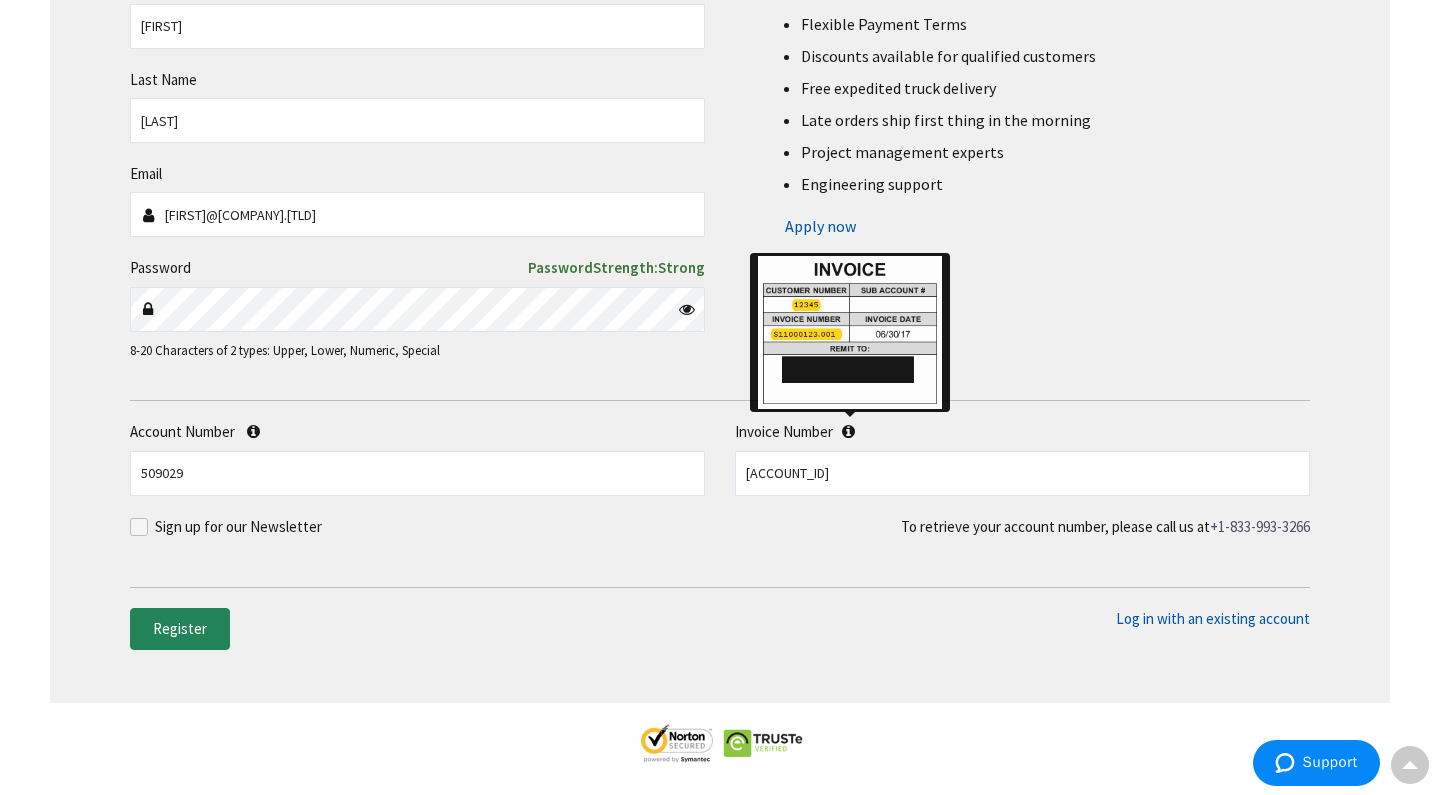 click at bounding box center (848, 431) 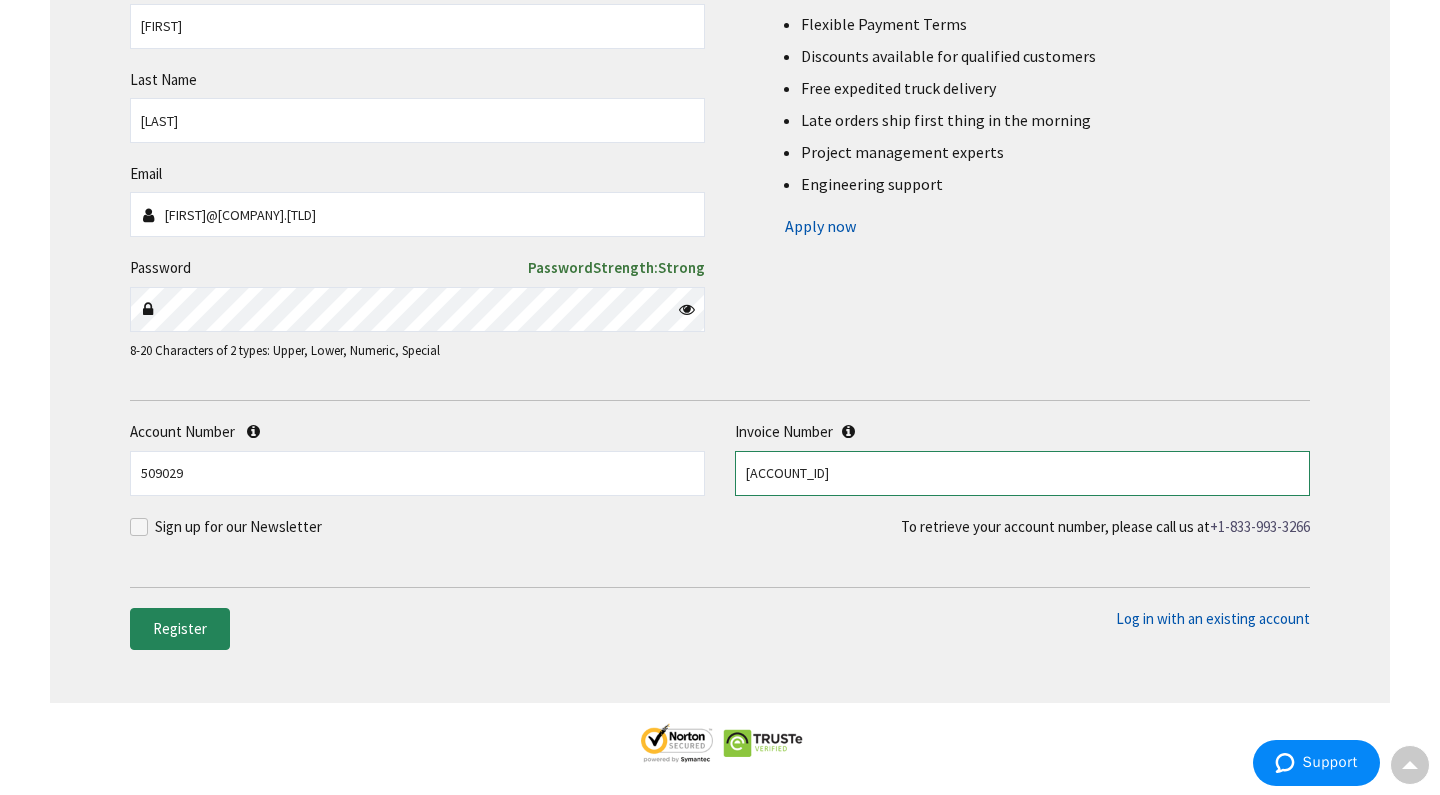 click on "S128329306.001" at bounding box center [1022, 473] 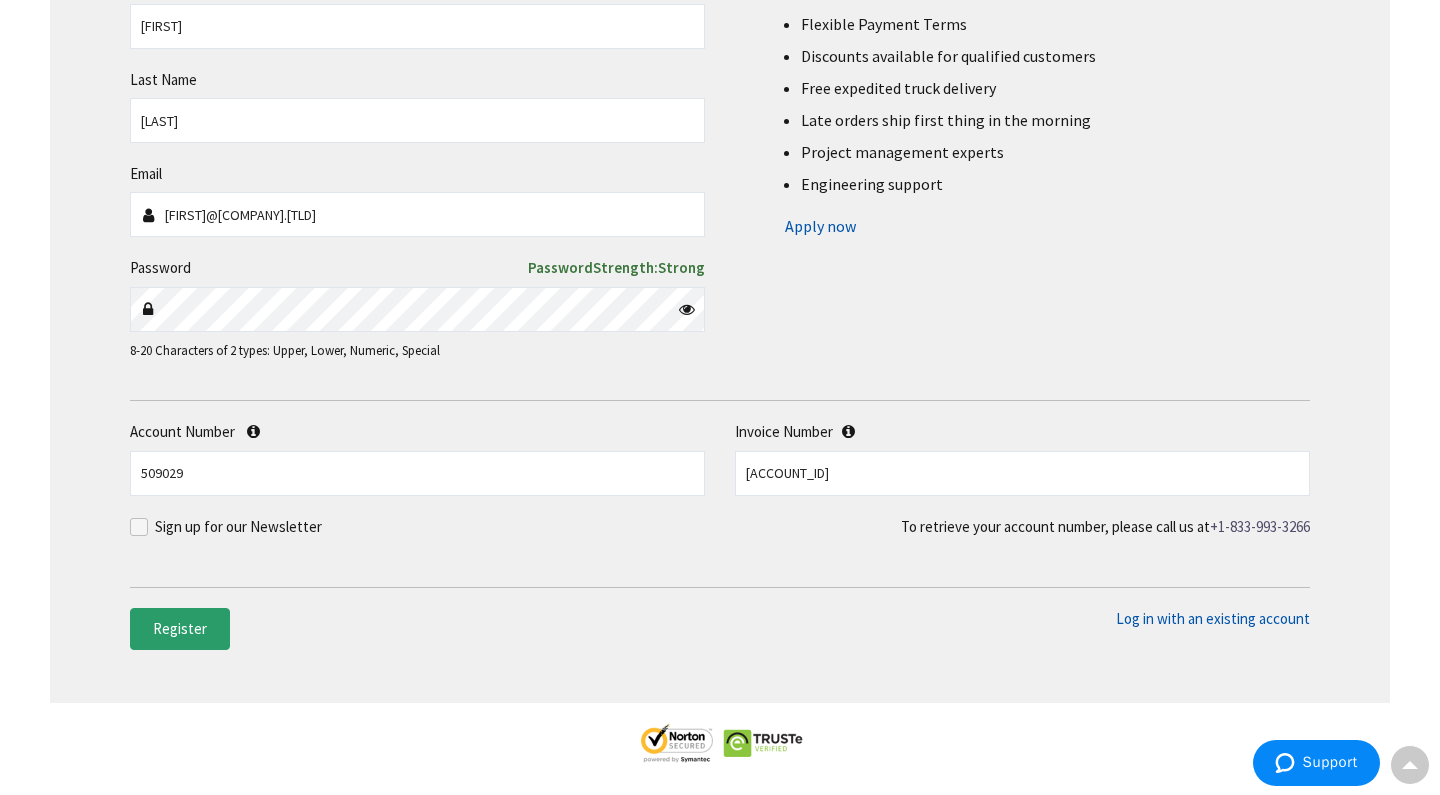 click on "Register" at bounding box center [180, 628] 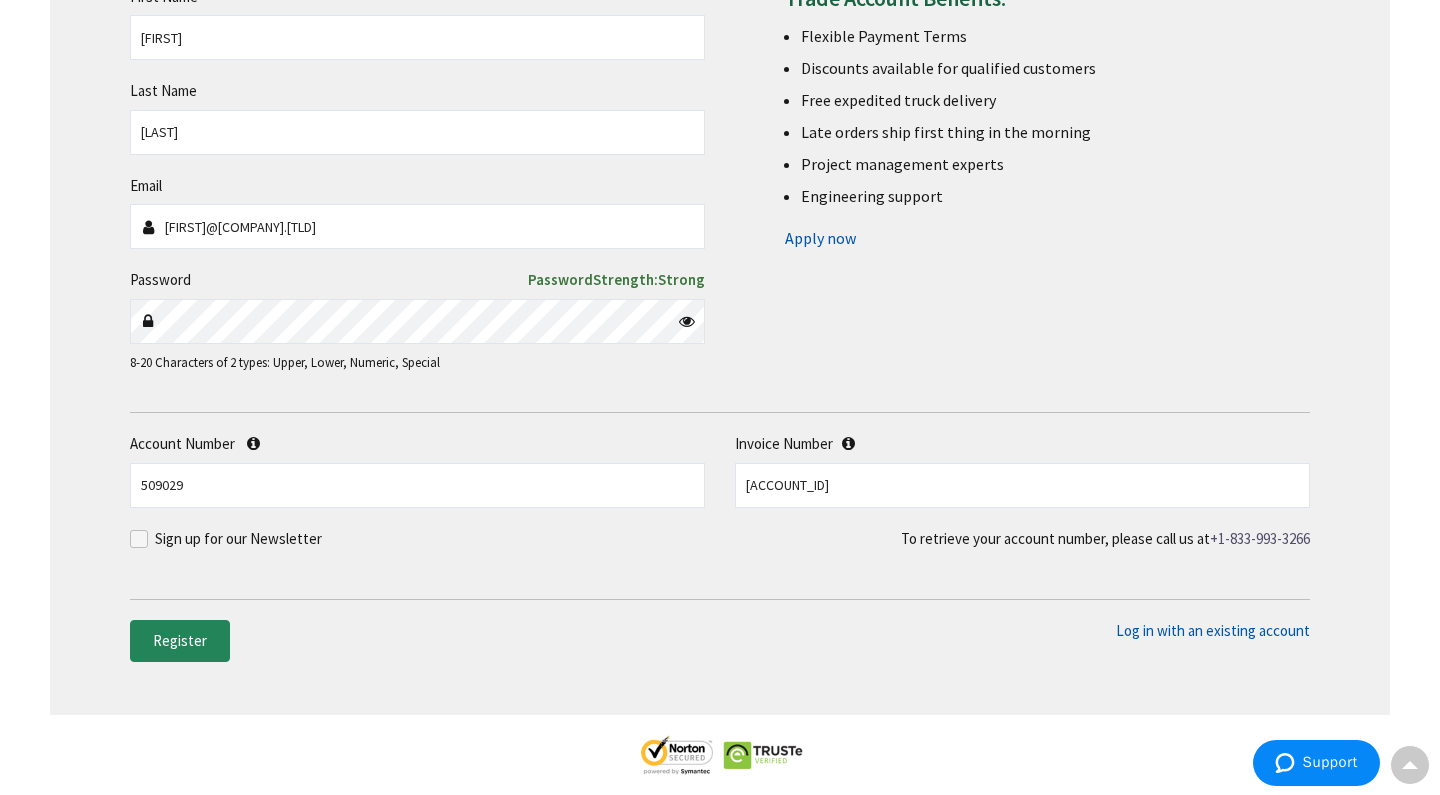 scroll, scrollTop: 403, scrollLeft: 0, axis: vertical 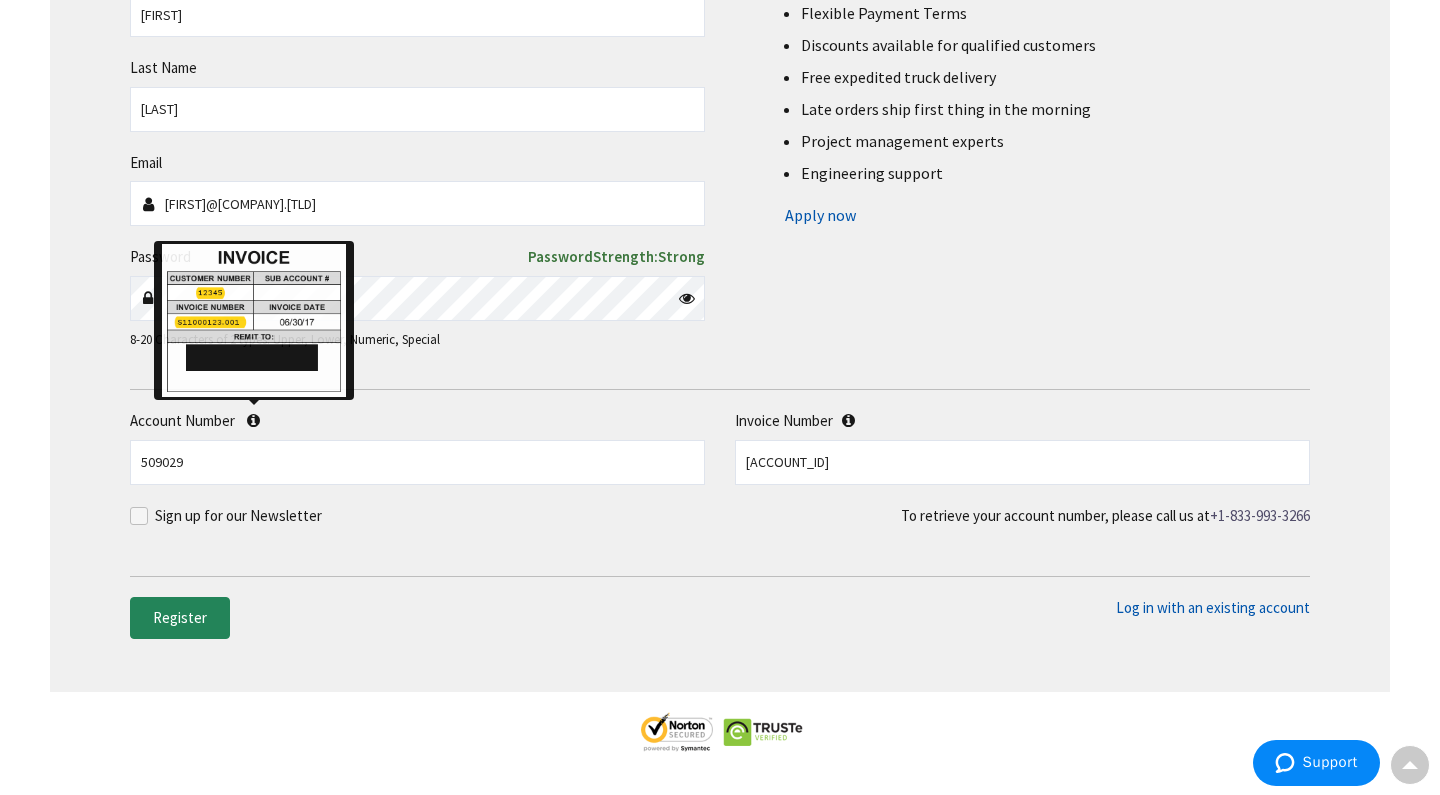 click at bounding box center [253, 420] 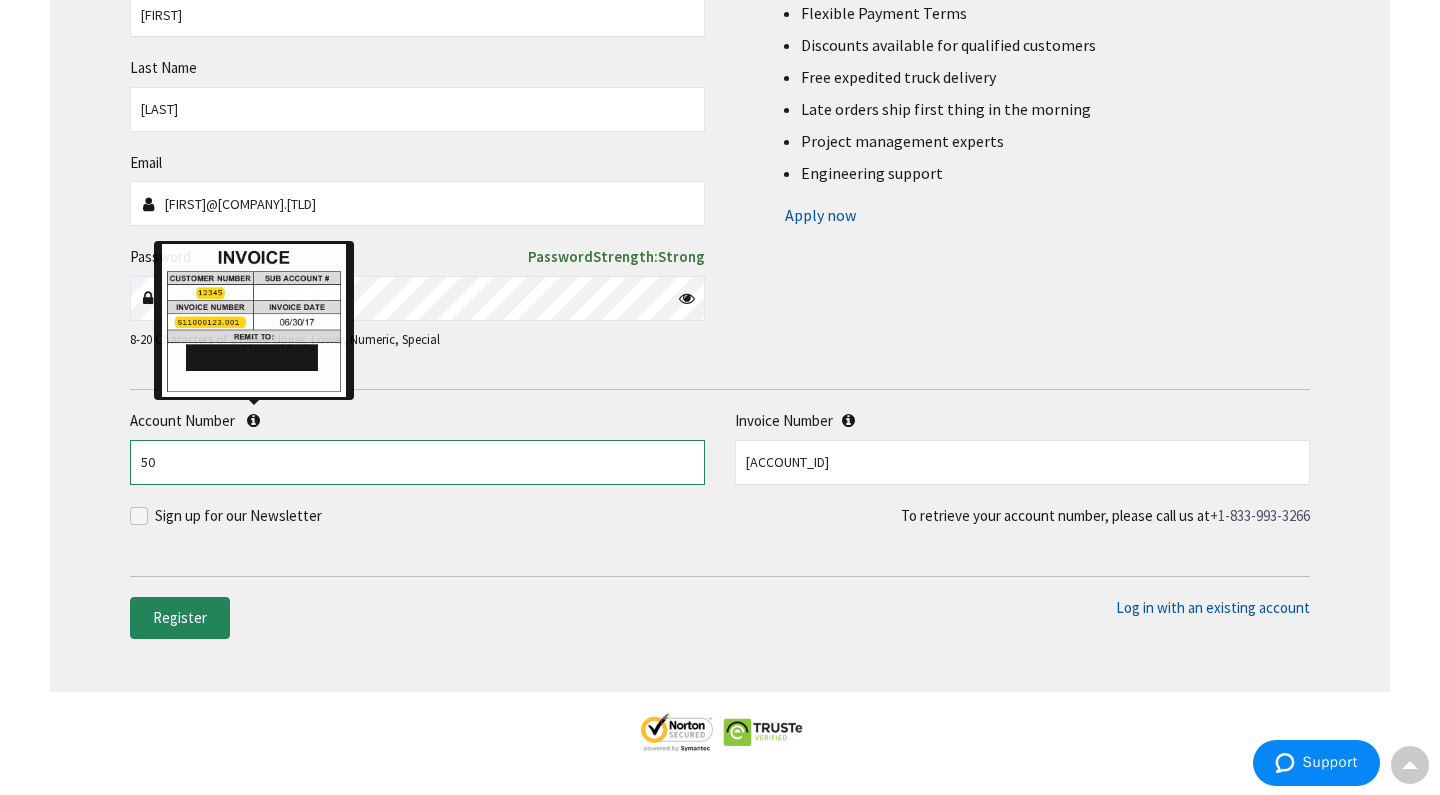 type on "5" 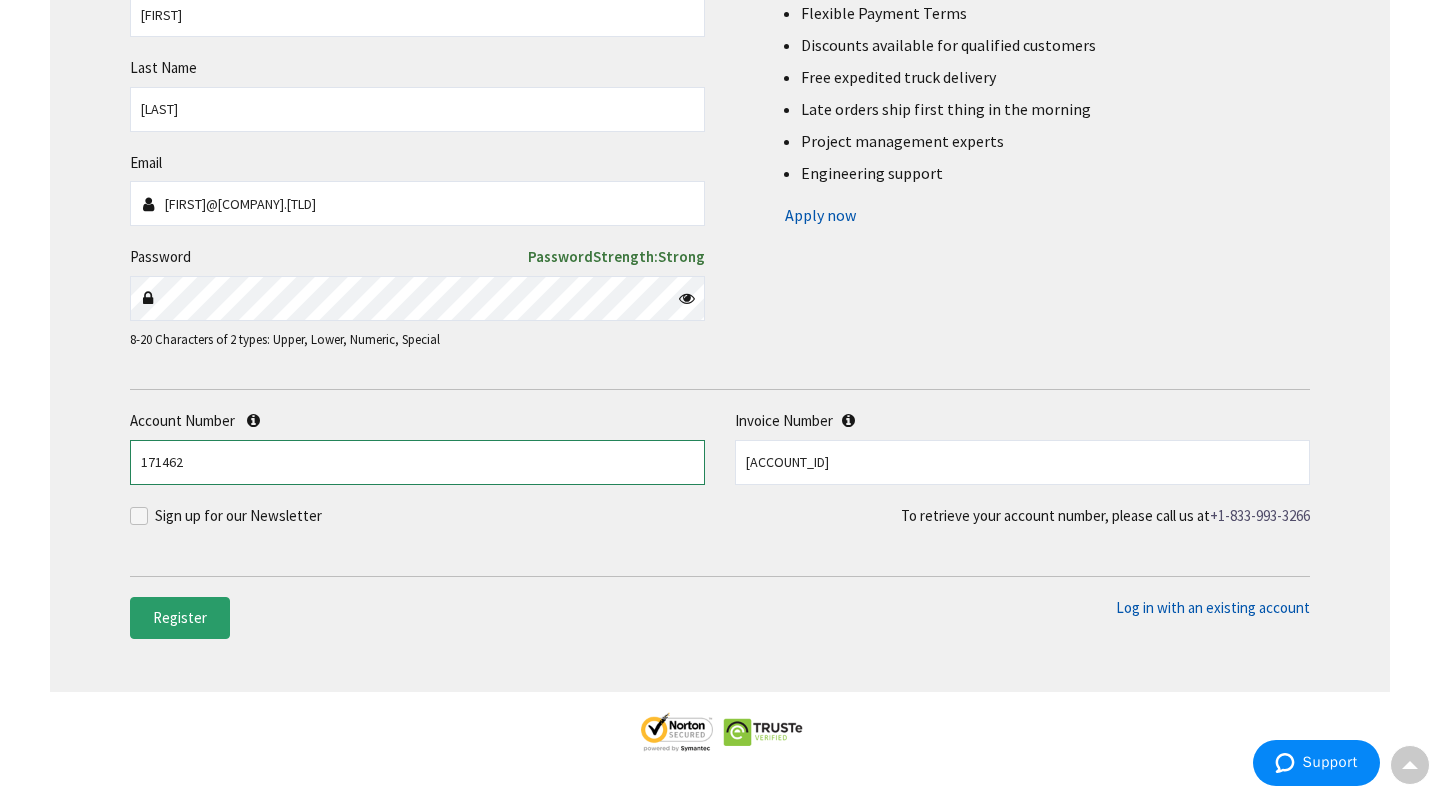 type on "171462" 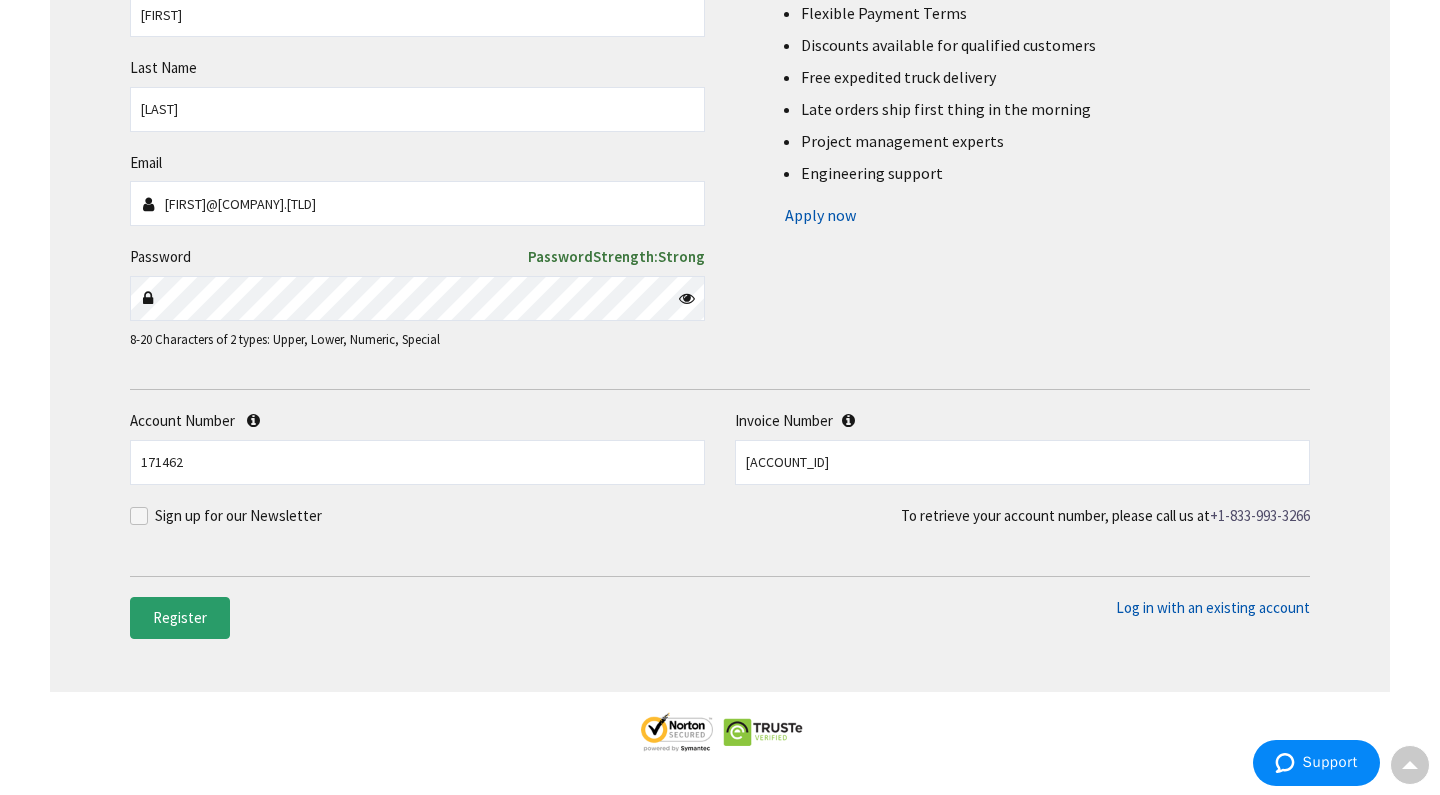 click on "Register" at bounding box center [180, 617] 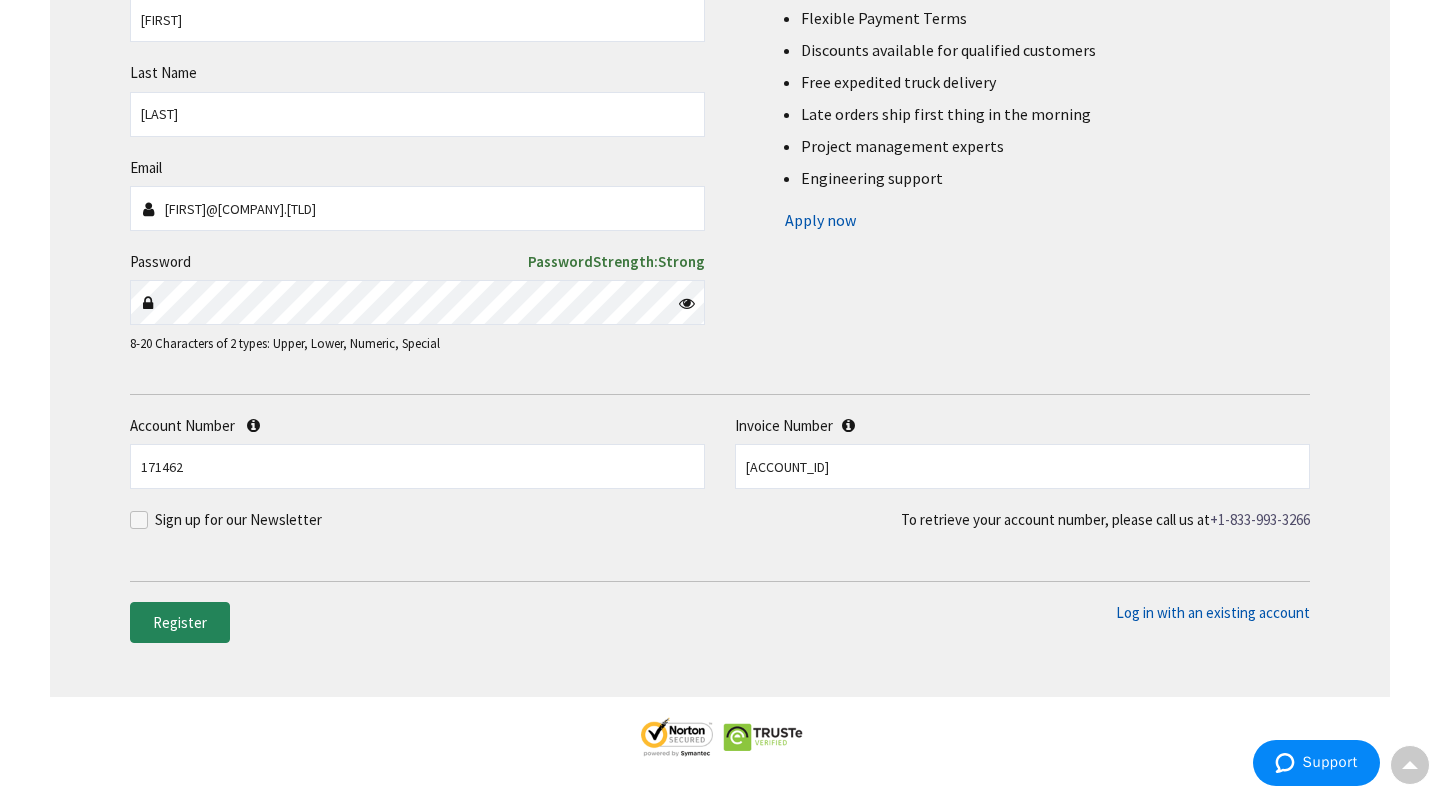 scroll, scrollTop: 441, scrollLeft: 0, axis: vertical 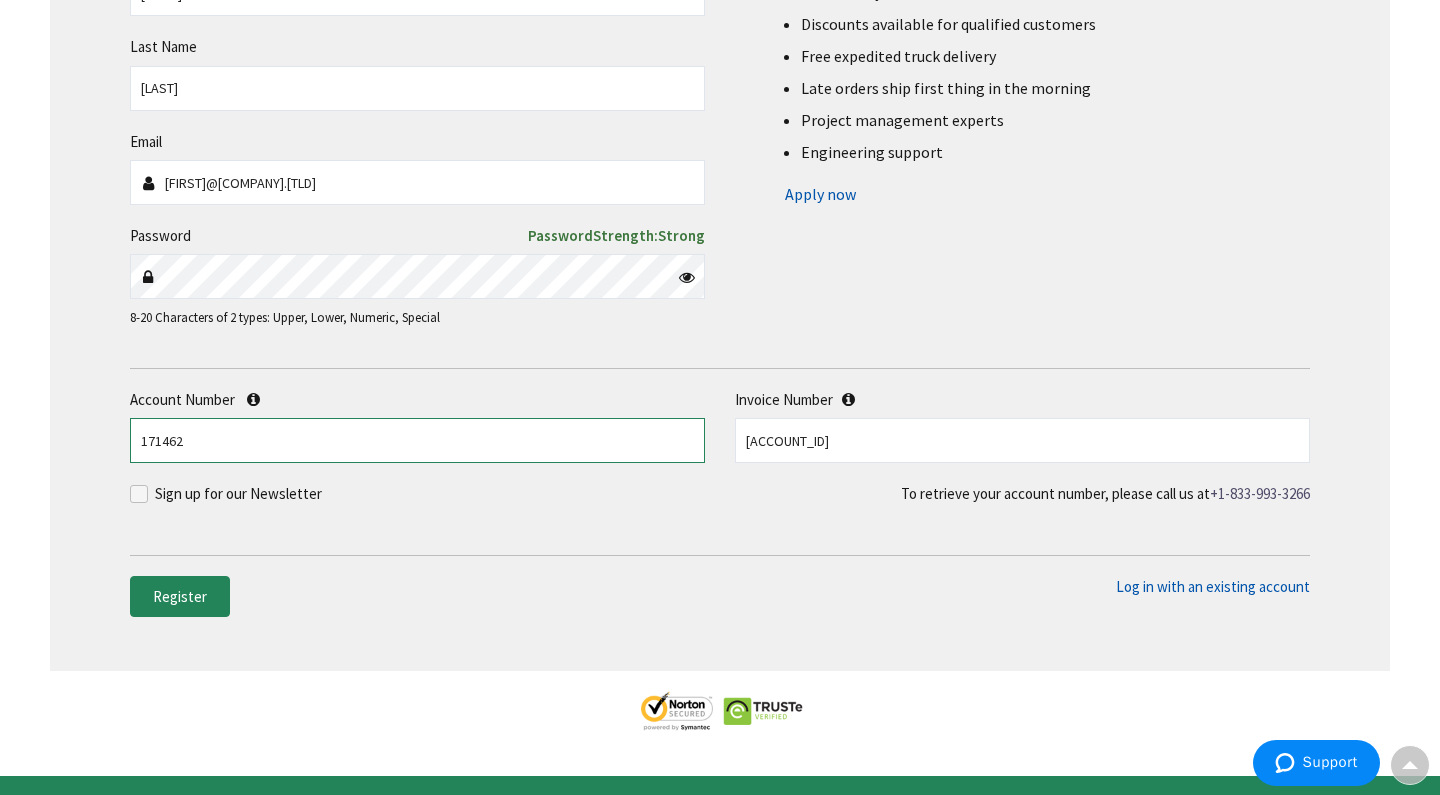 click on "171462" at bounding box center [417, 440] 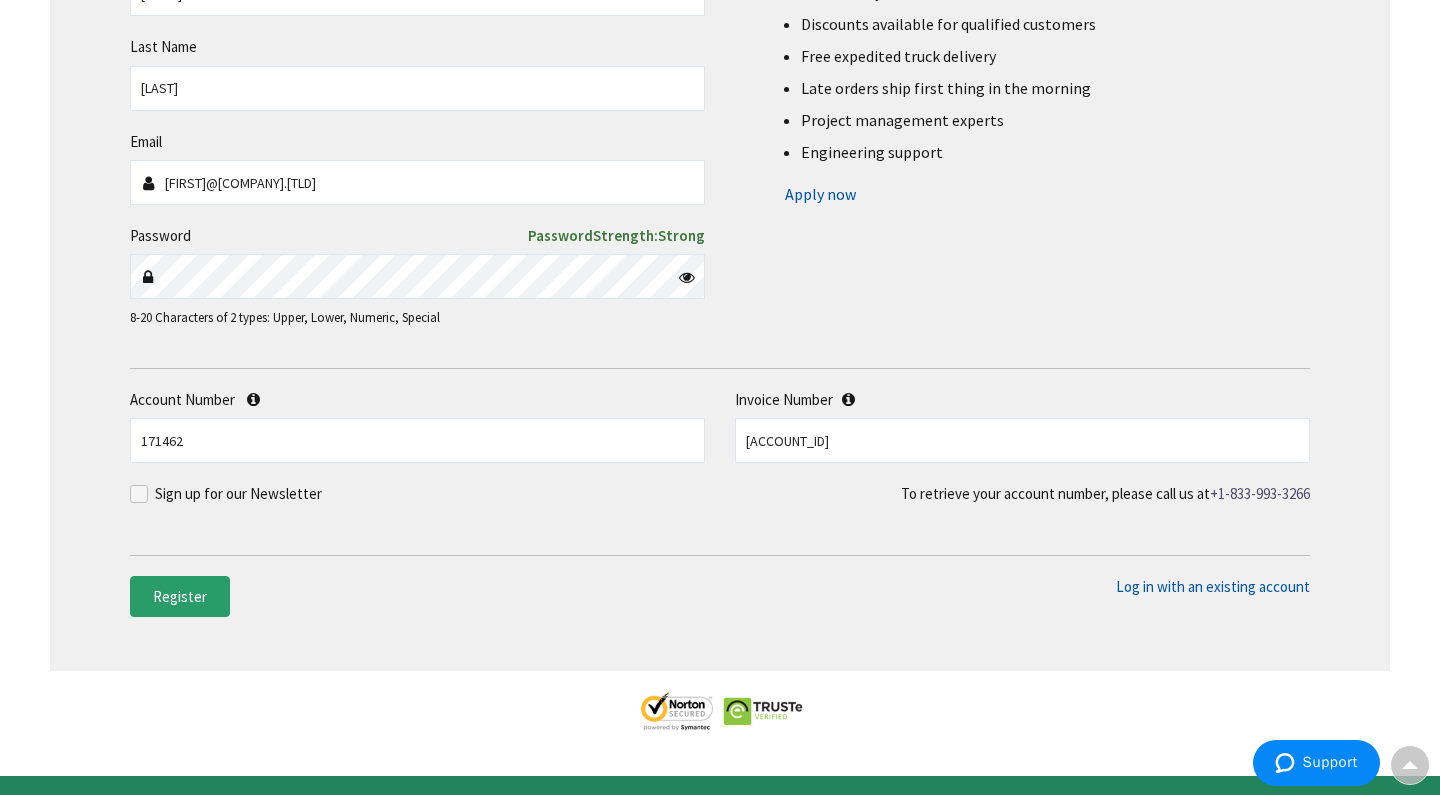 click on "Register" at bounding box center (180, 596) 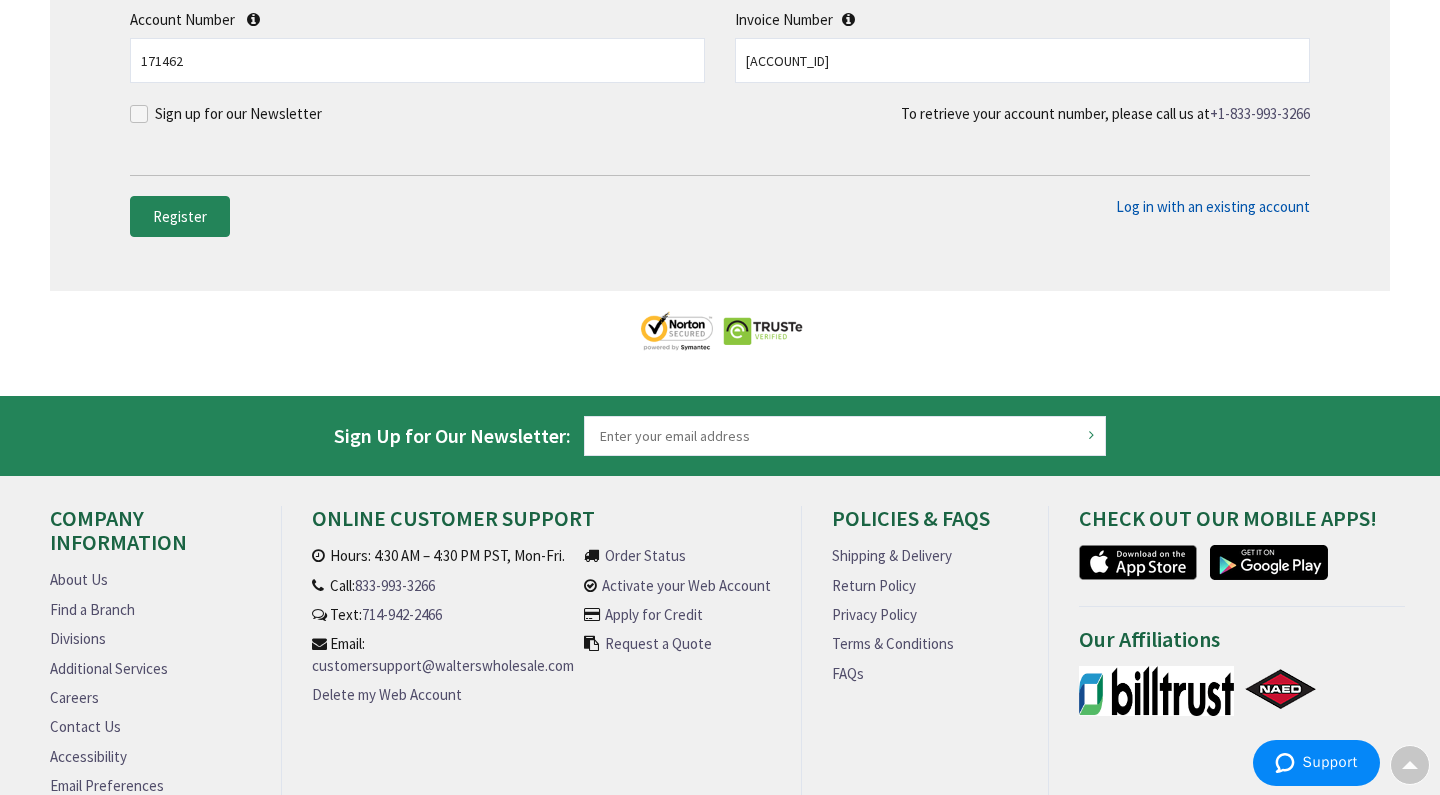 scroll, scrollTop: 823, scrollLeft: 0, axis: vertical 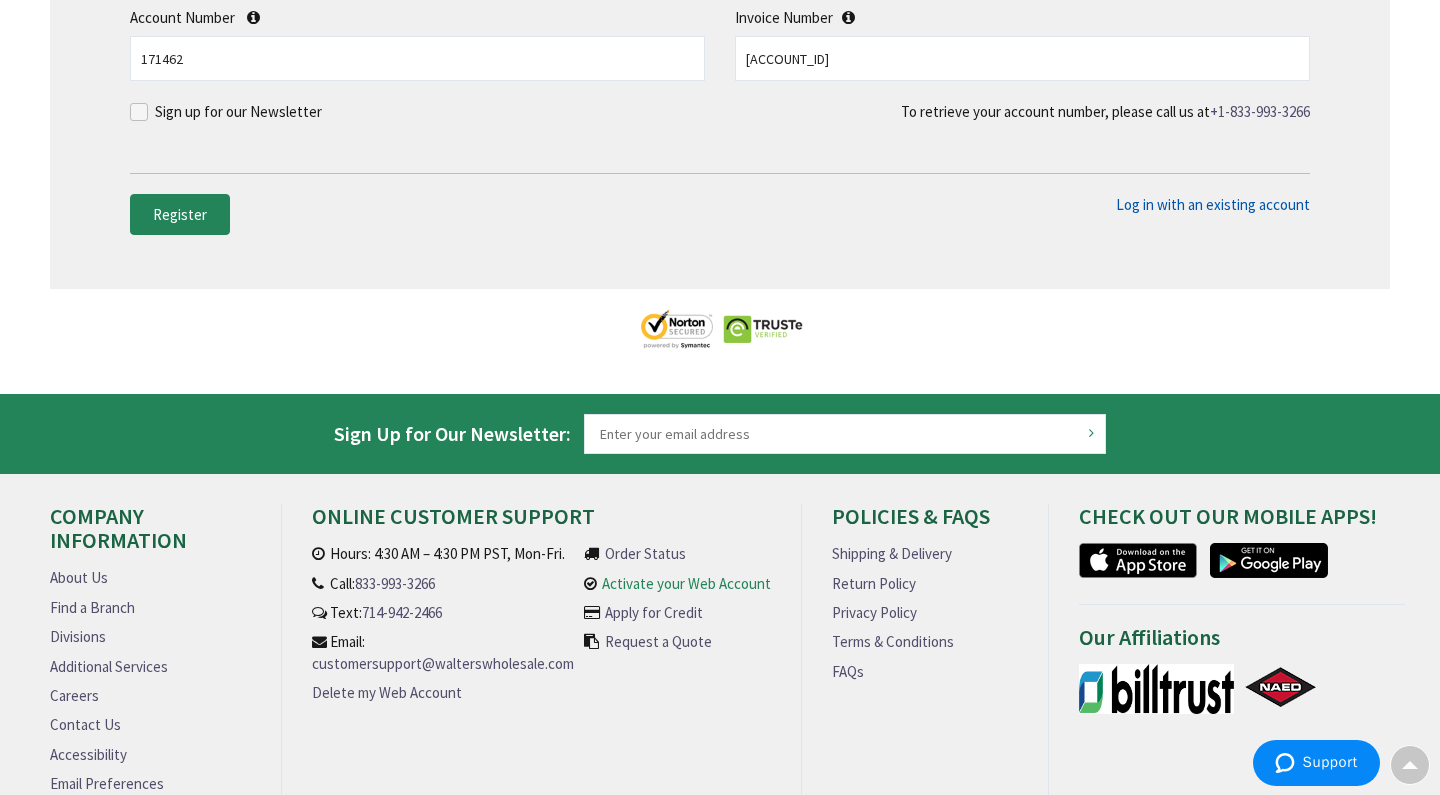 click on "Activate your Web Account" at bounding box center [686, 583] 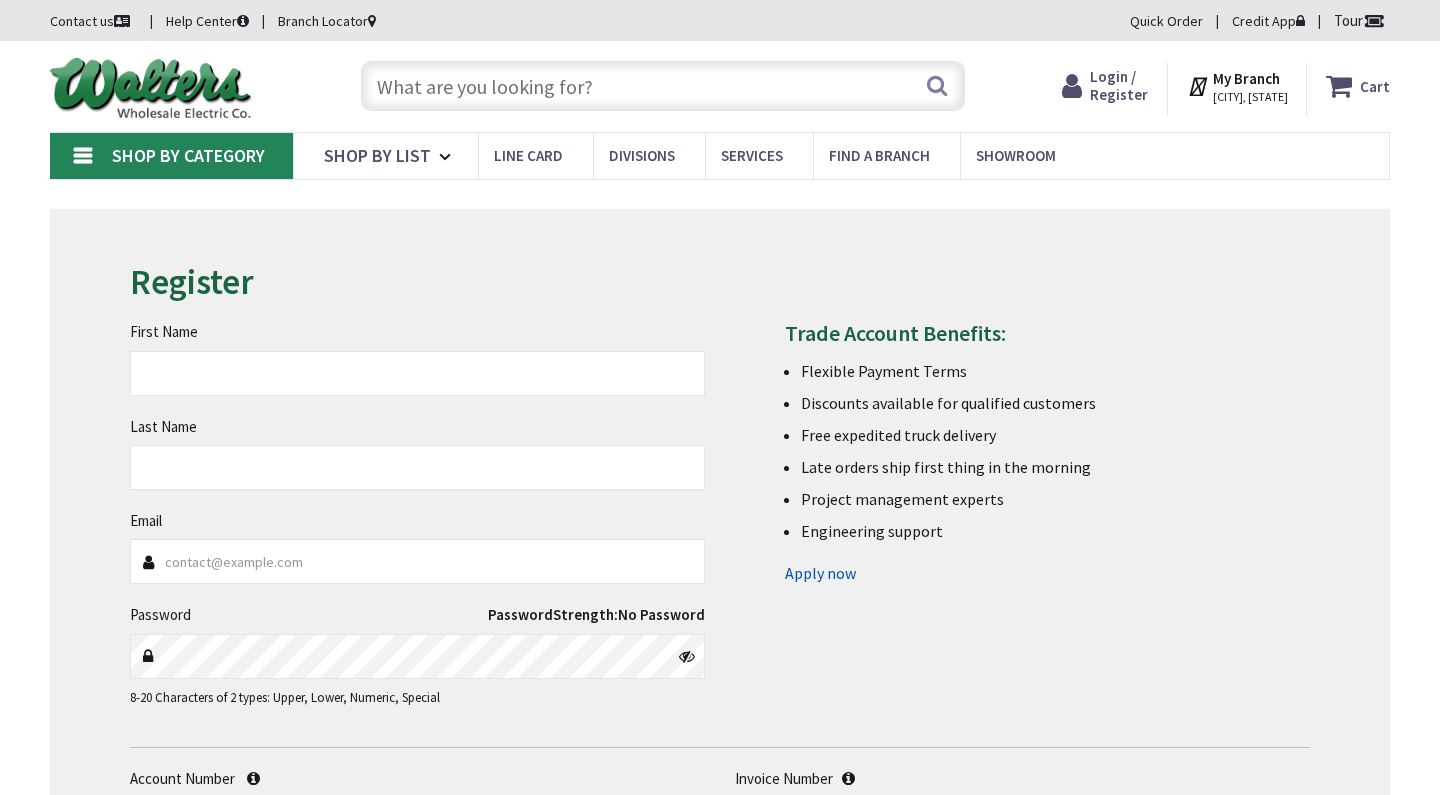 scroll, scrollTop: 0, scrollLeft: 0, axis: both 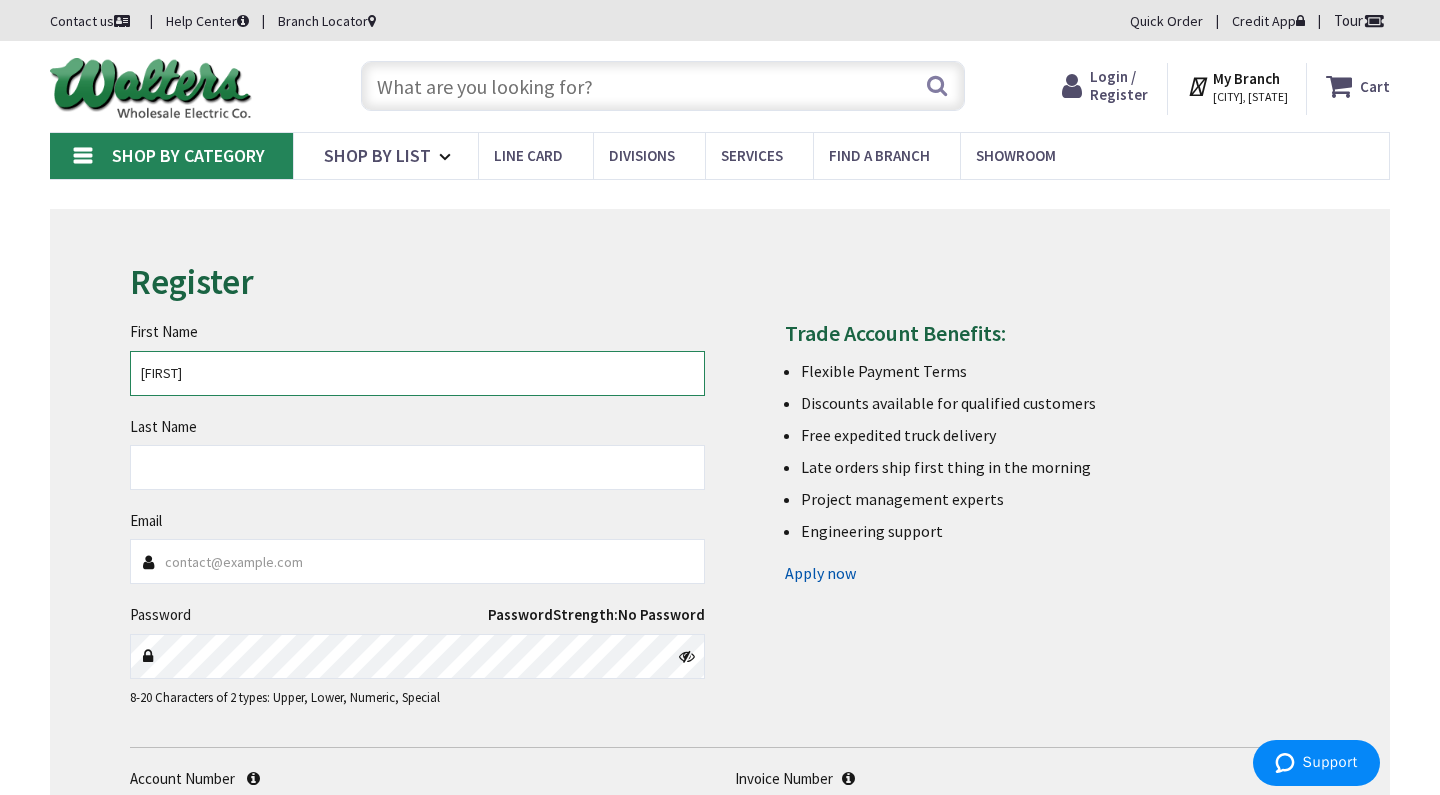 type on "[FIRST]" 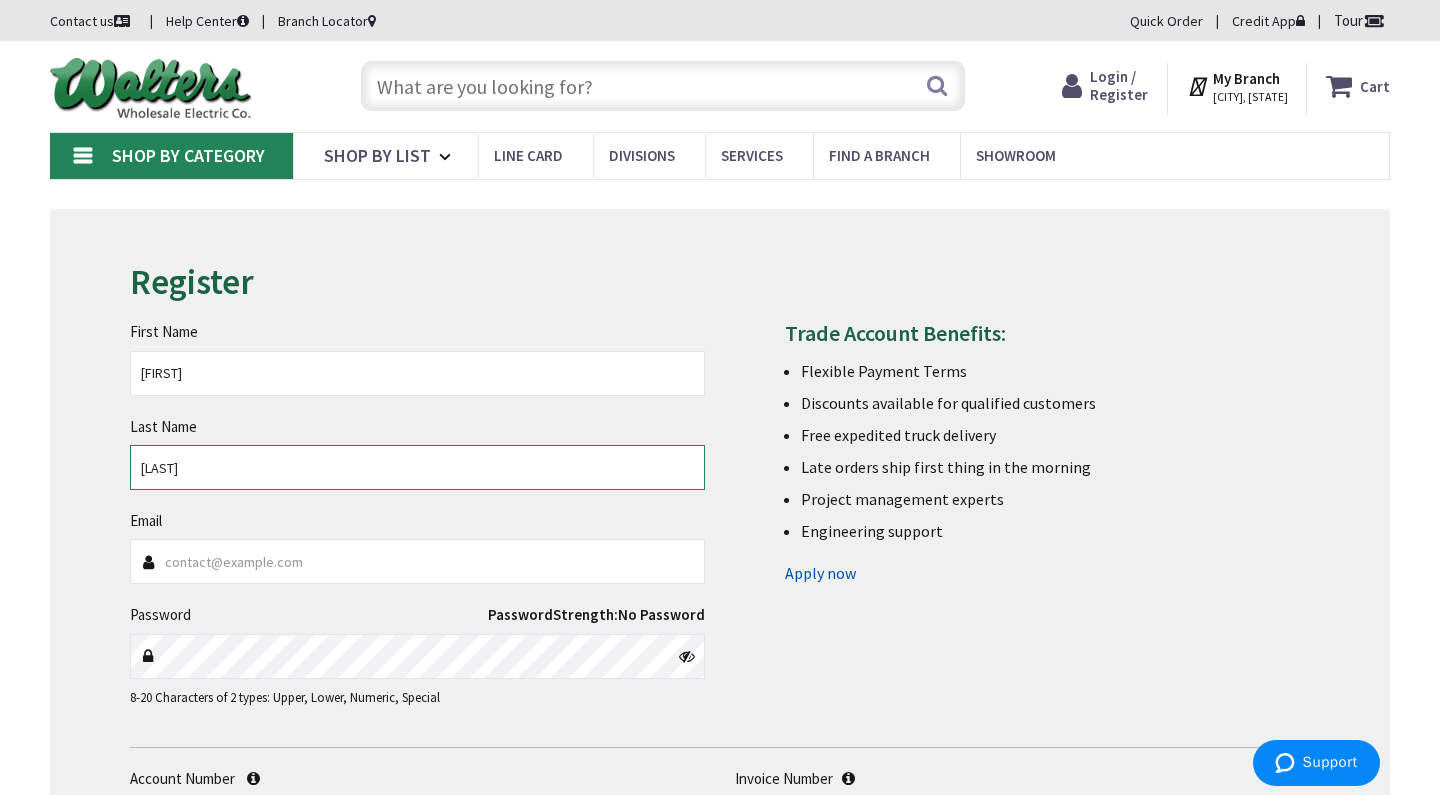 type on "[LAST]" 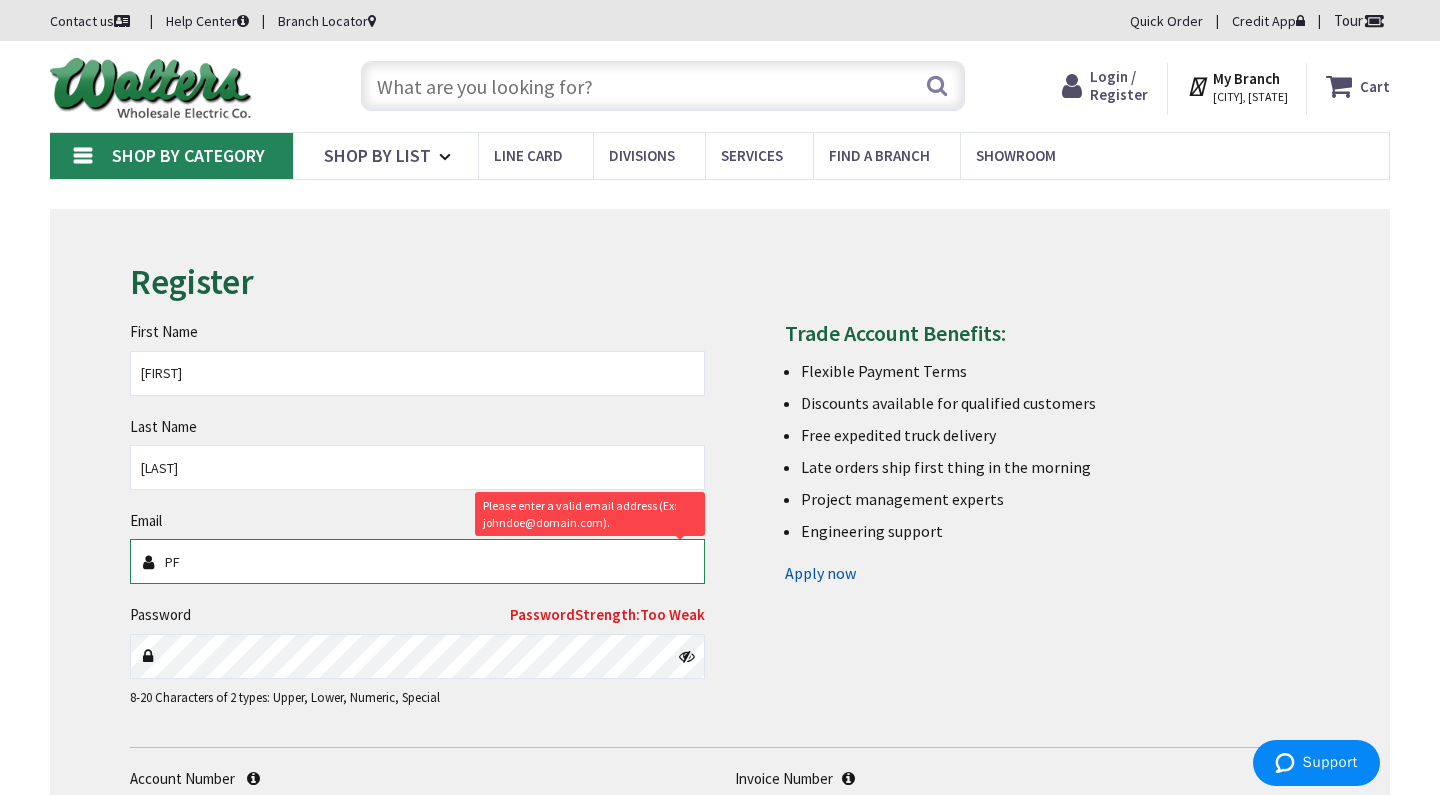type on "P" 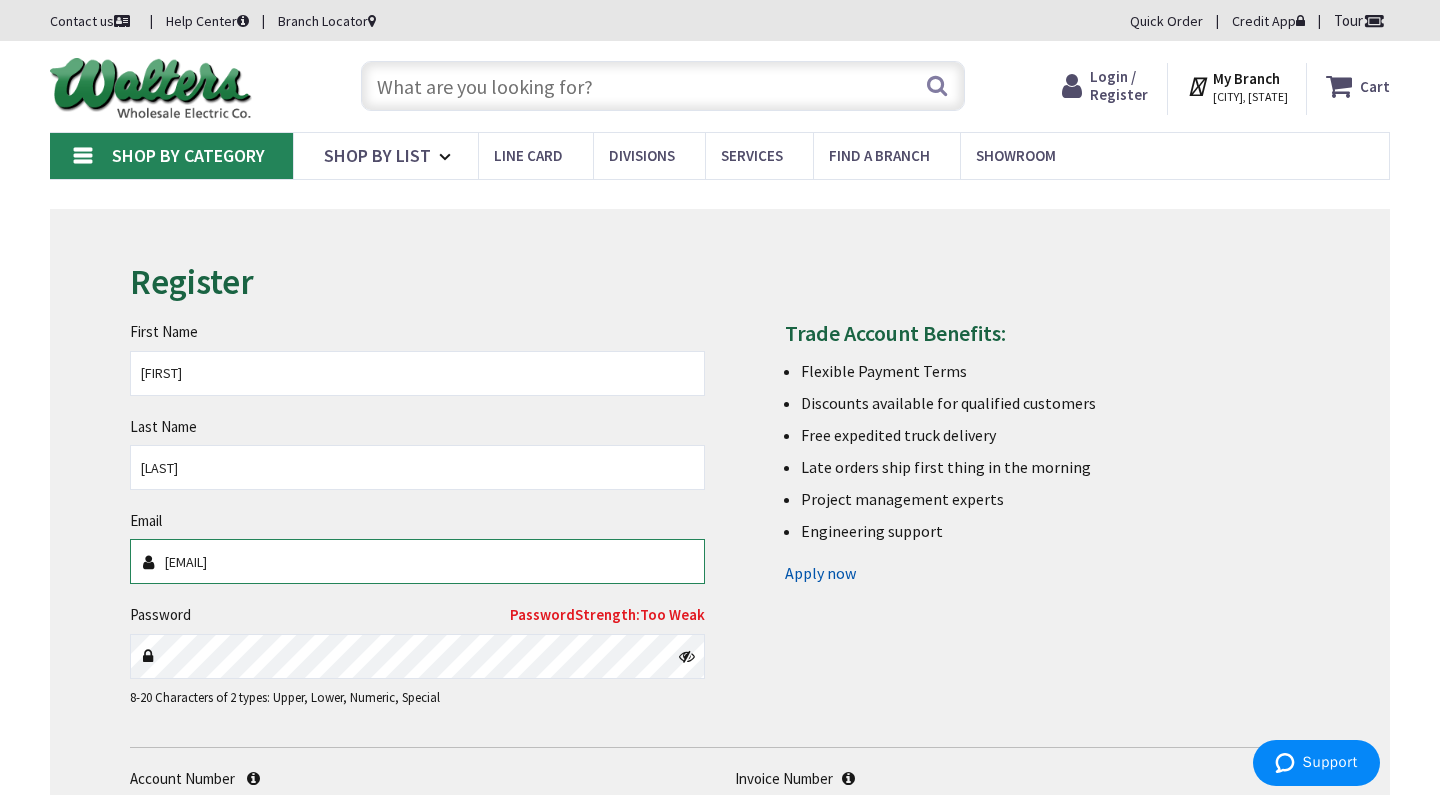 type on "[EMAIL]" 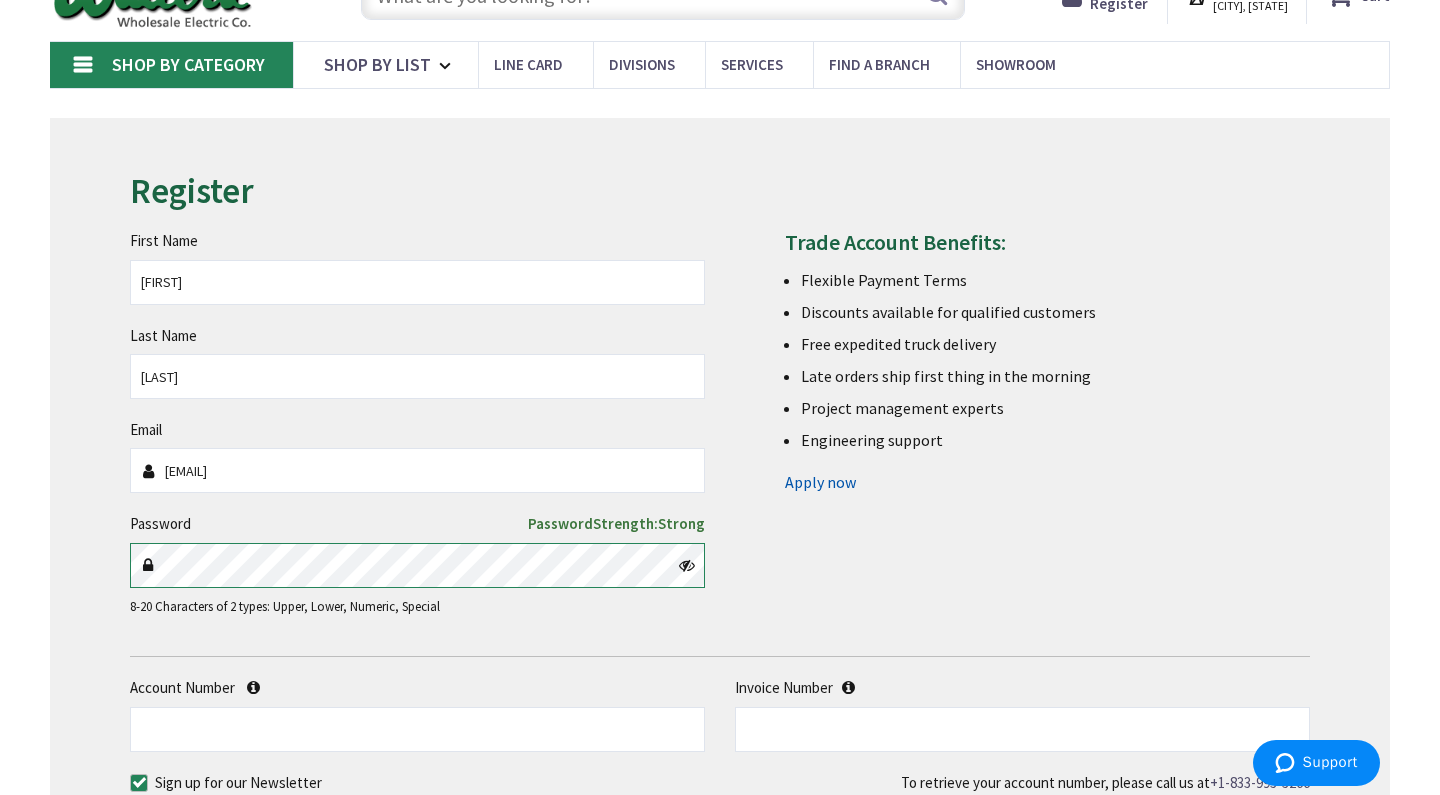scroll, scrollTop: 92, scrollLeft: 0, axis: vertical 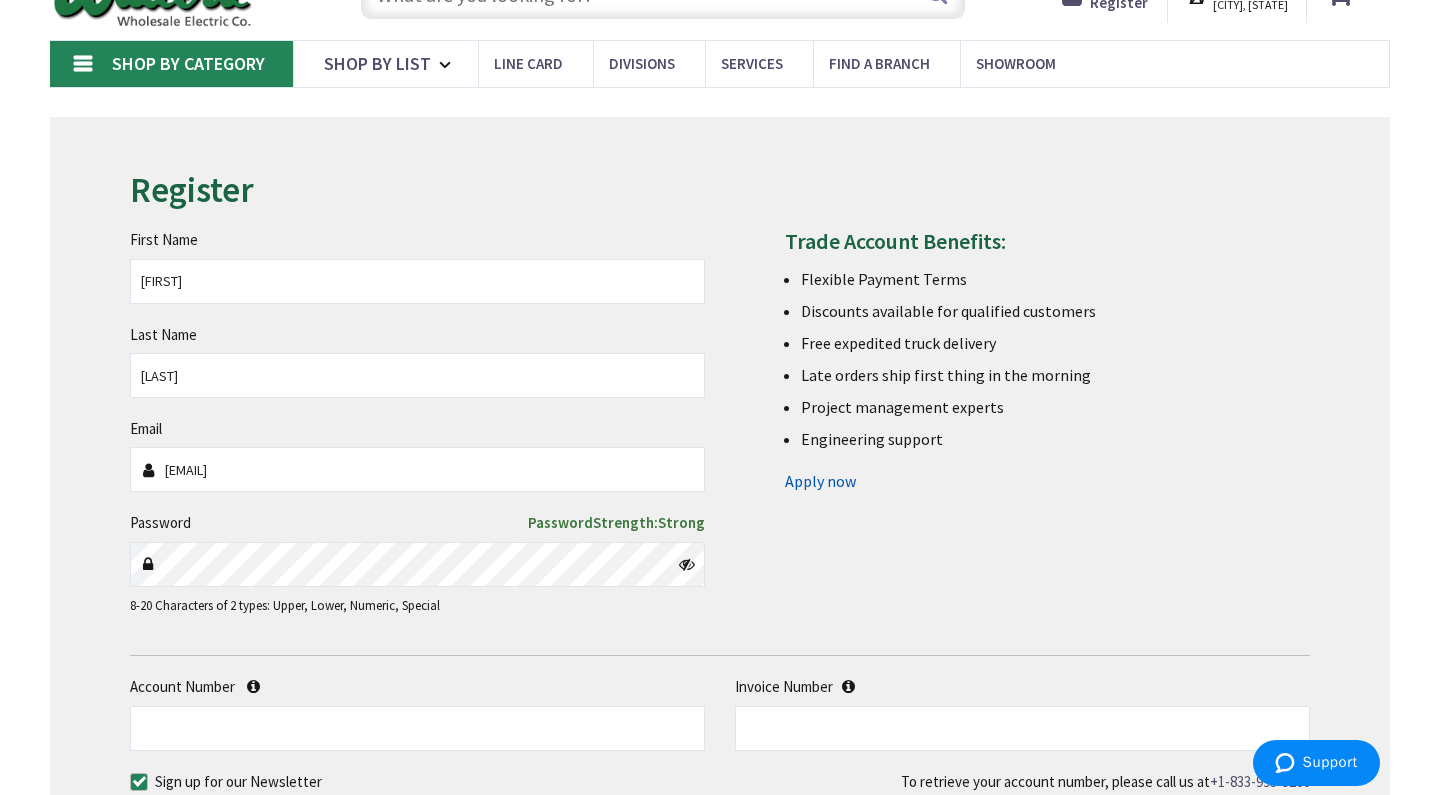 click at bounding box center (687, 564) 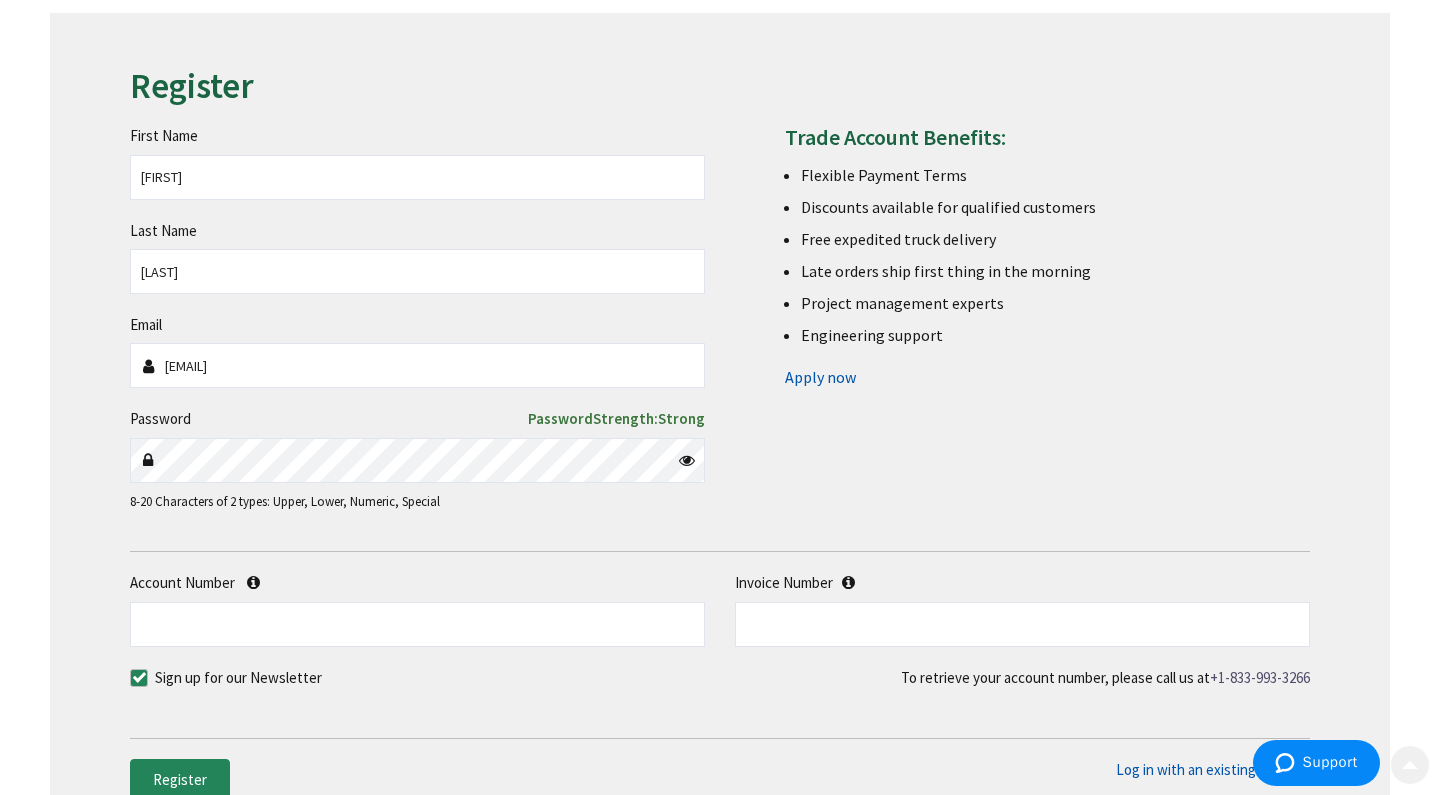 scroll, scrollTop: 270, scrollLeft: 0, axis: vertical 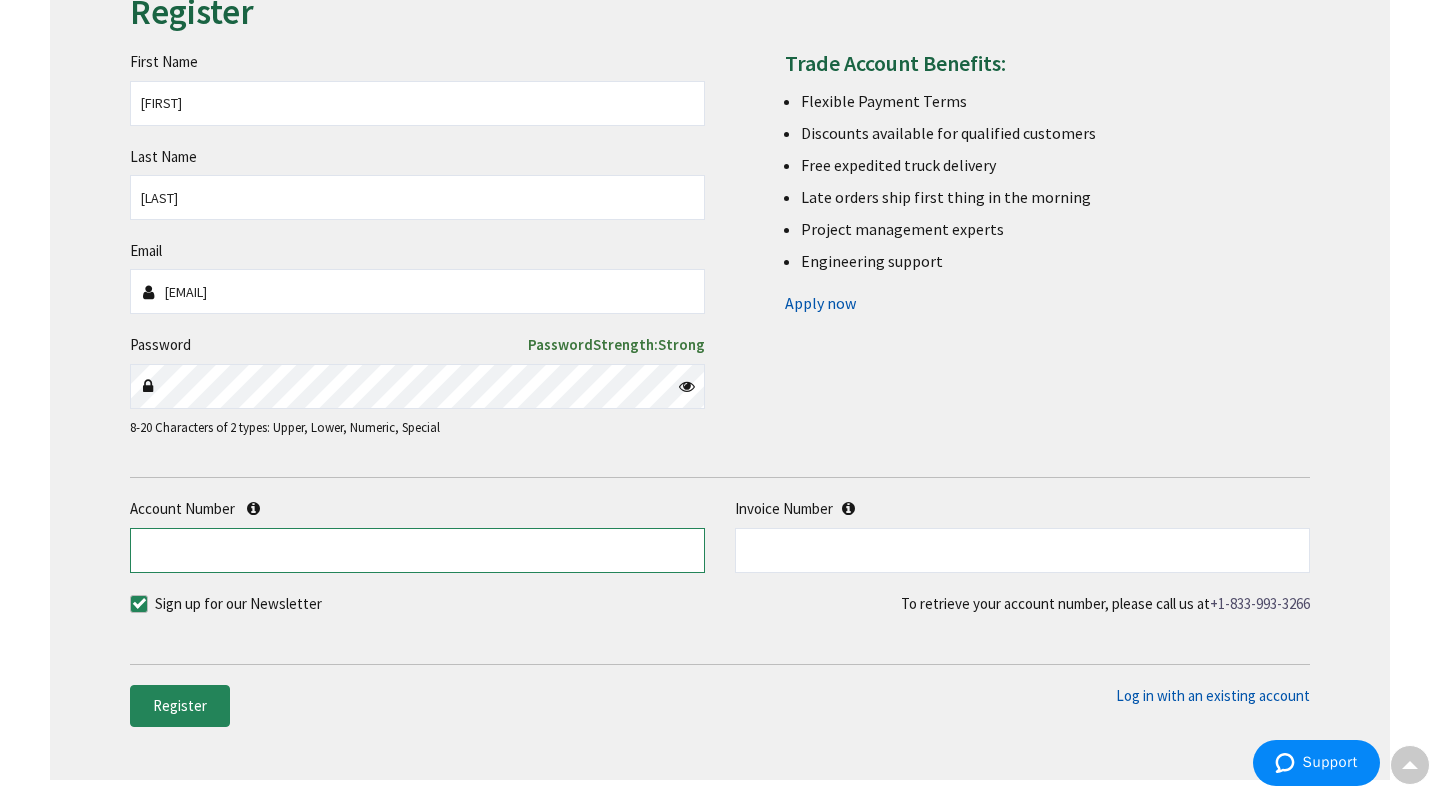 click on "Account Number" at bounding box center [417, 550] 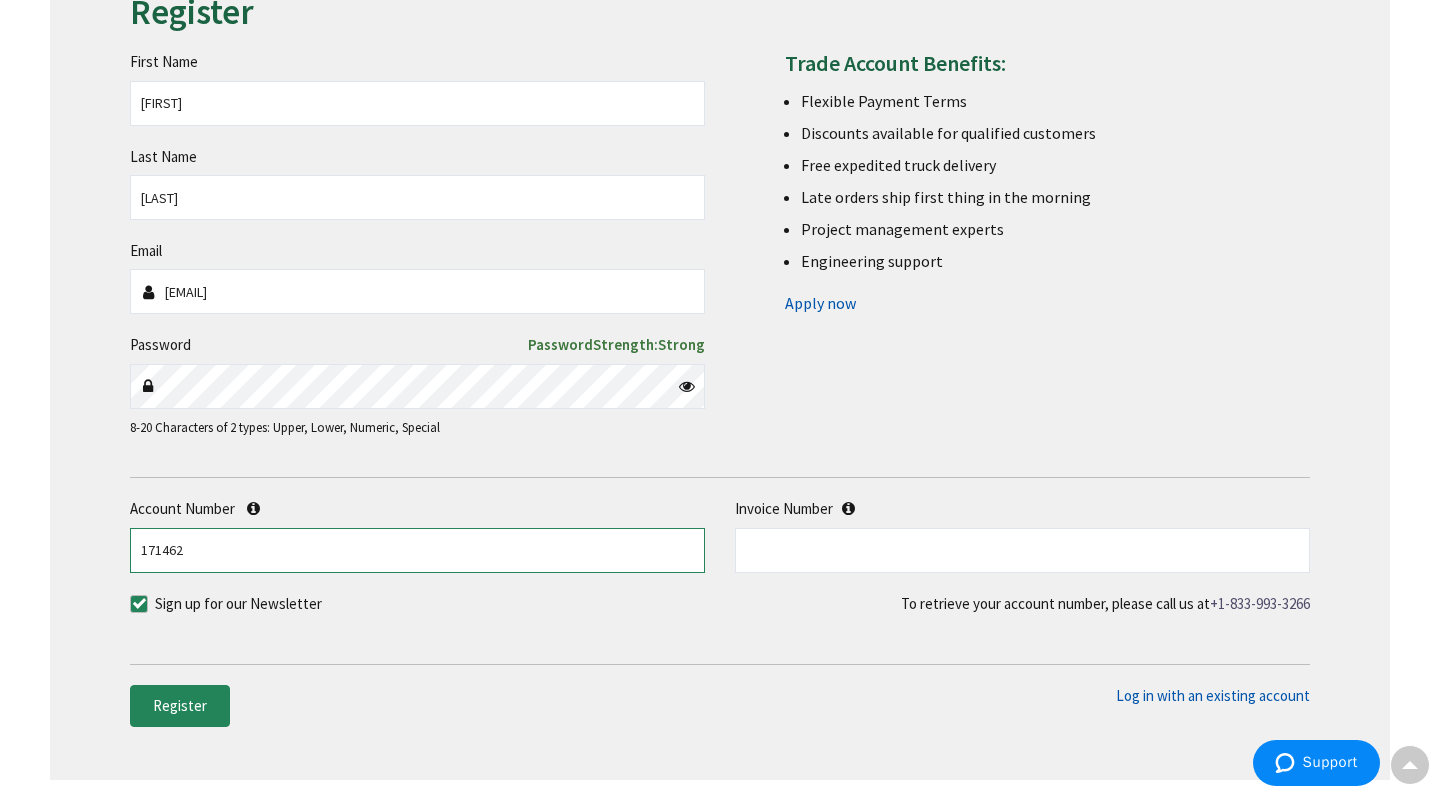 type on "171462" 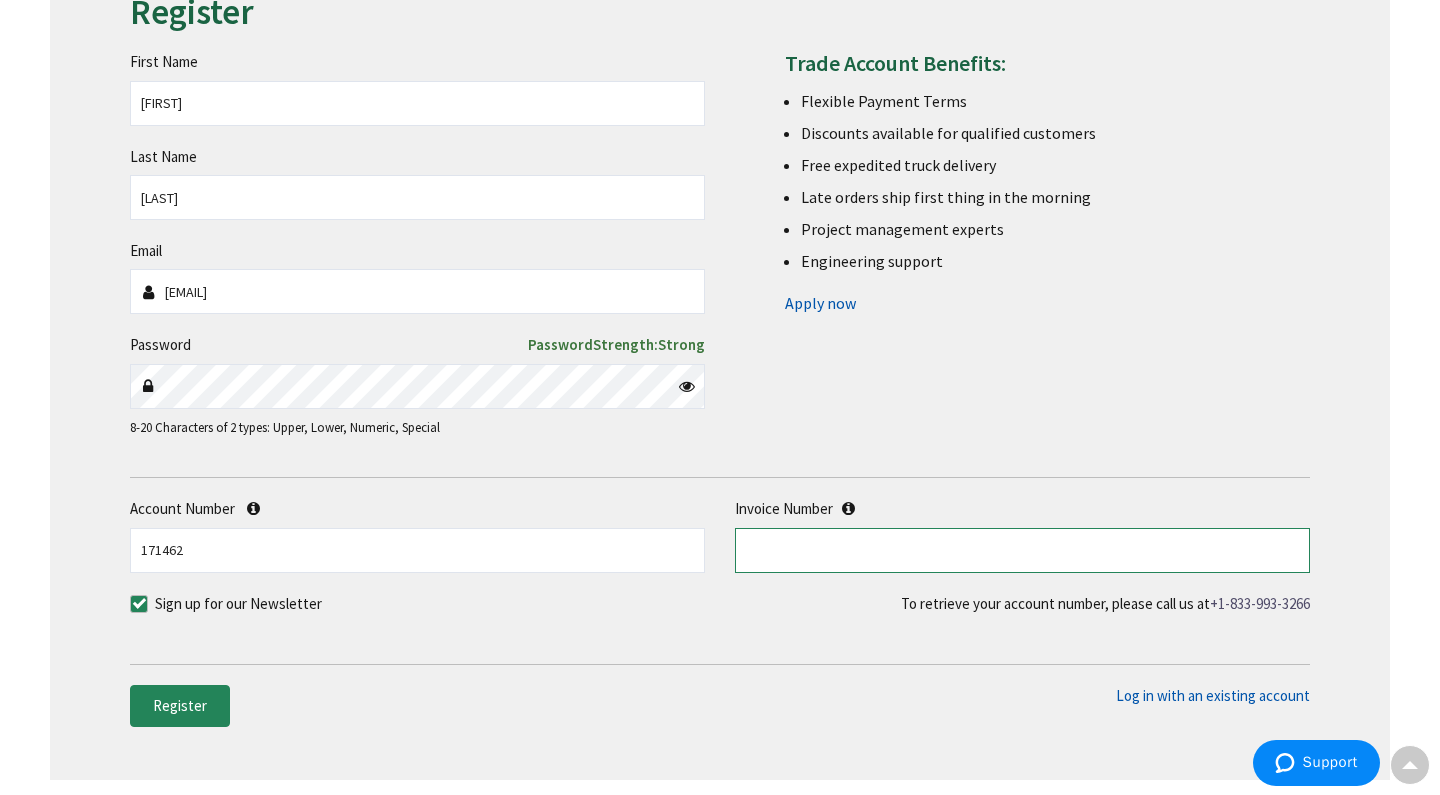 click at bounding box center (1022, 550) 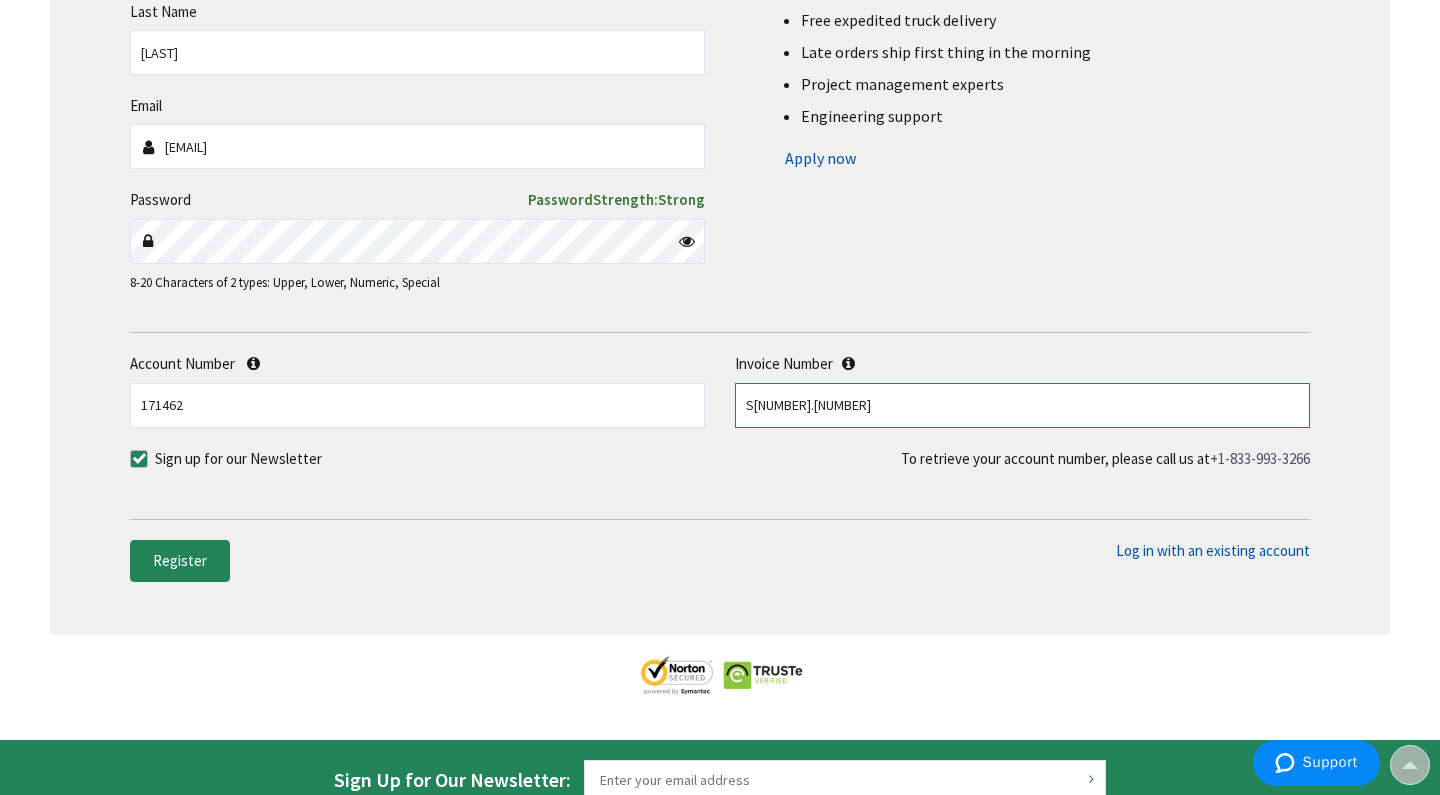 scroll, scrollTop: 421, scrollLeft: 0, axis: vertical 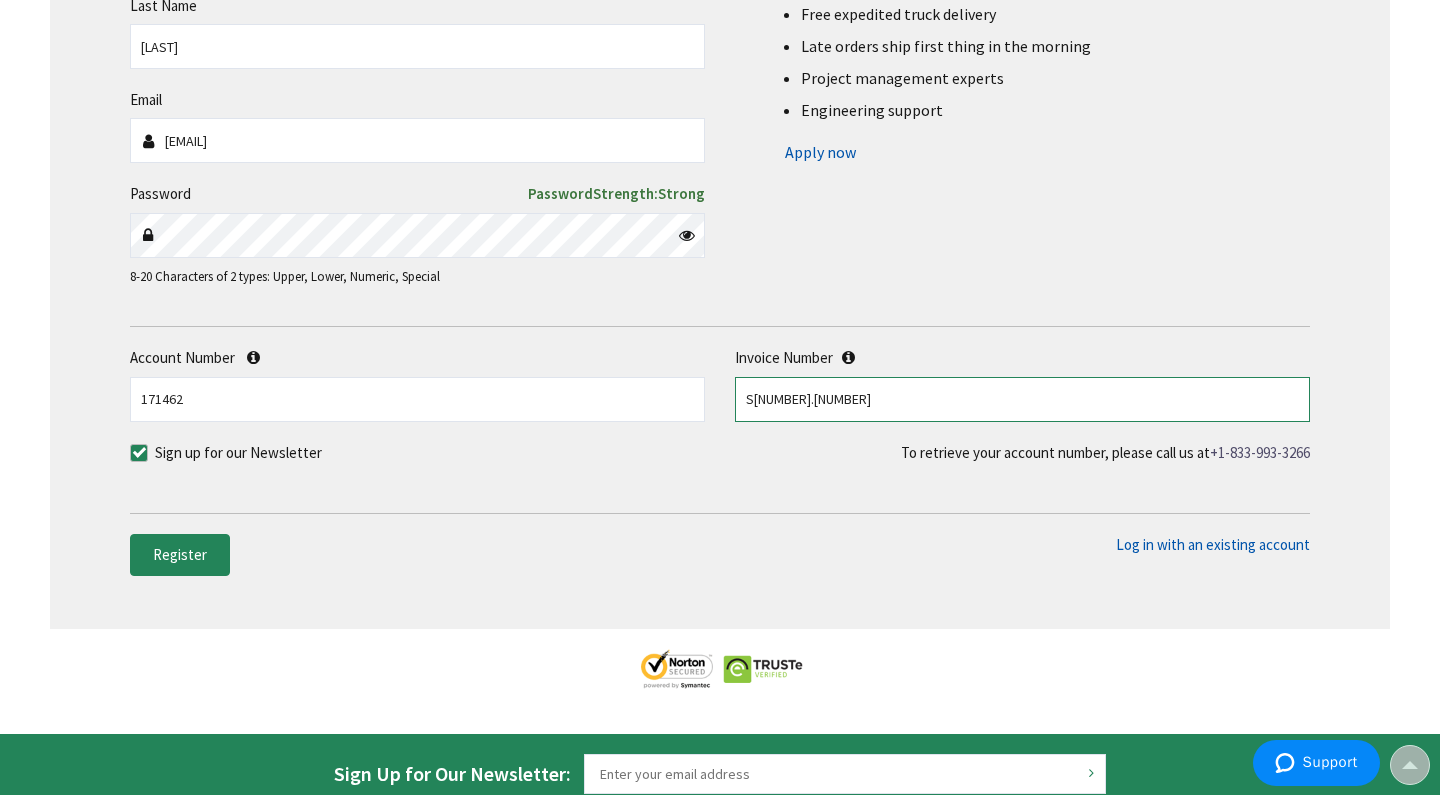 type on "S128329306.001" 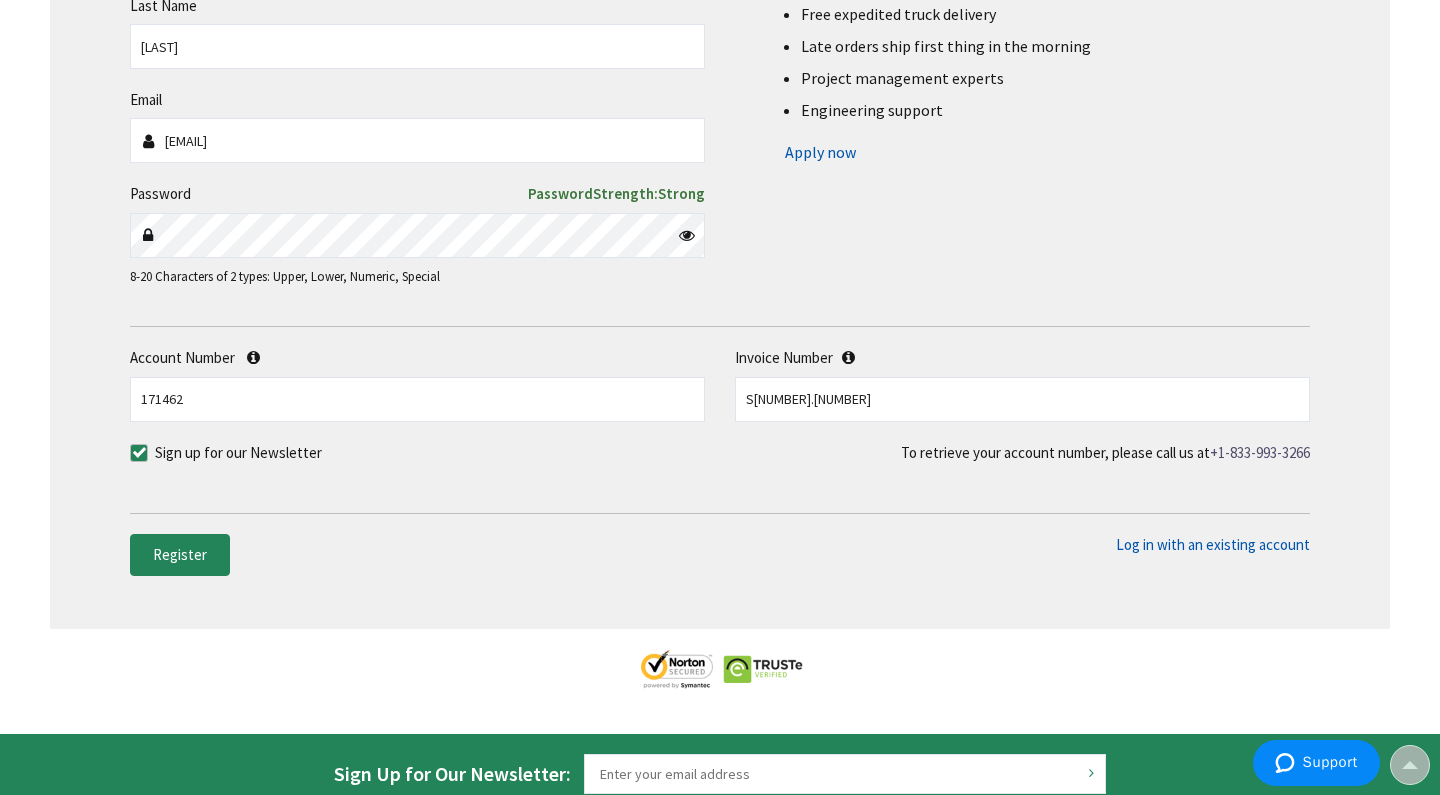 click at bounding box center [139, 453] 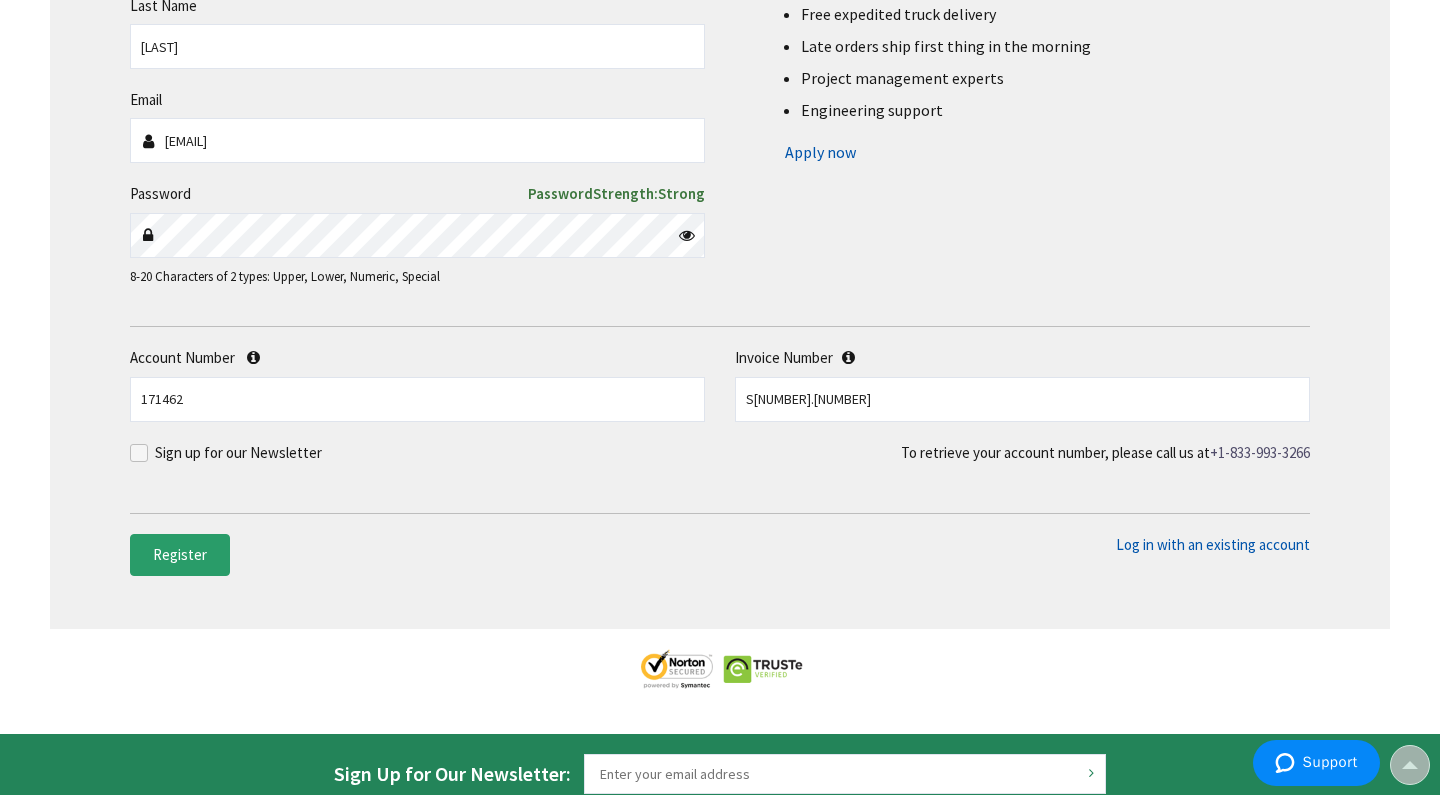 click on "Register" at bounding box center [180, 554] 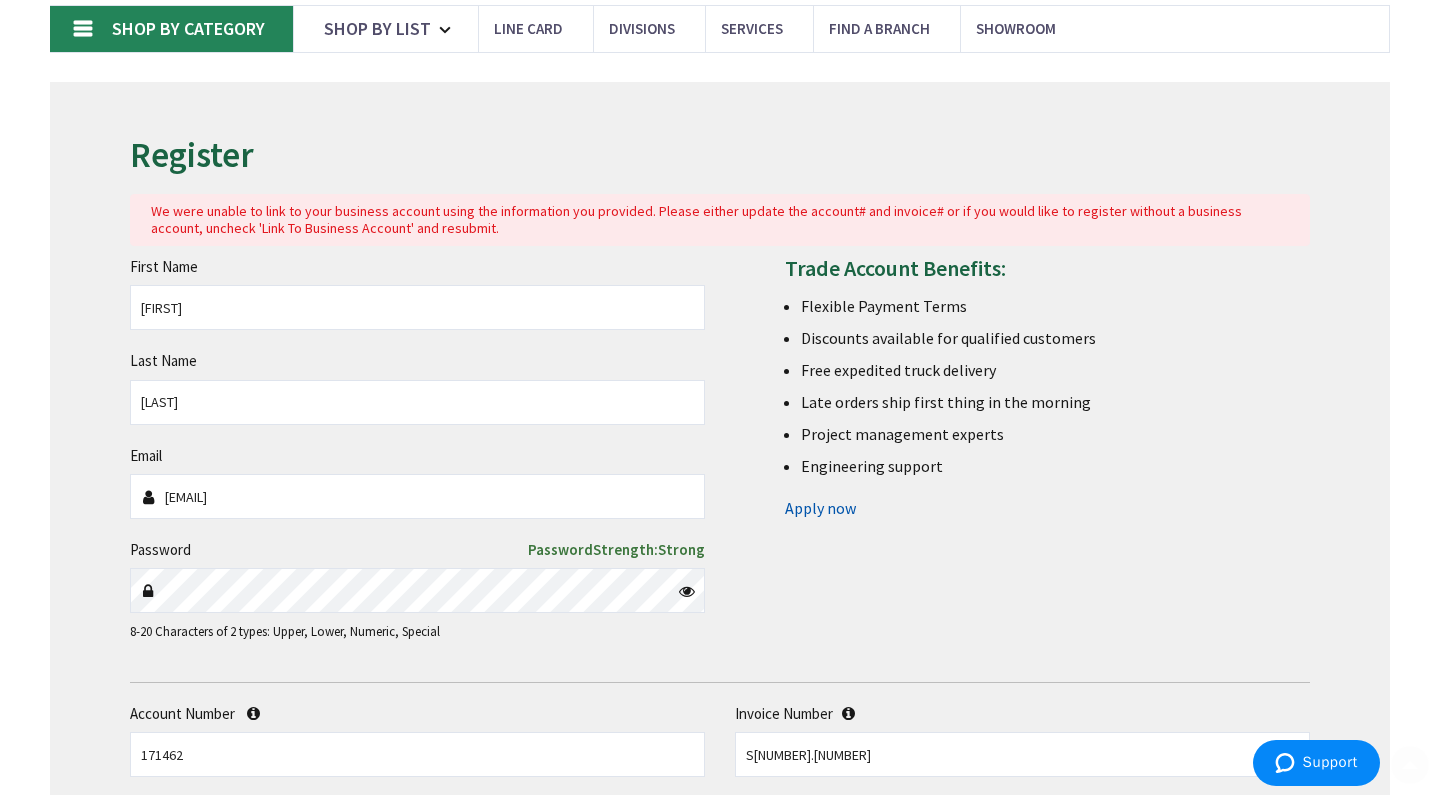 scroll, scrollTop: 133, scrollLeft: 0, axis: vertical 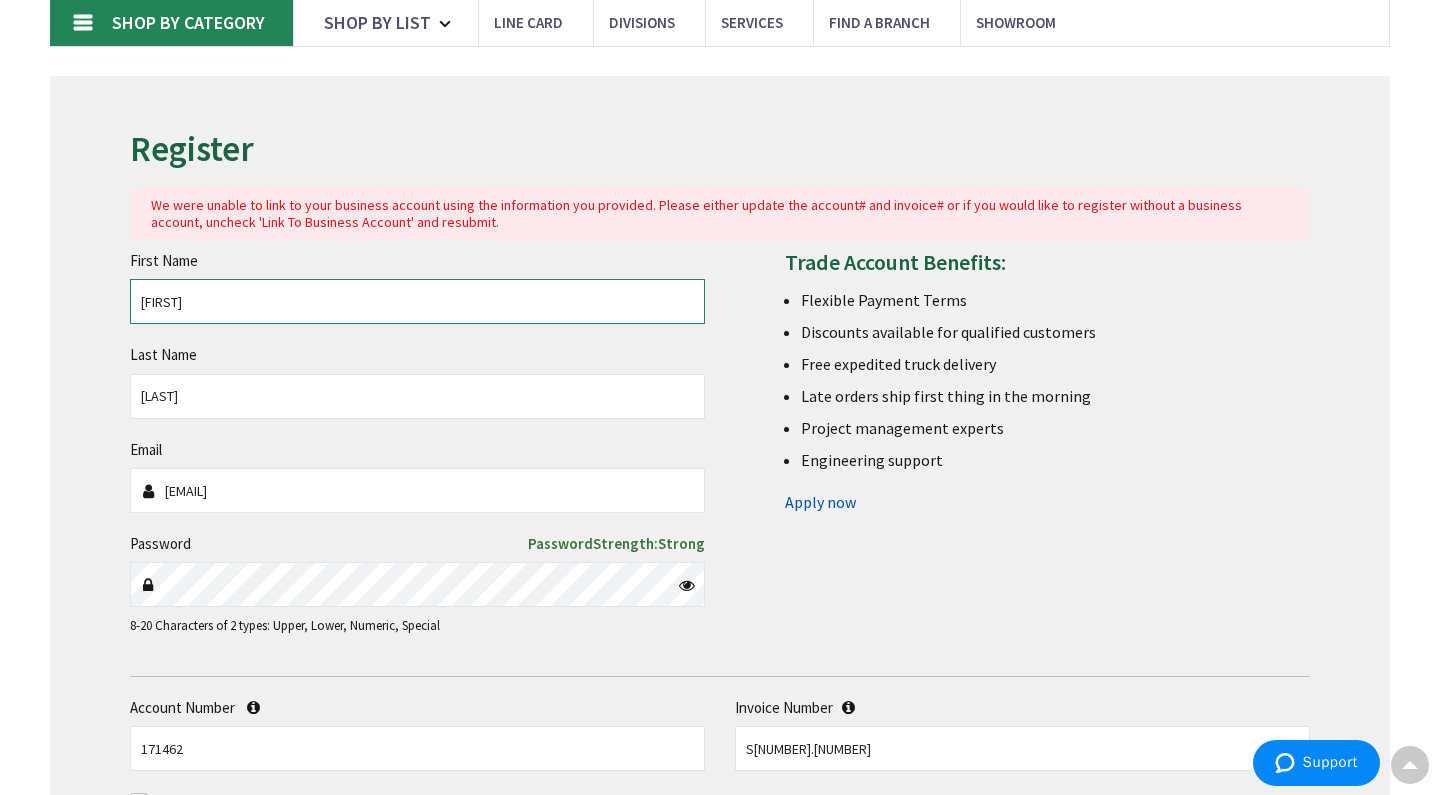 click on "RICARDO" at bounding box center [417, 301] 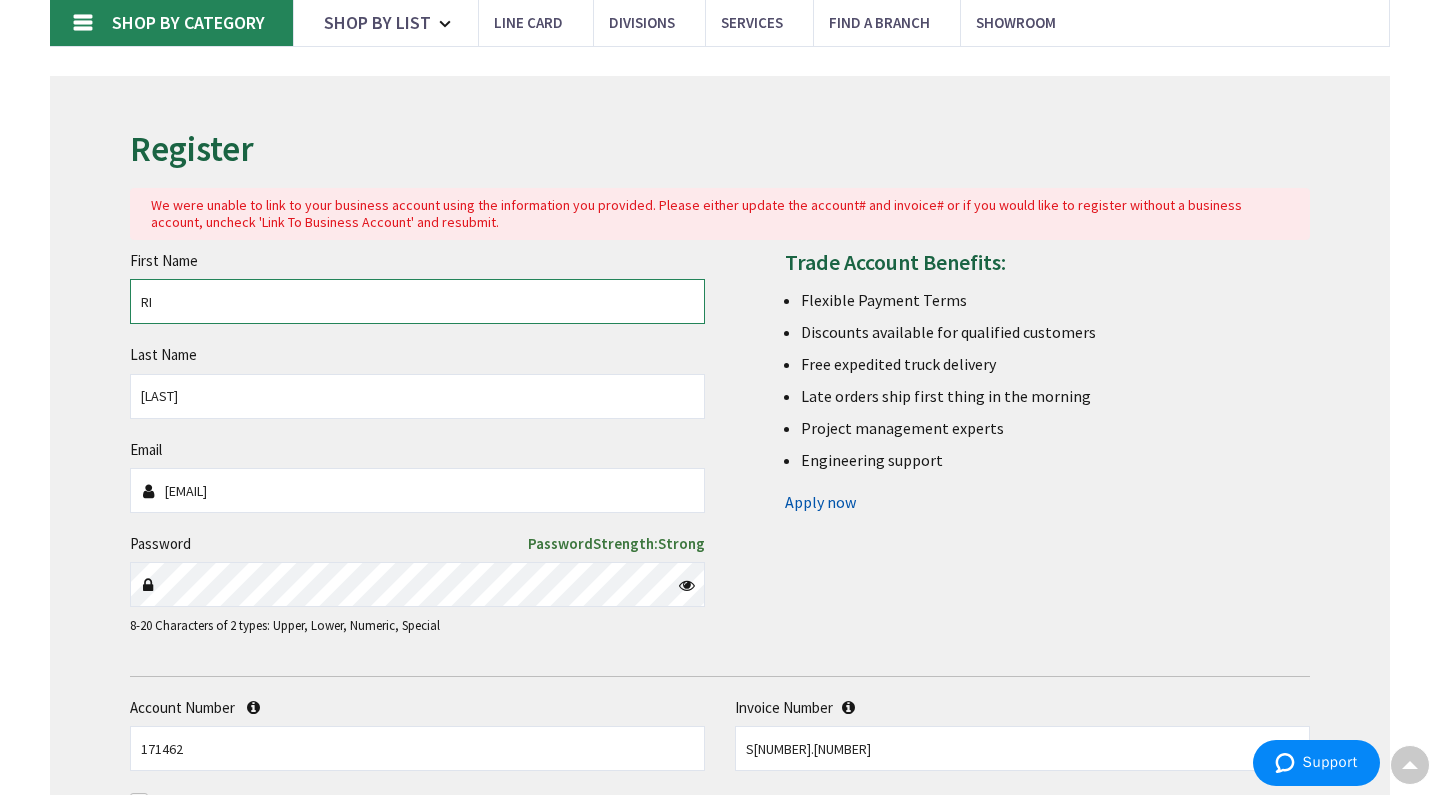 type on "R" 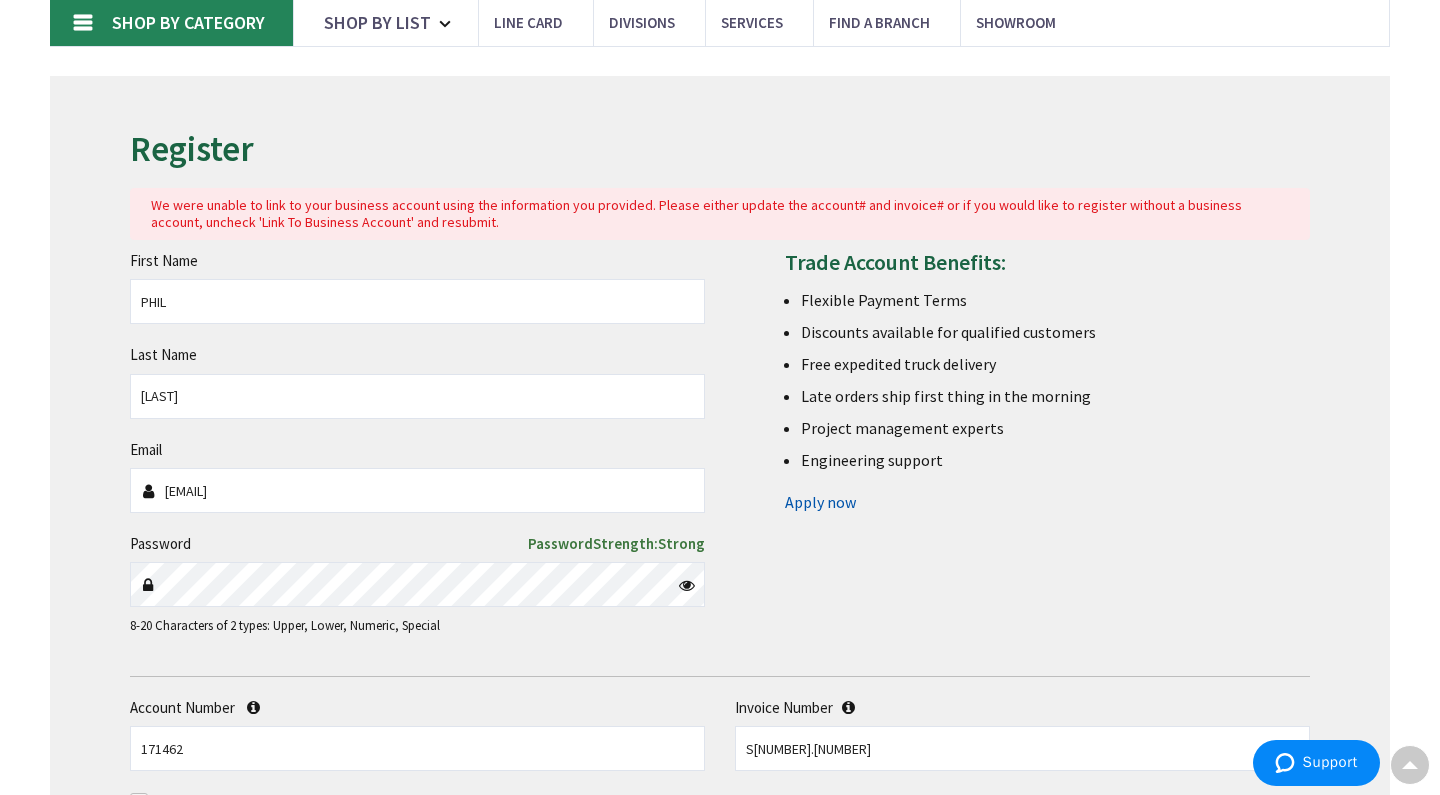 click on "Register
We were unable to link to your business account using the information you provided. Please either update the account# and invoice# or if you would like to register without a business account, uncheck 'Link To Business Account' and resubmit.
First Name
PHIL
Last Name
NAVARRO
Email
Password Strong" at bounding box center (720, 527) 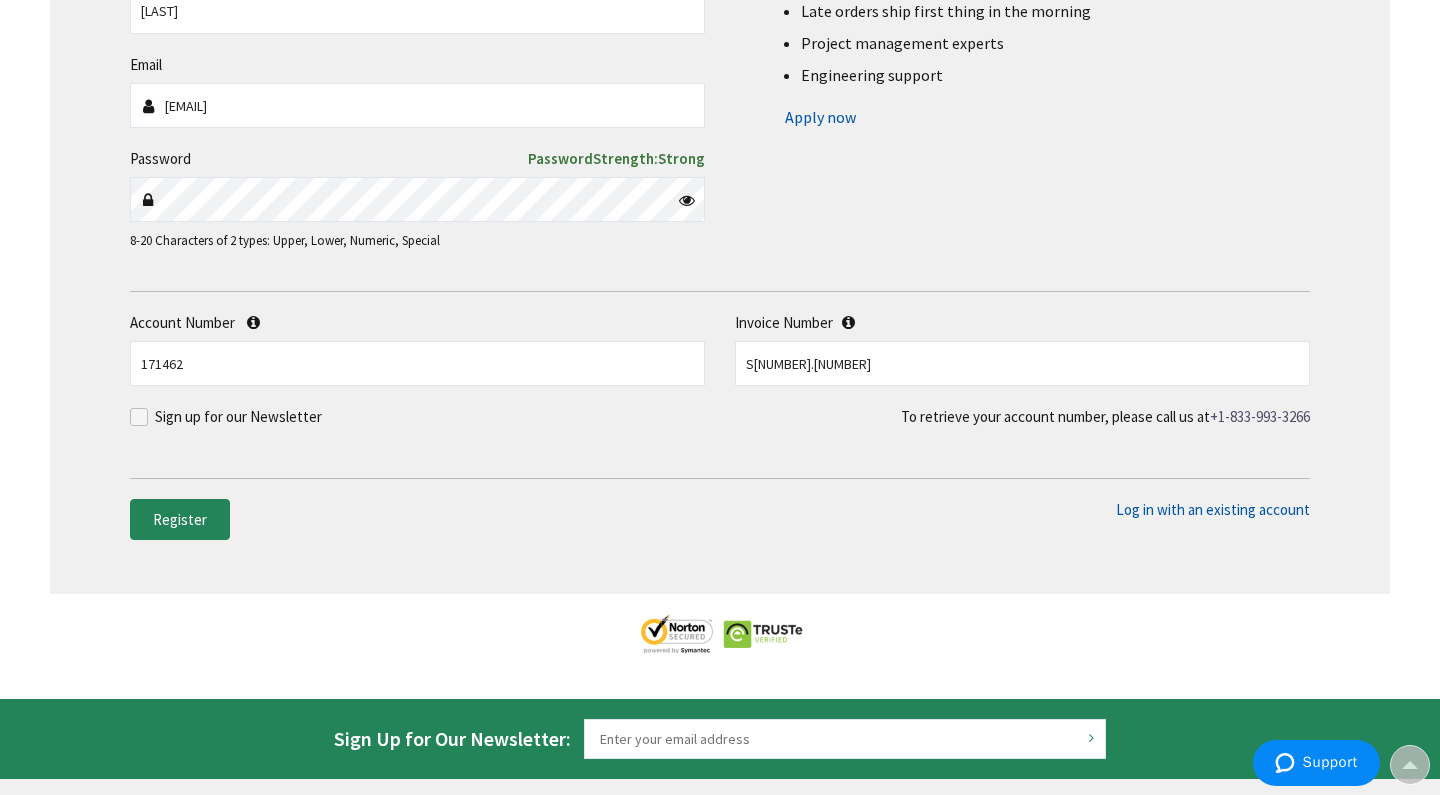 scroll, scrollTop: 571, scrollLeft: 0, axis: vertical 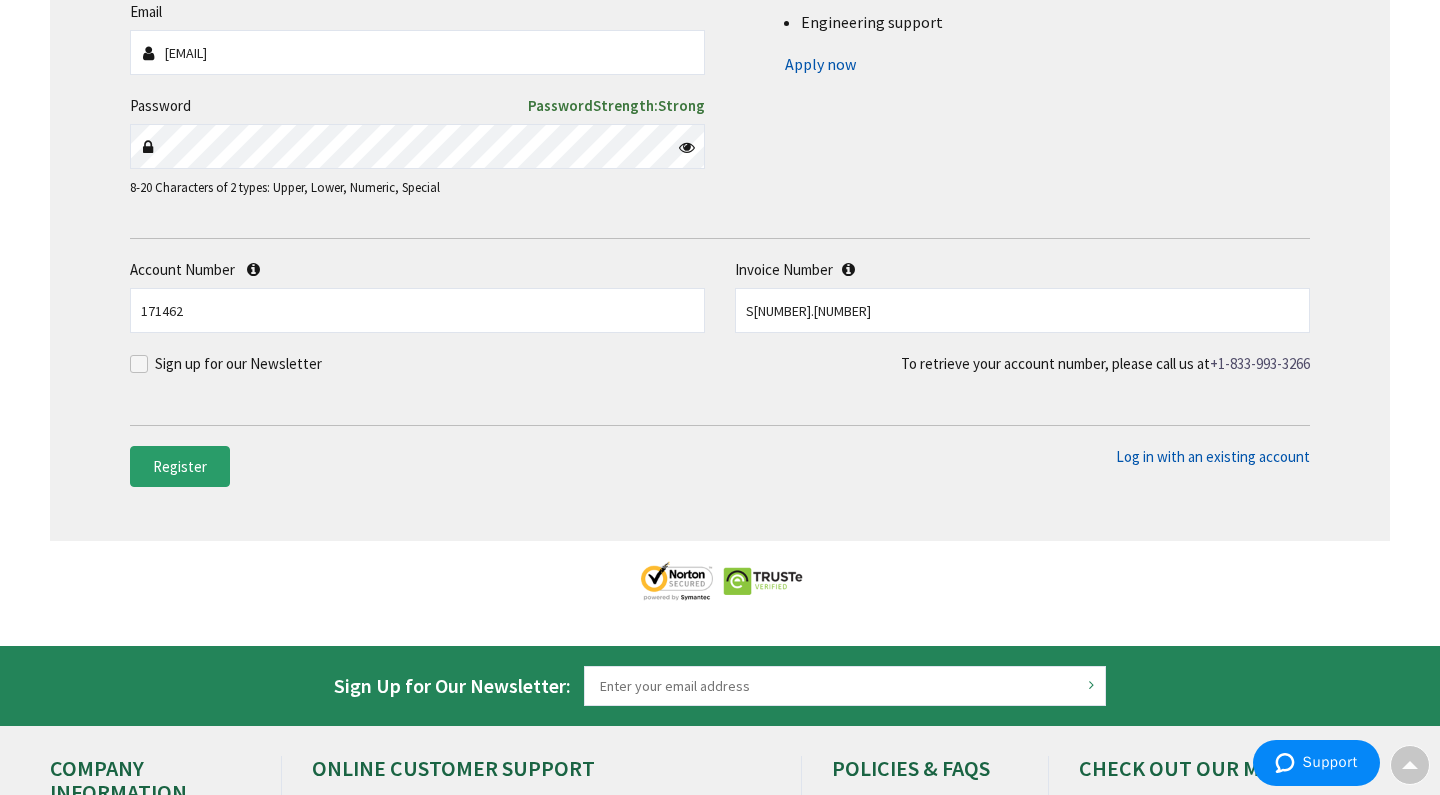 click on "Register" at bounding box center (180, 466) 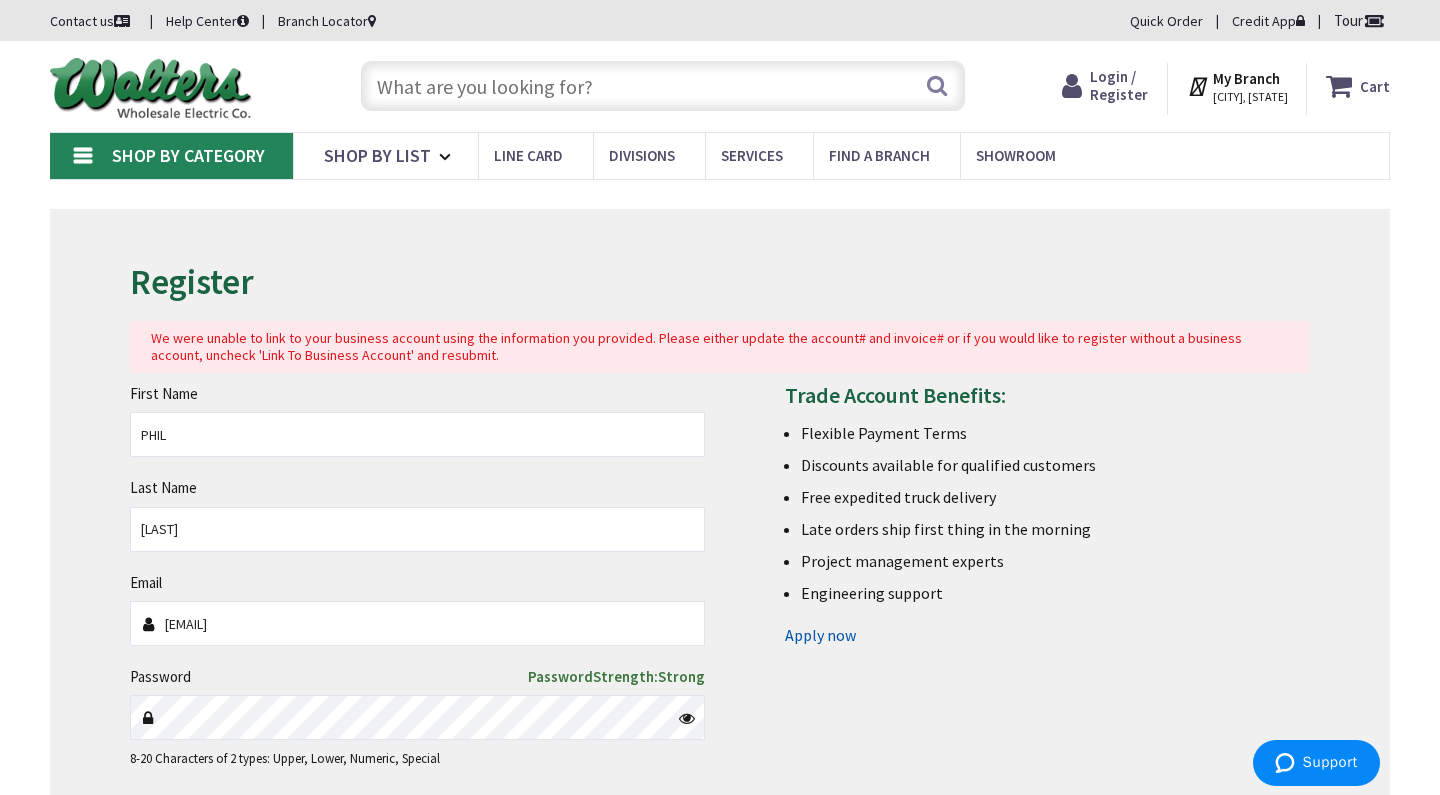 scroll, scrollTop: 0, scrollLeft: 0, axis: both 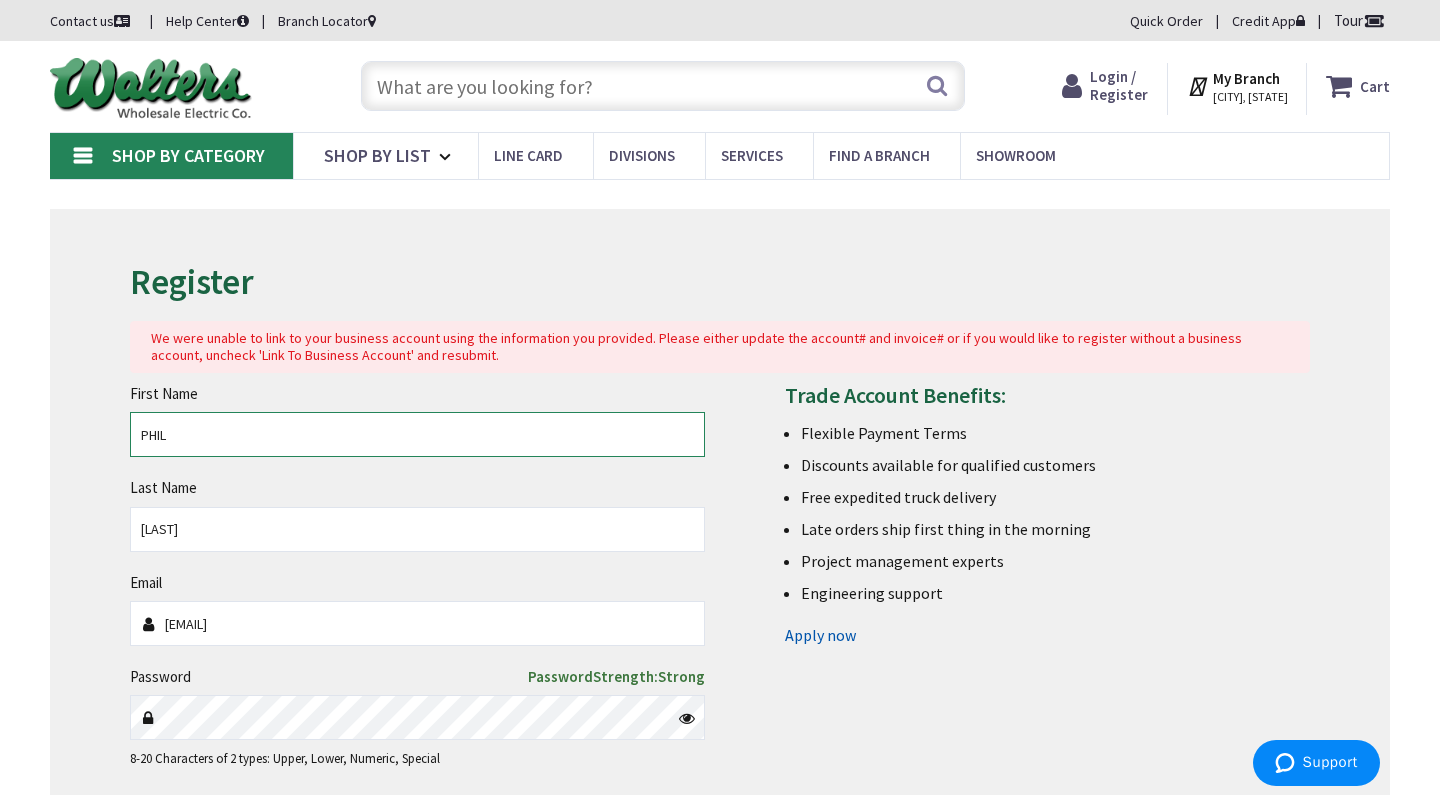 click on "PHIL" at bounding box center [417, 434] 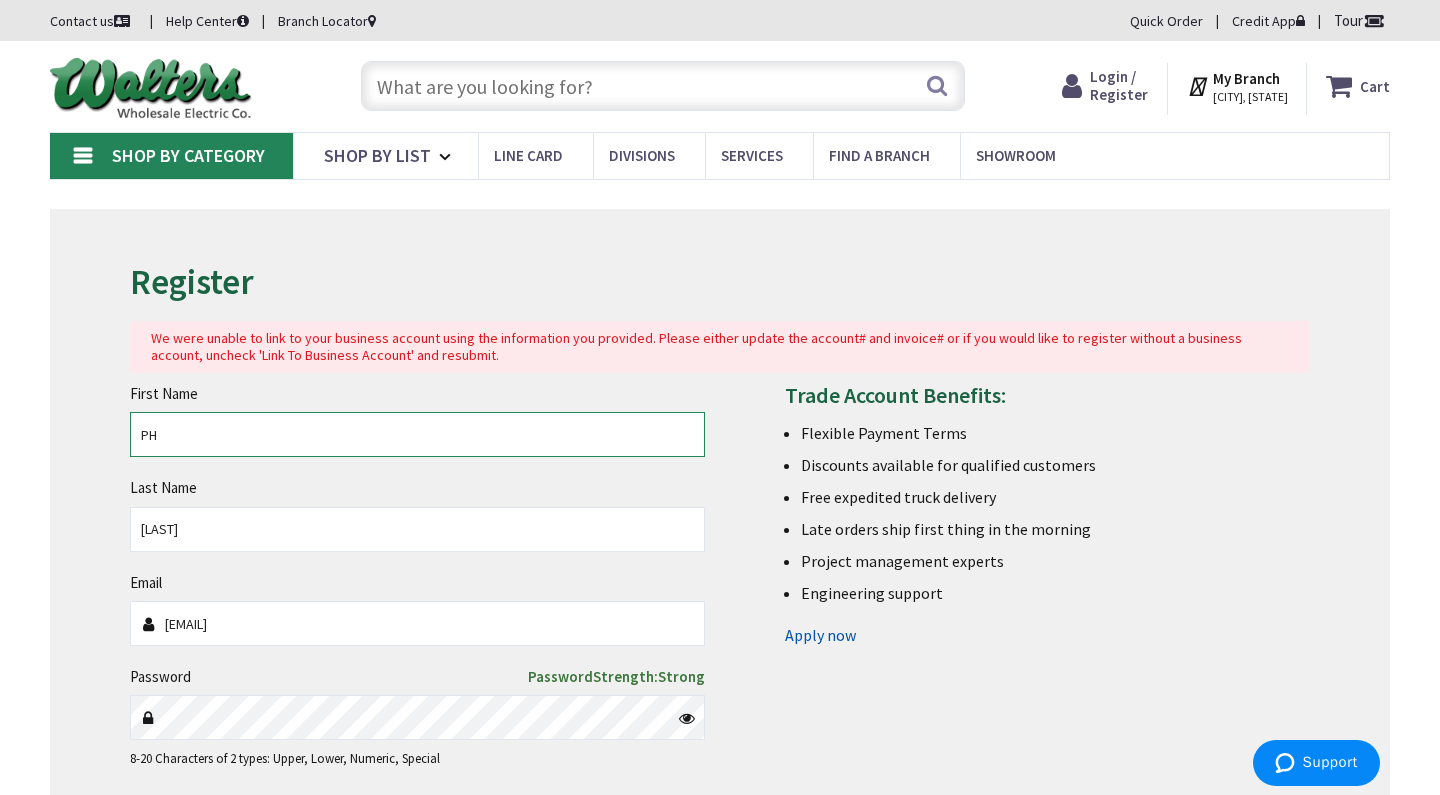 type on "P" 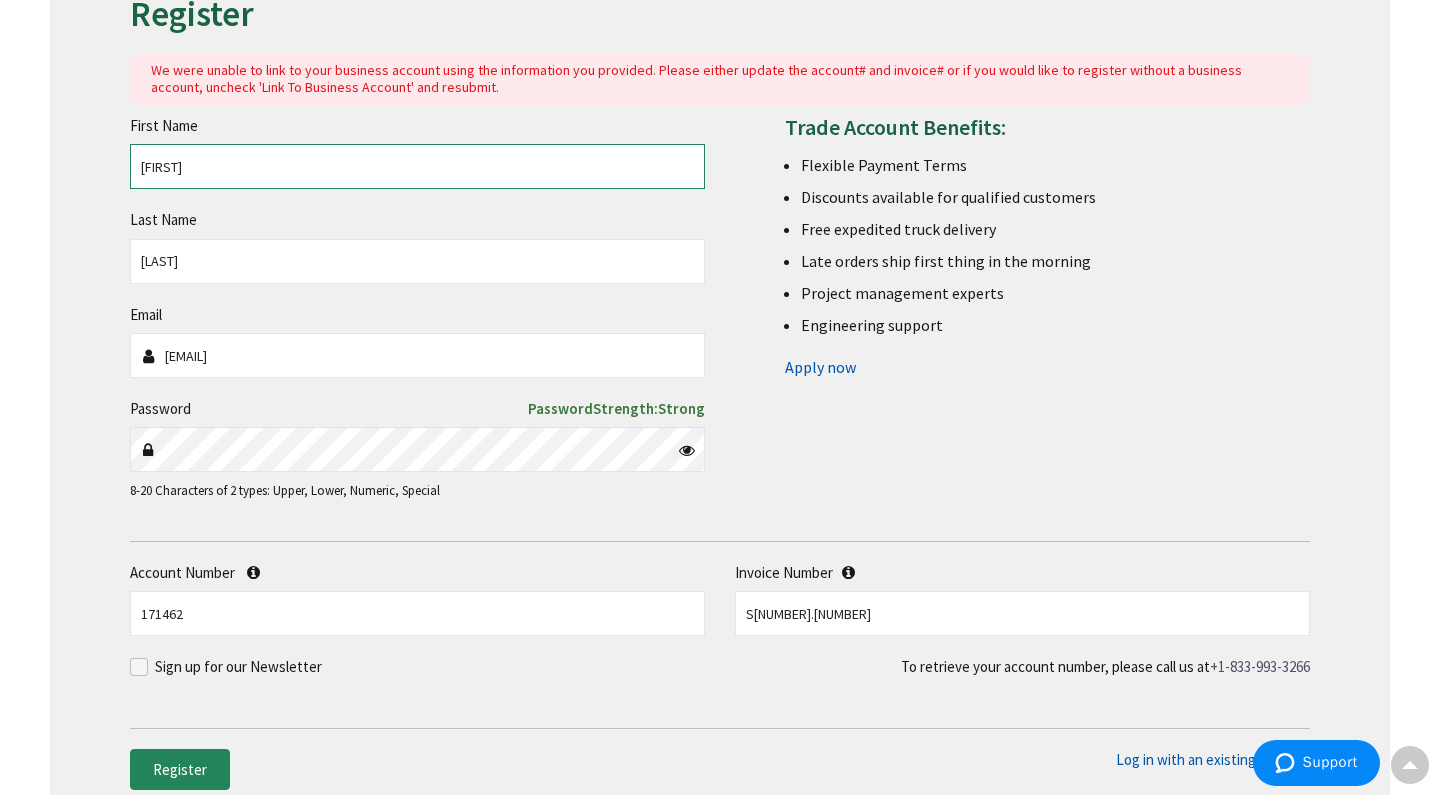 scroll, scrollTop: 274, scrollLeft: 0, axis: vertical 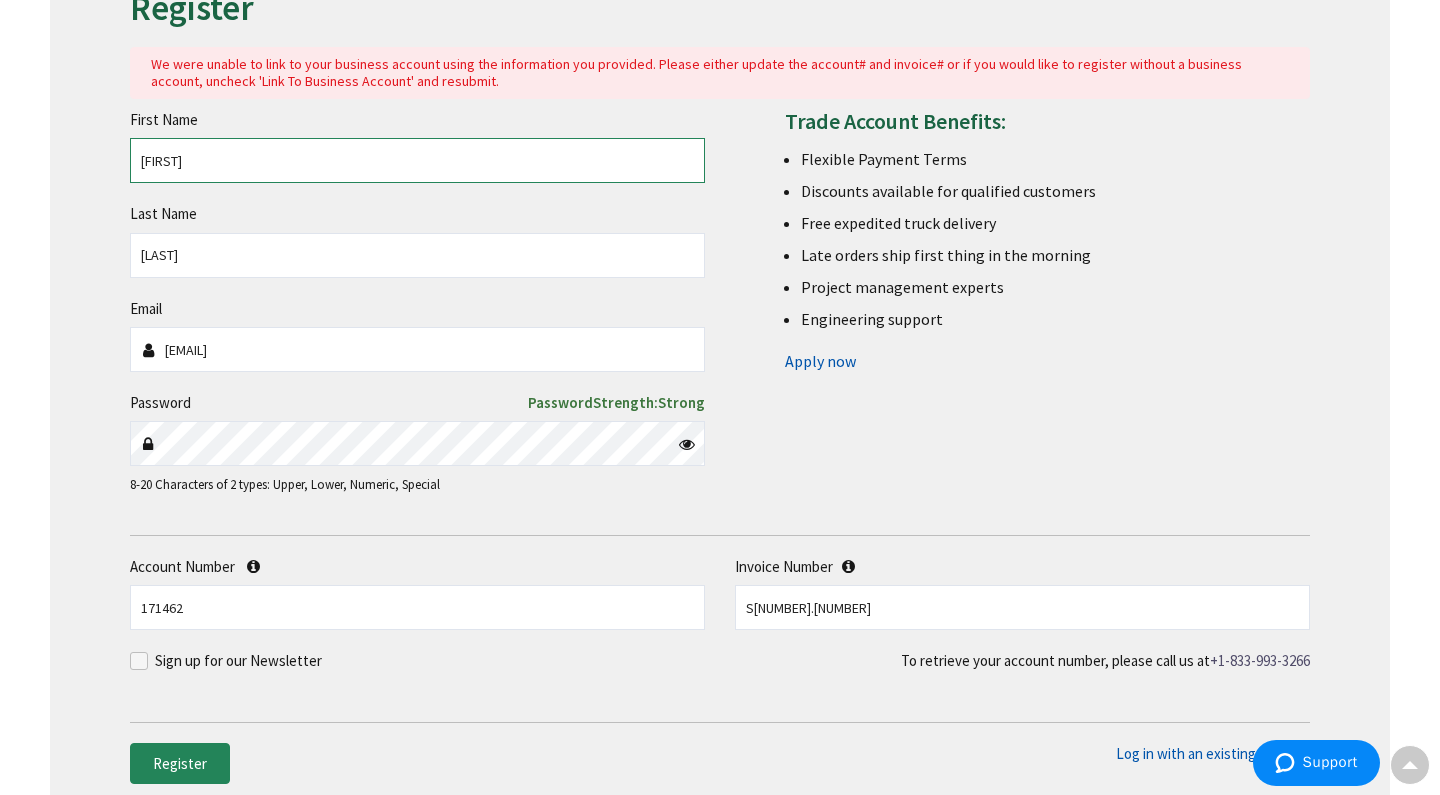 type on "RICARDO" 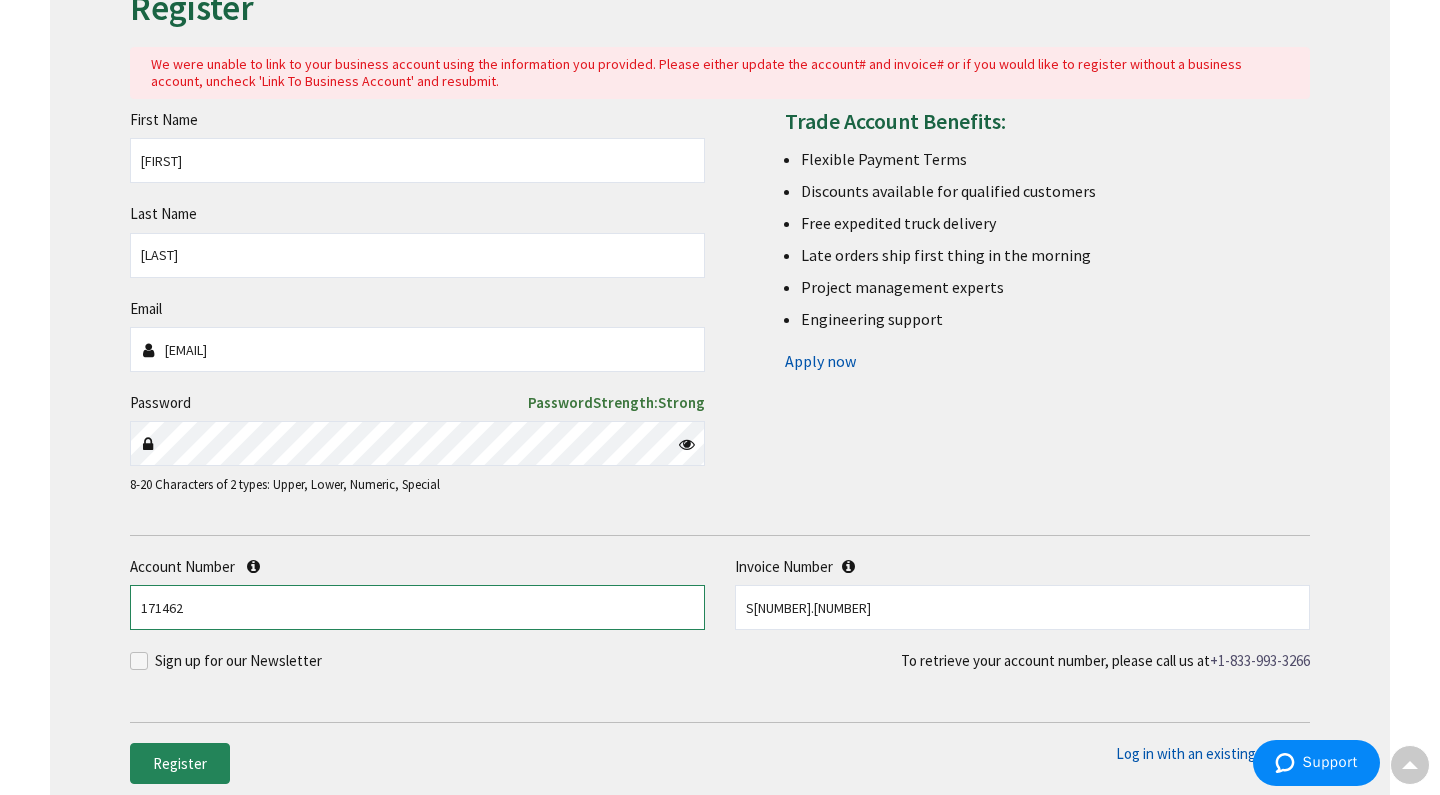 click on "171462" at bounding box center (417, 607) 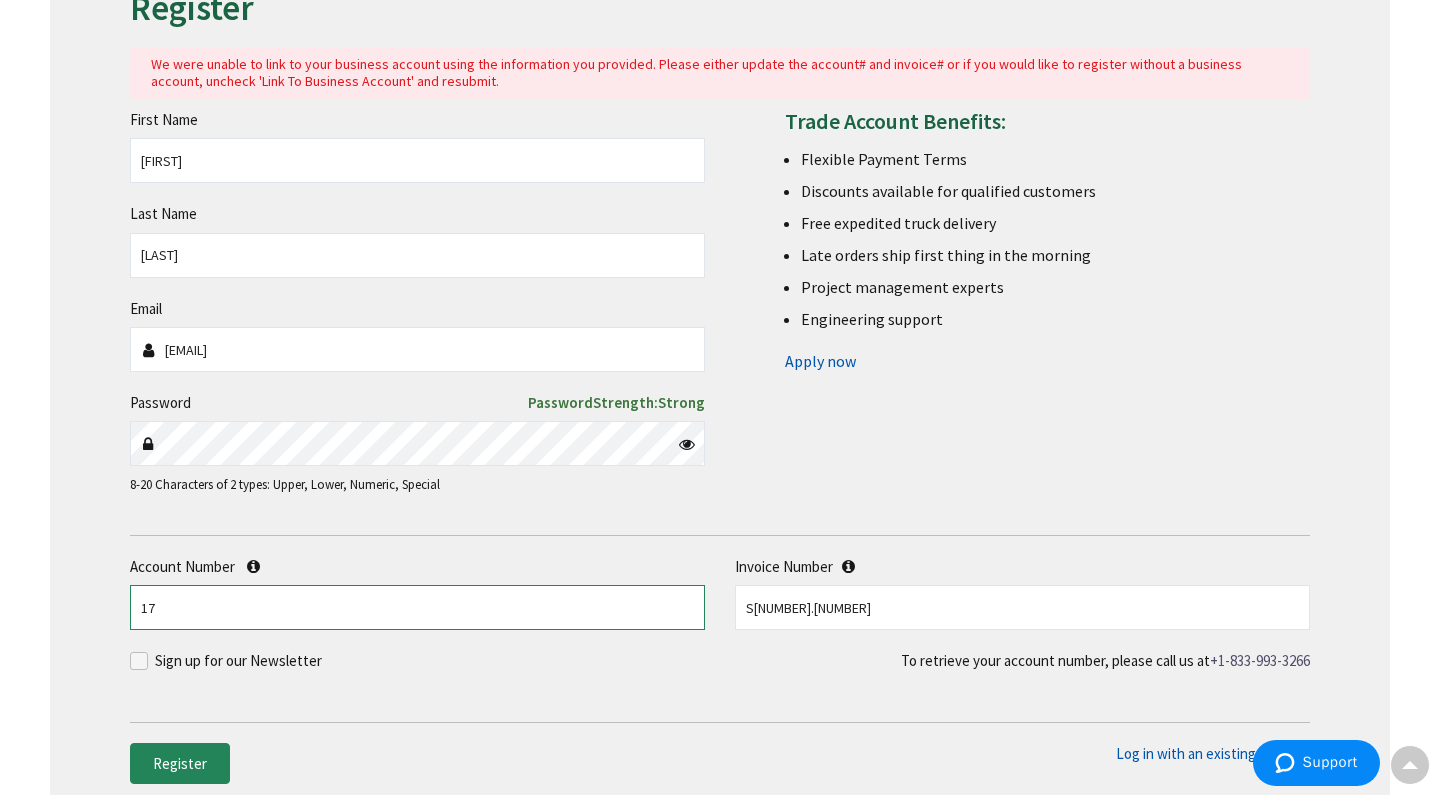 type on "1" 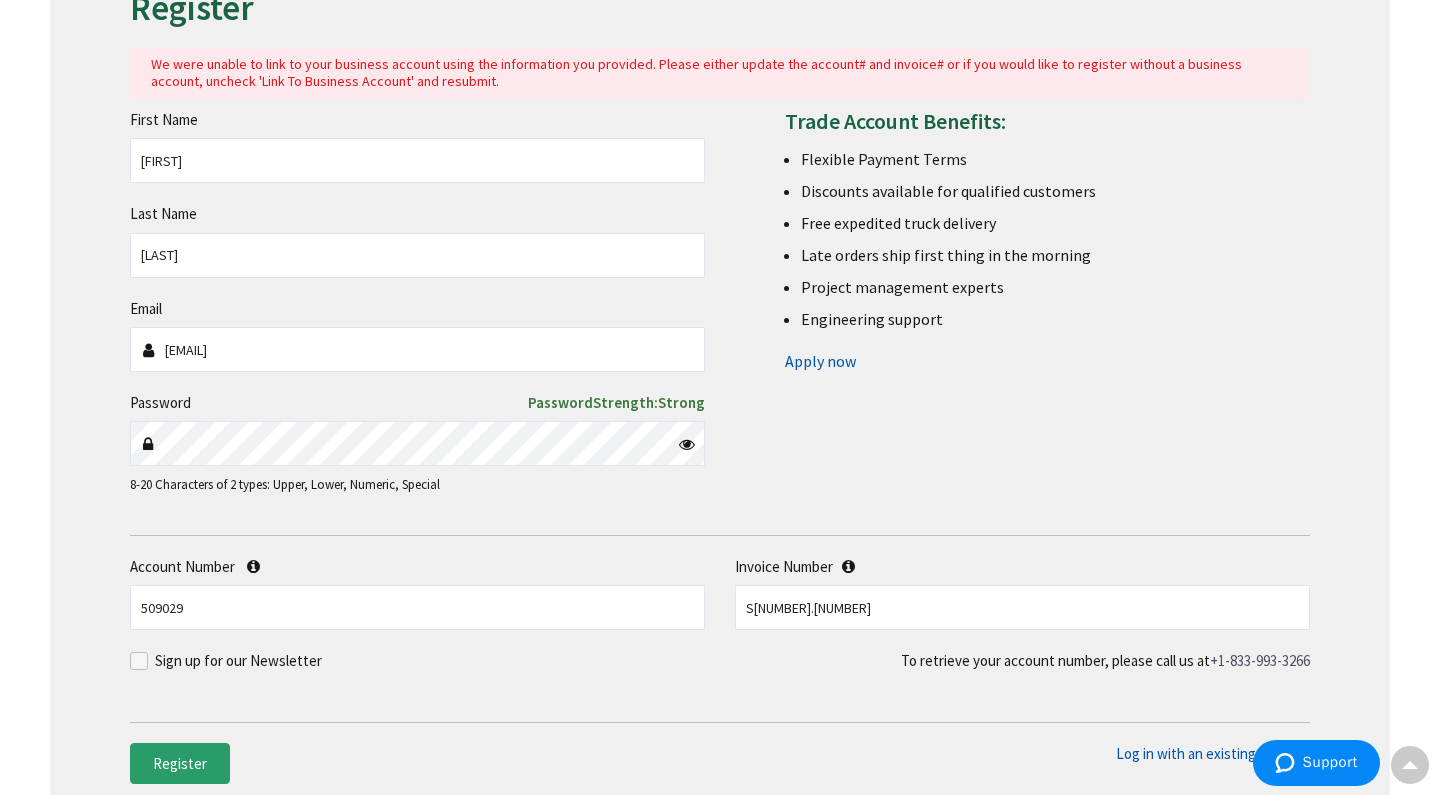 click on "Register" at bounding box center (180, 763) 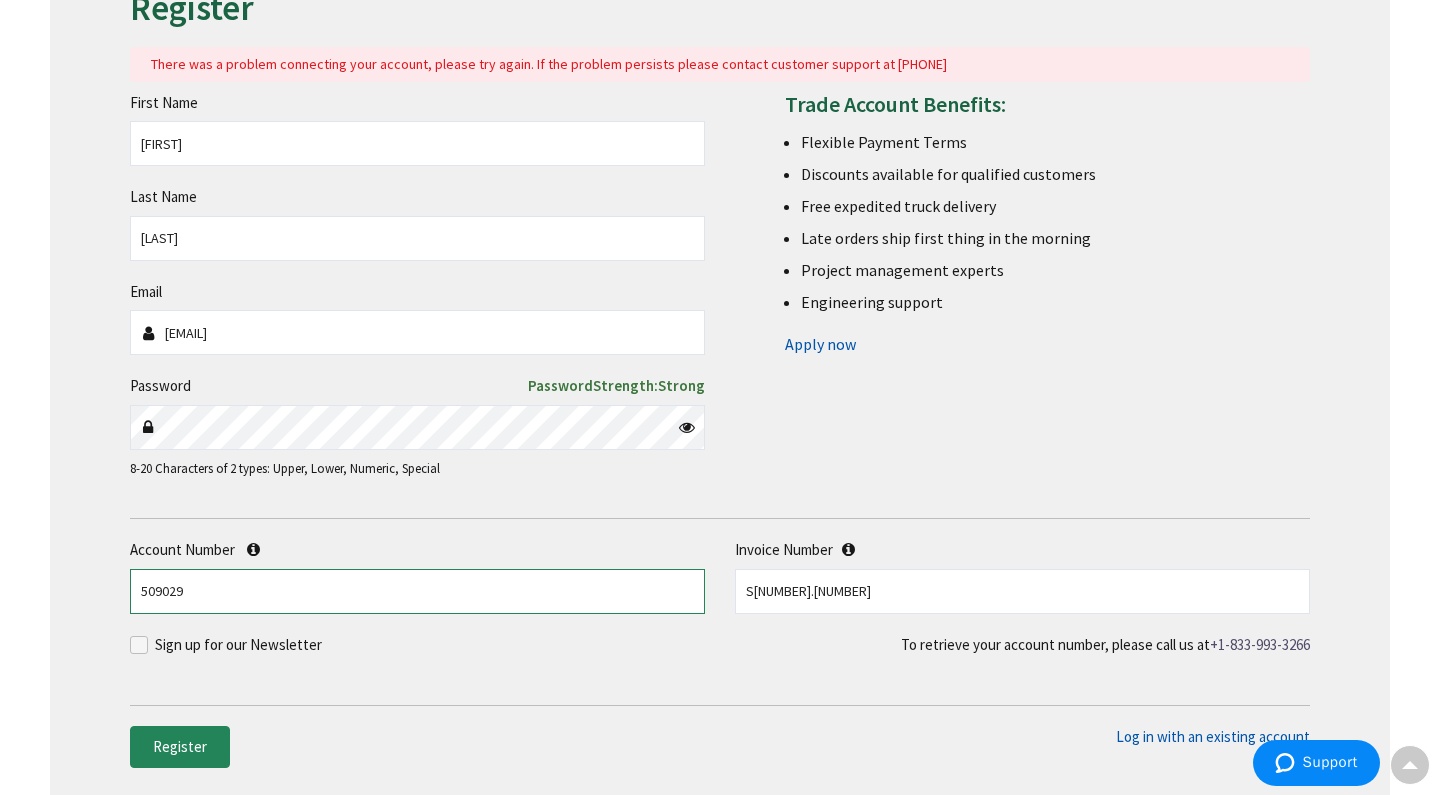 click on "509029" at bounding box center [417, 591] 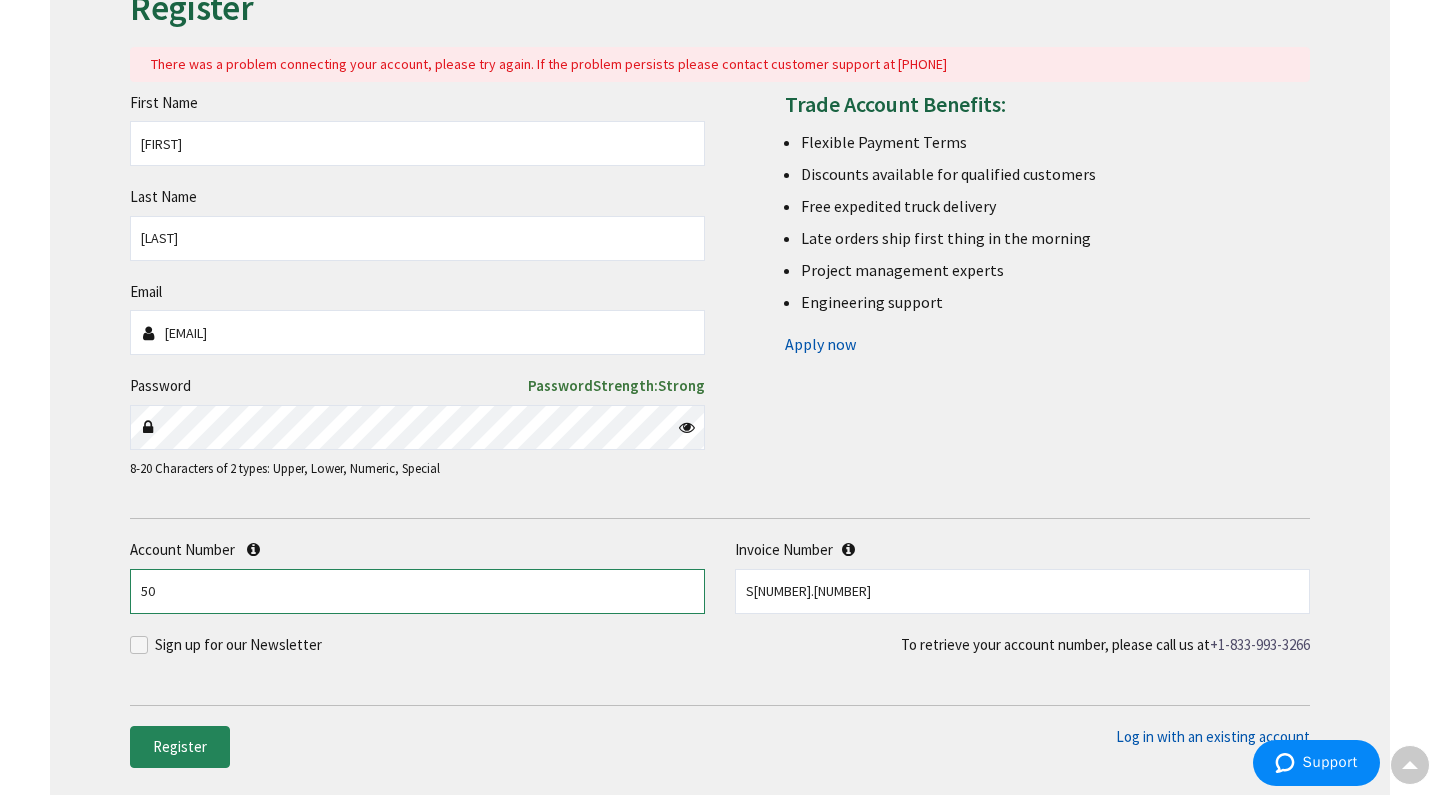 type on "5" 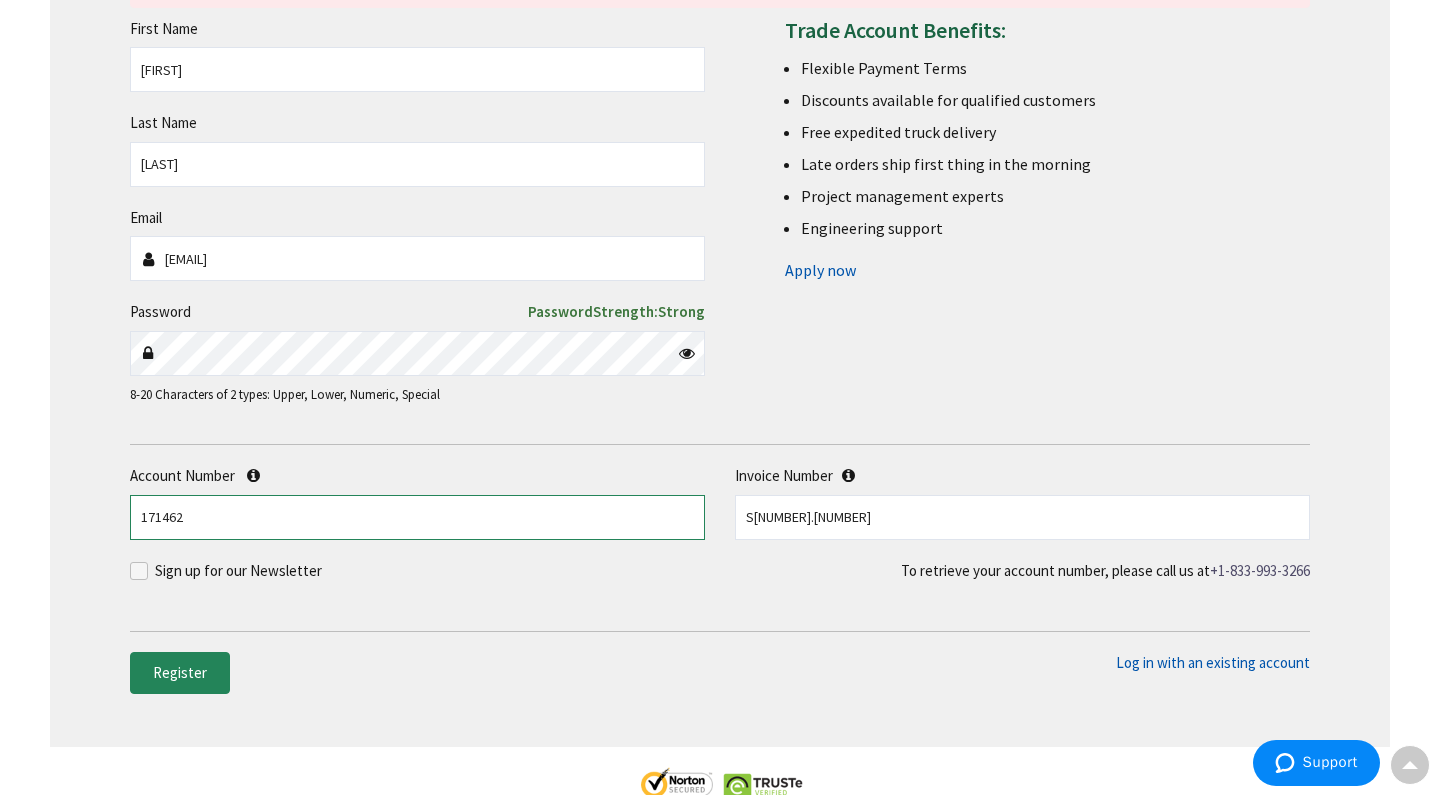 scroll, scrollTop: 359, scrollLeft: 0, axis: vertical 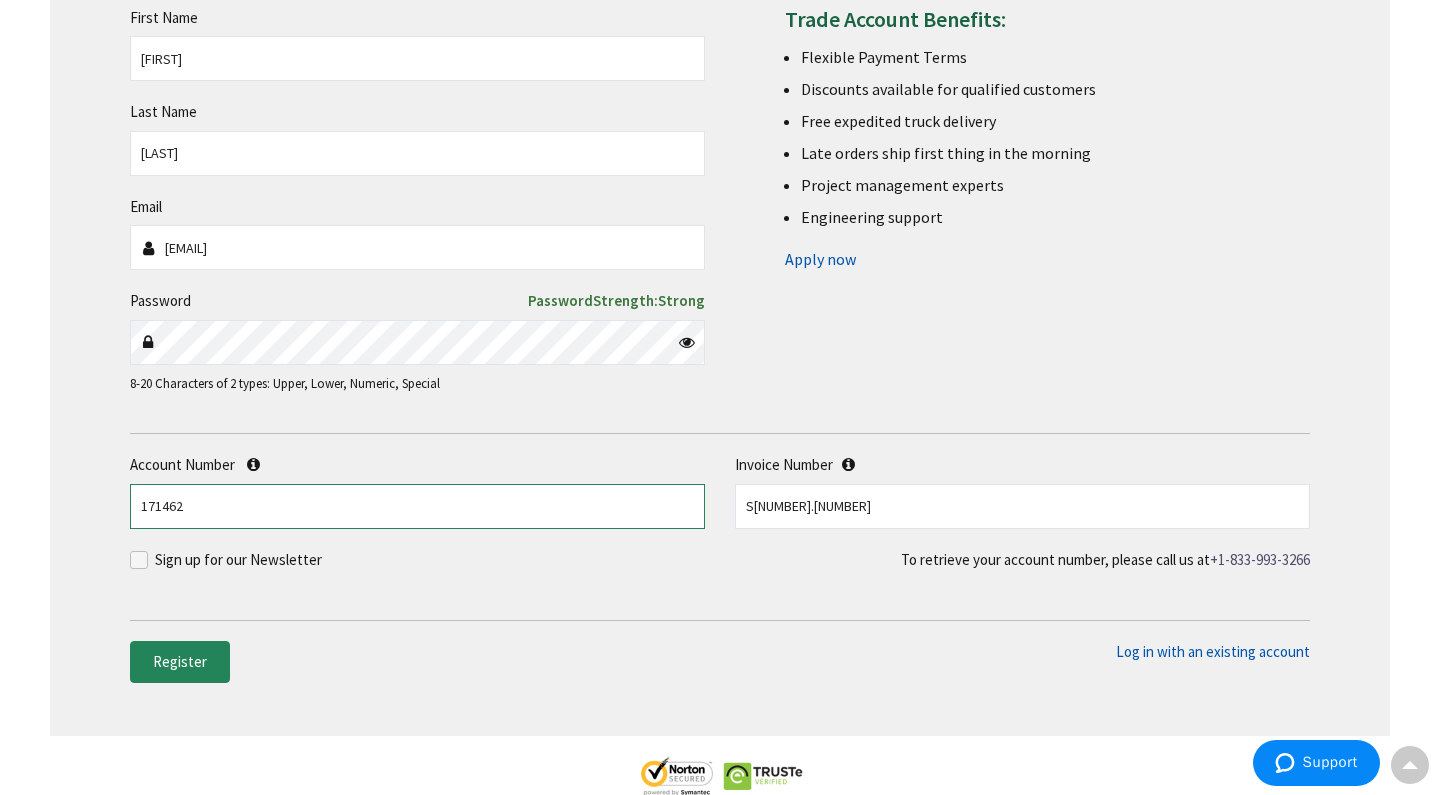 type on "171462" 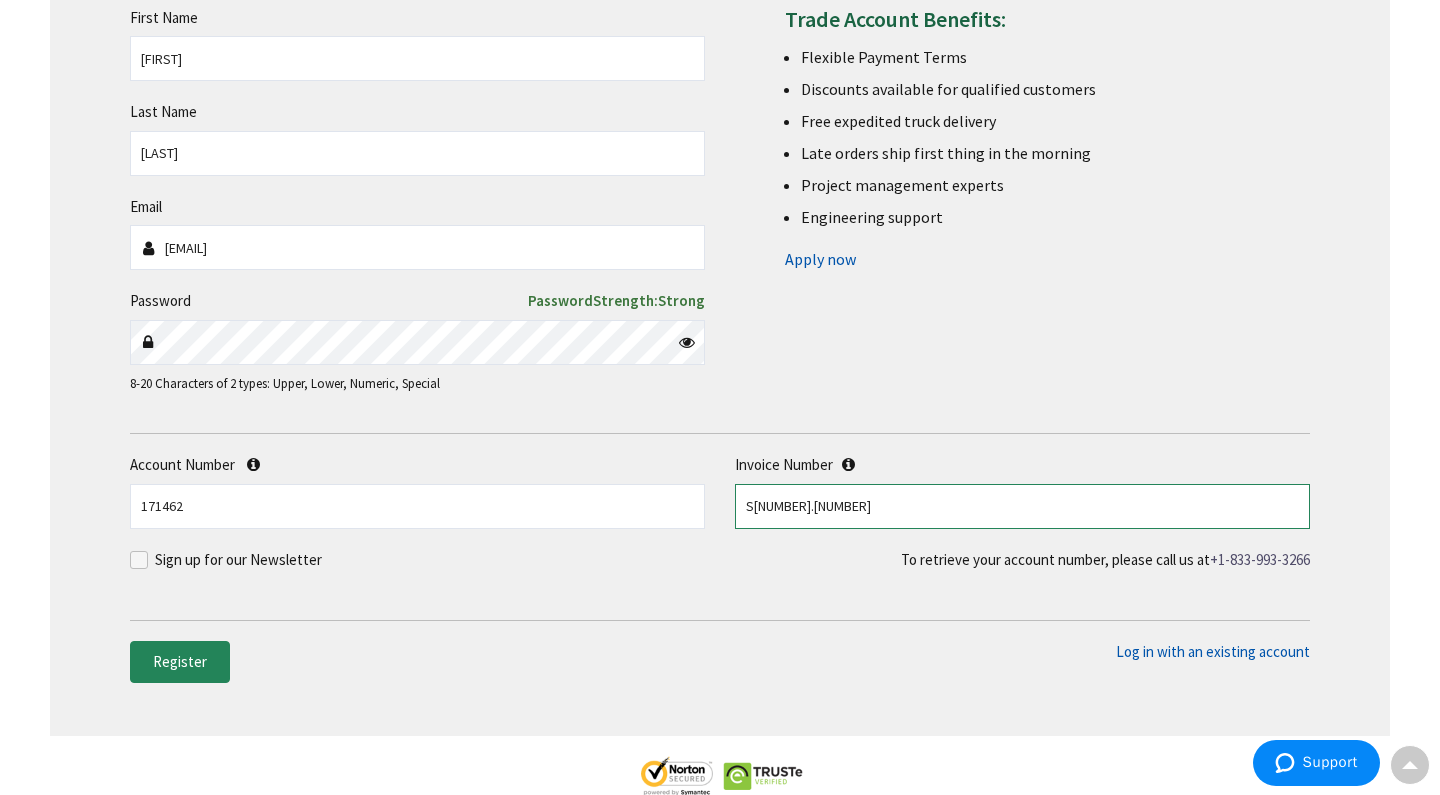 click on "S128329306.001" at bounding box center (1022, 506) 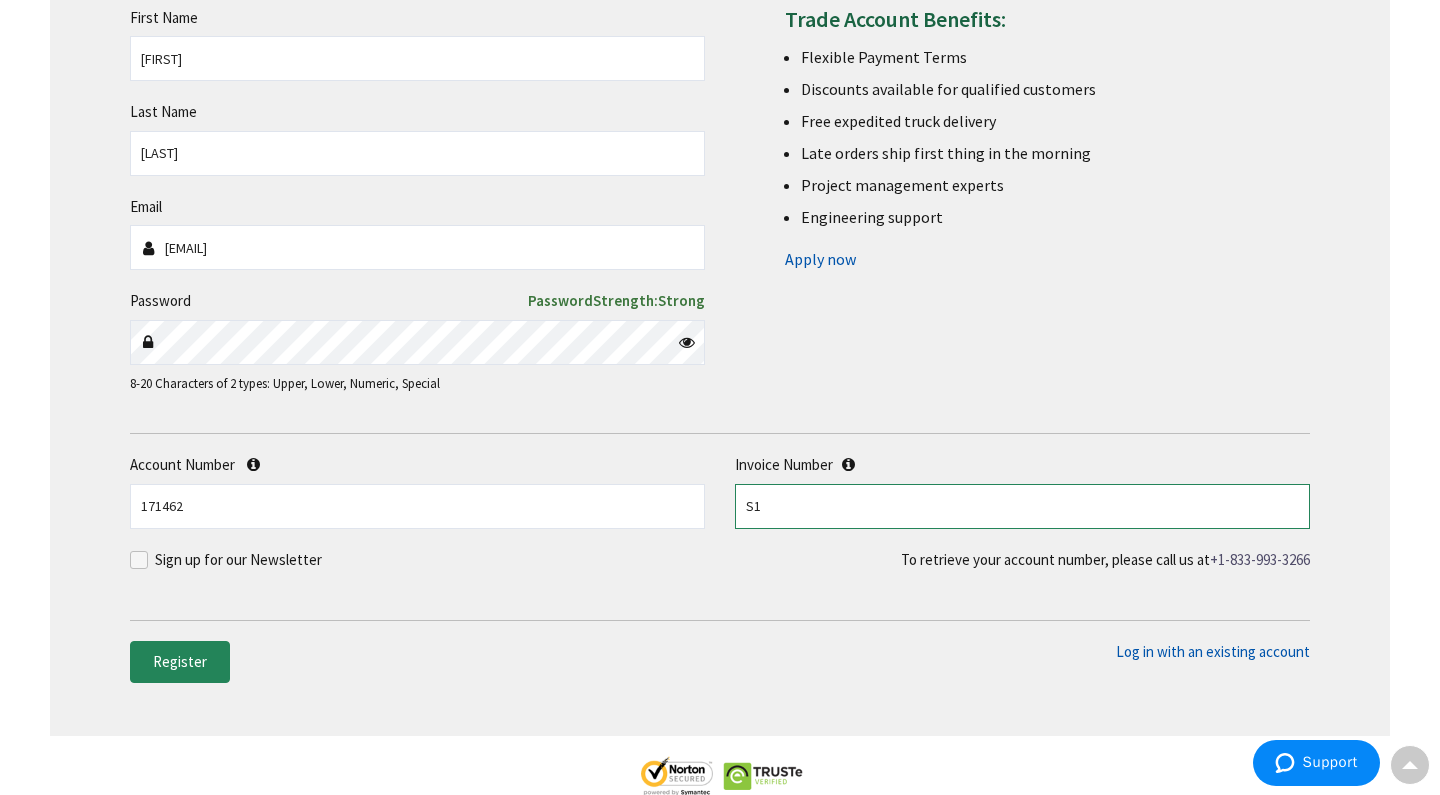 type on "S" 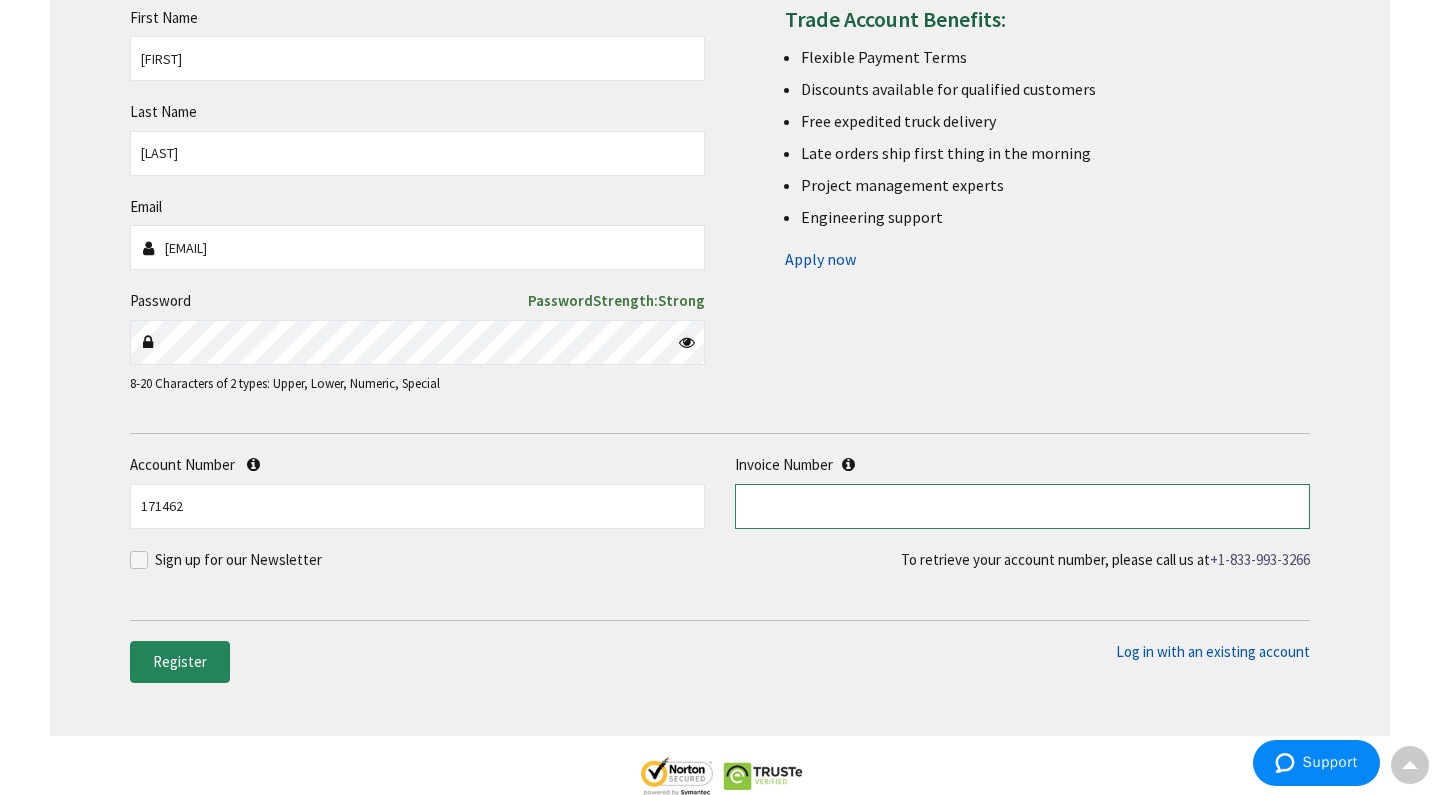 type 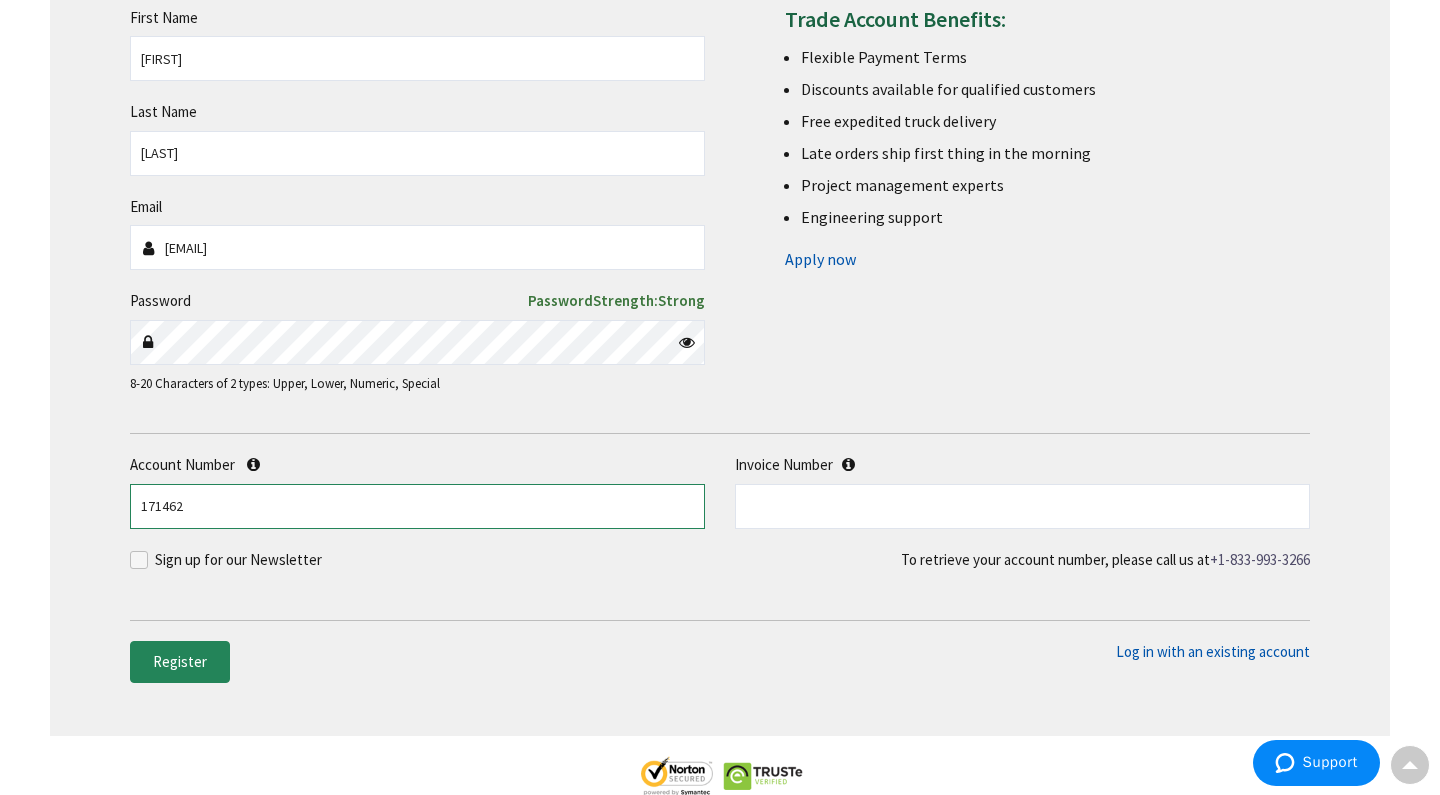 click on "171462" at bounding box center [417, 506] 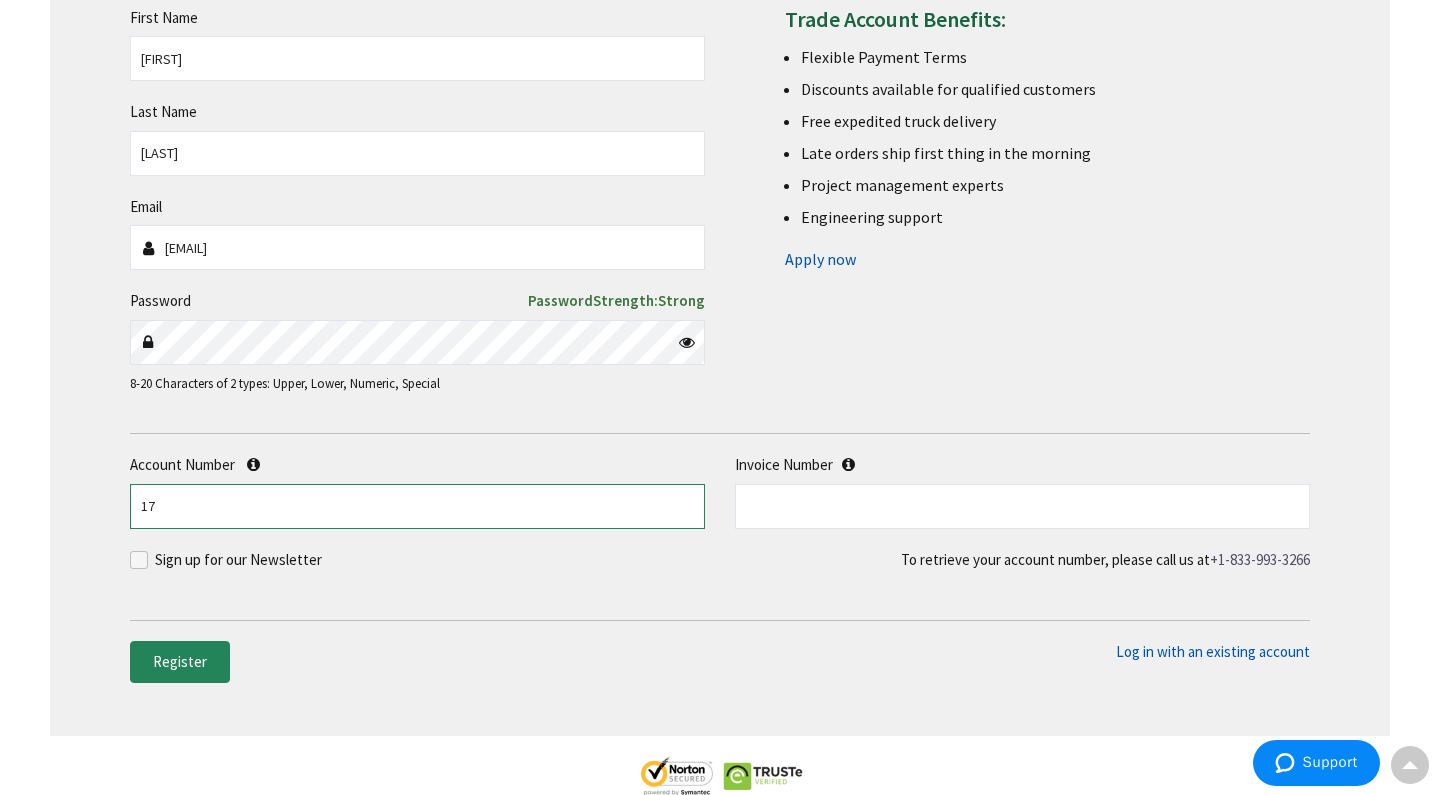 type on "1" 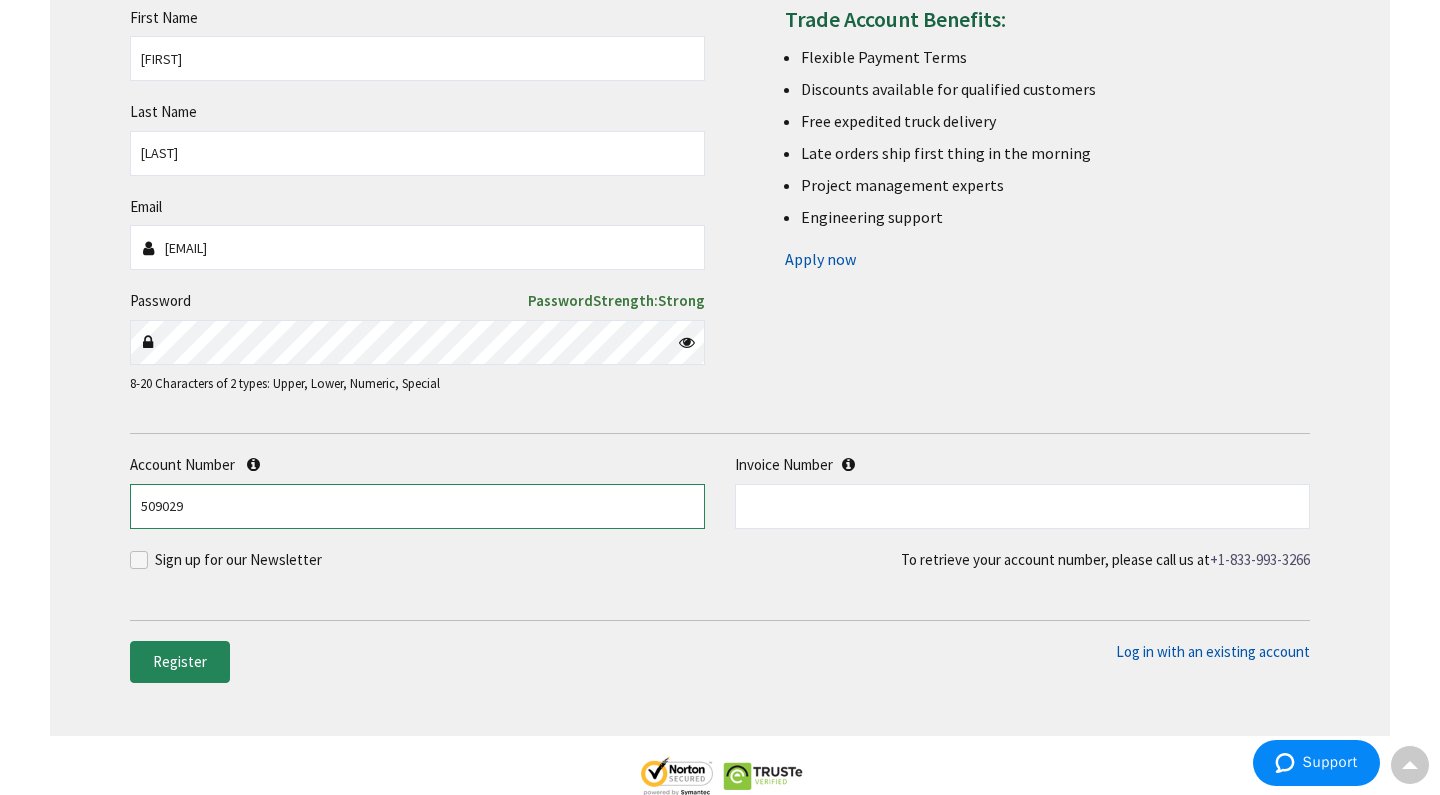 type on "509029" 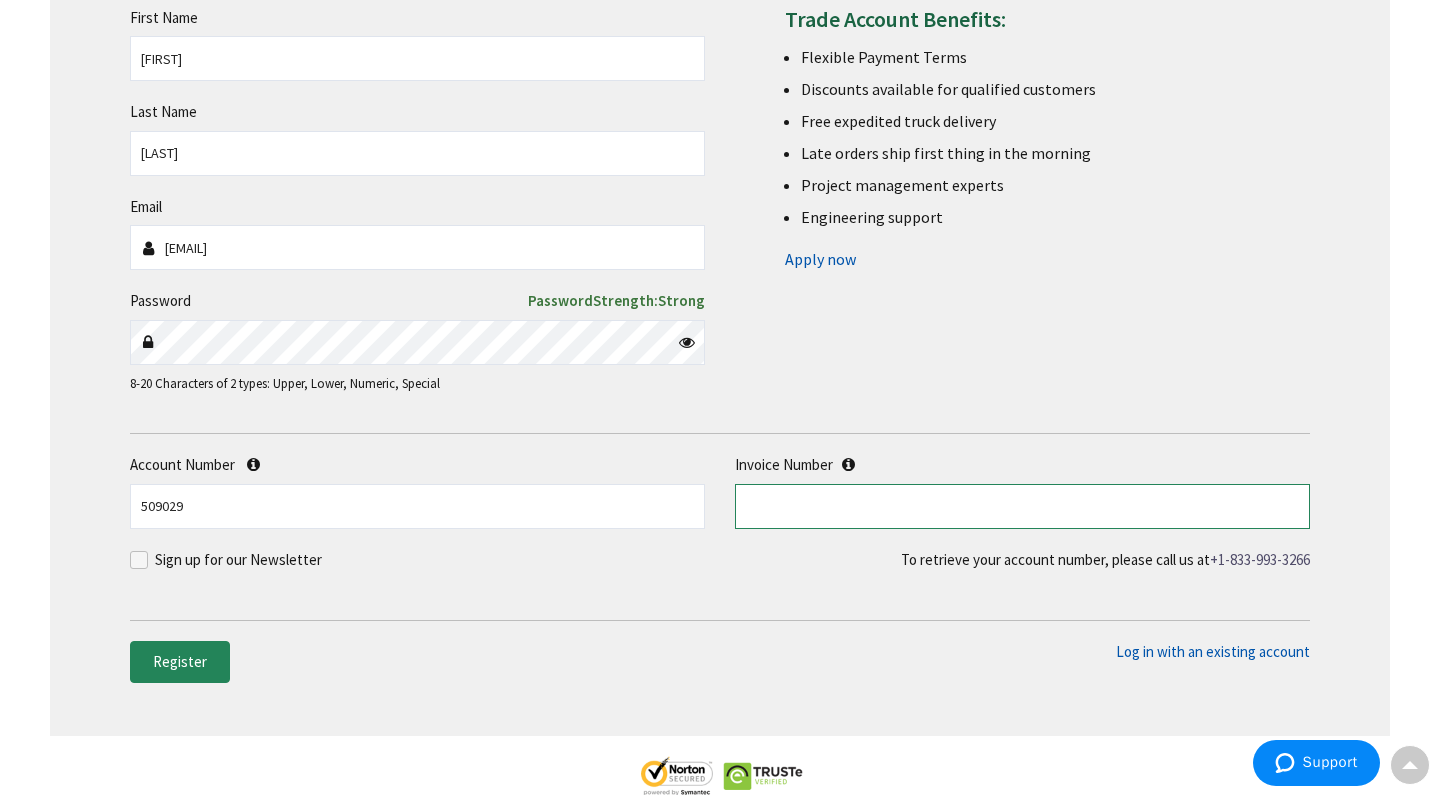 click at bounding box center (1022, 506) 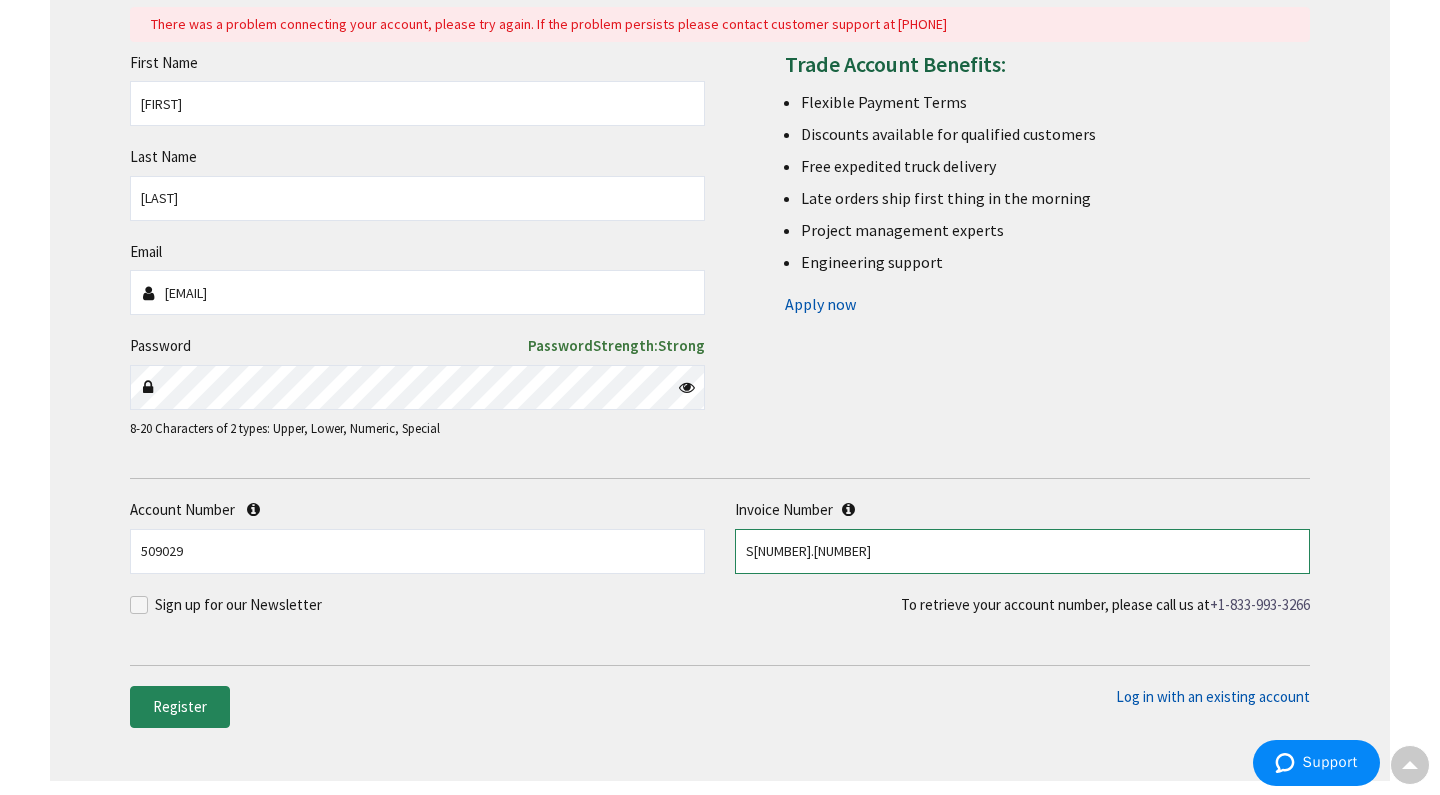 scroll, scrollTop: 311, scrollLeft: 0, axis: vertical 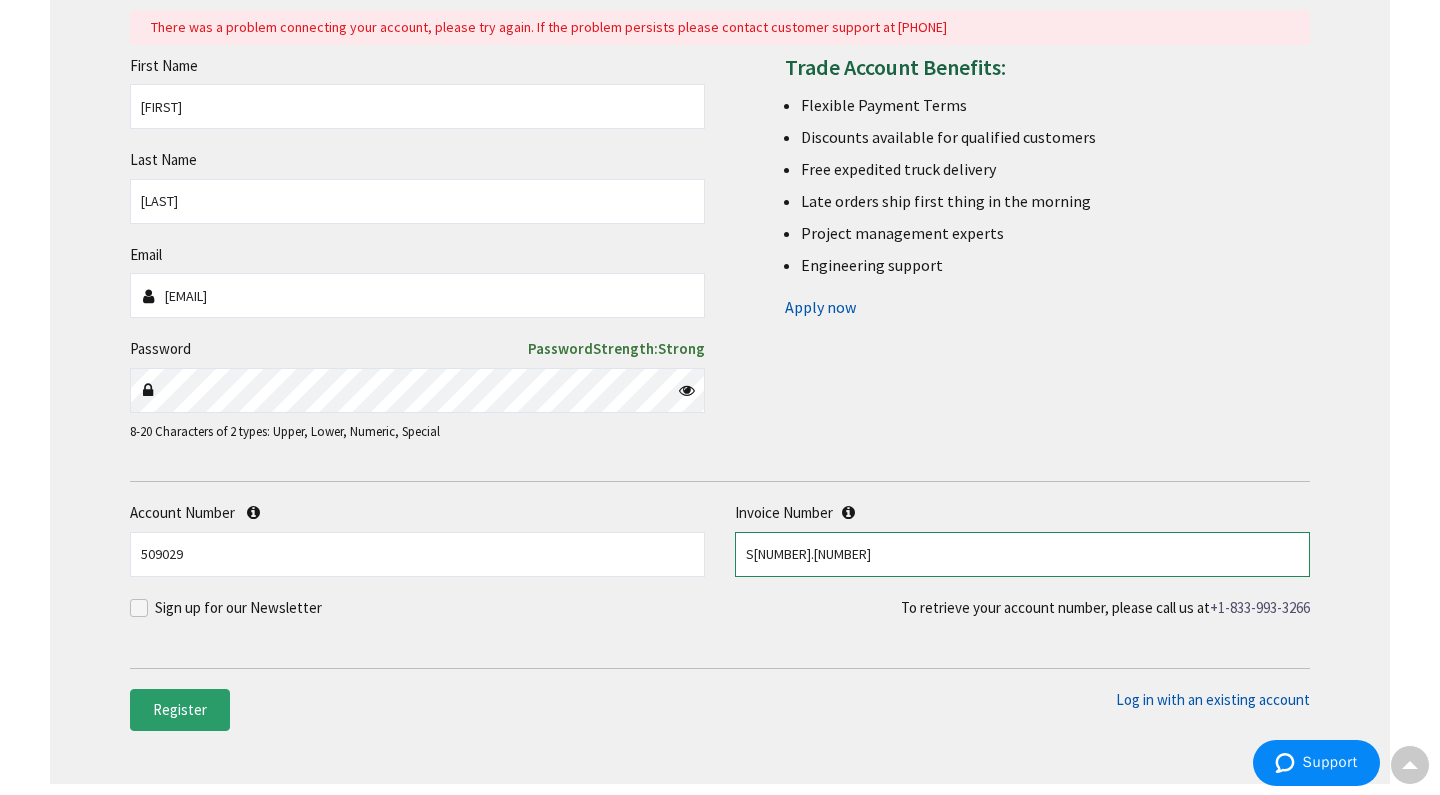 type on "S128493476.001" 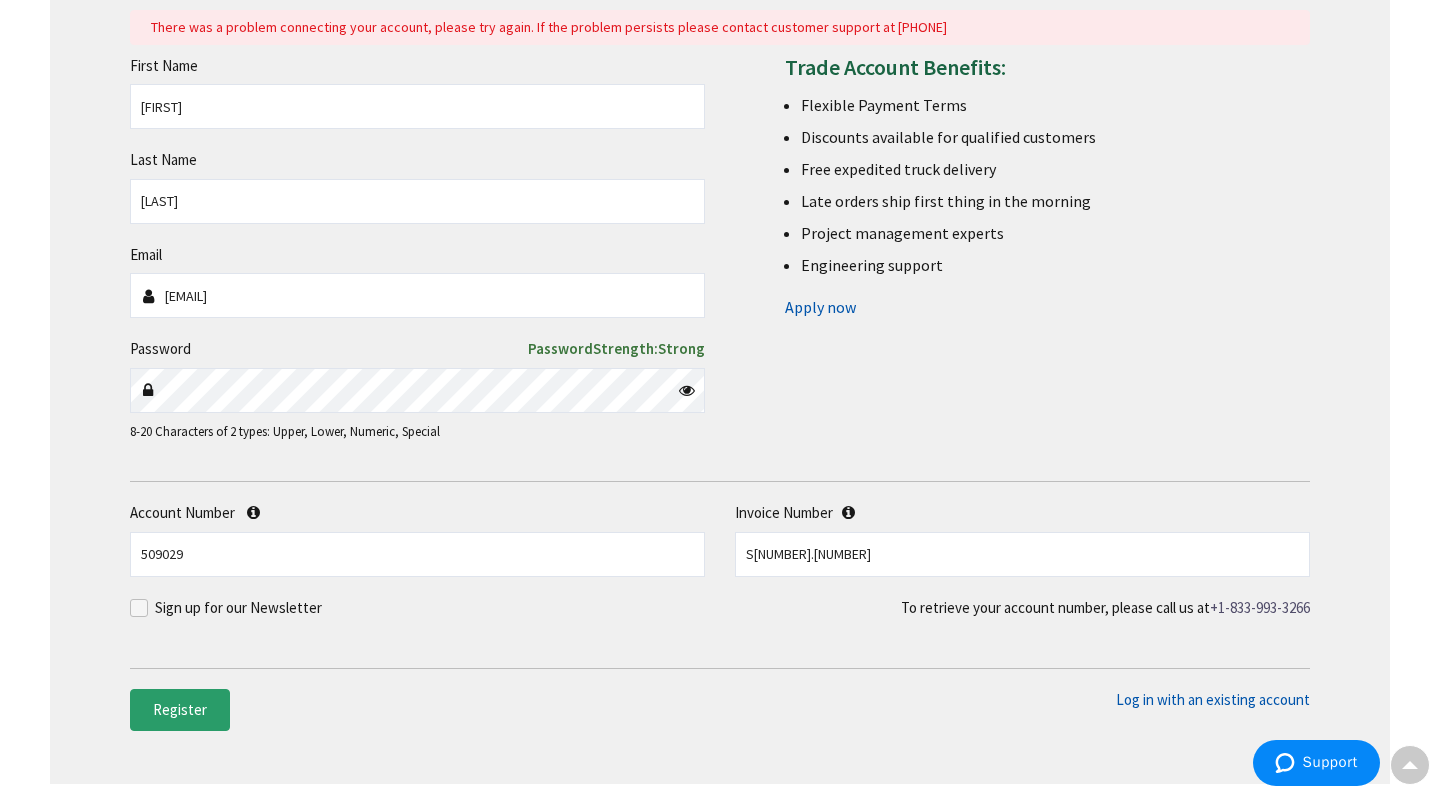 click on "Register" at bounding box center (180, 709) 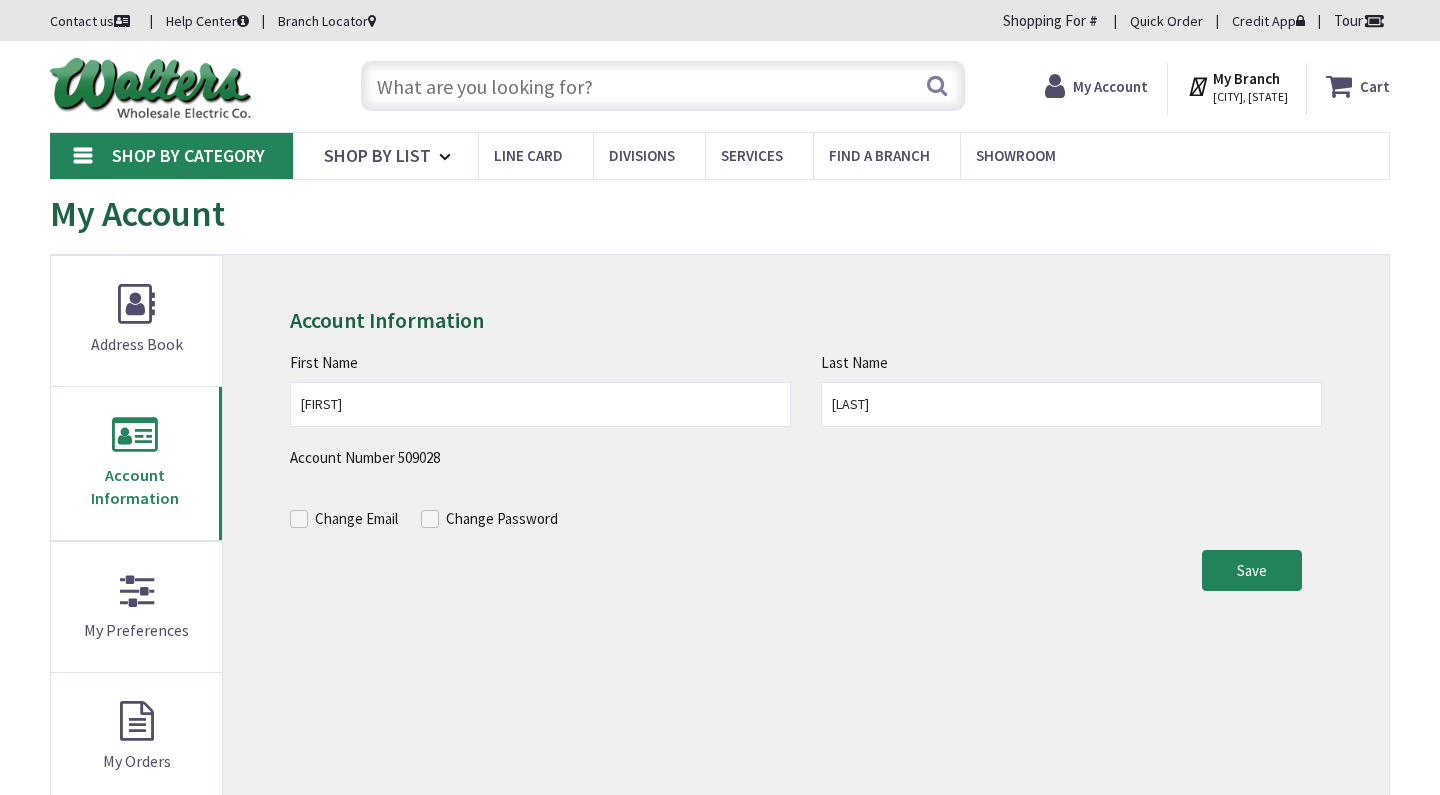 scroll, scrollTop: 0, scrollLeft: 0, axis: both 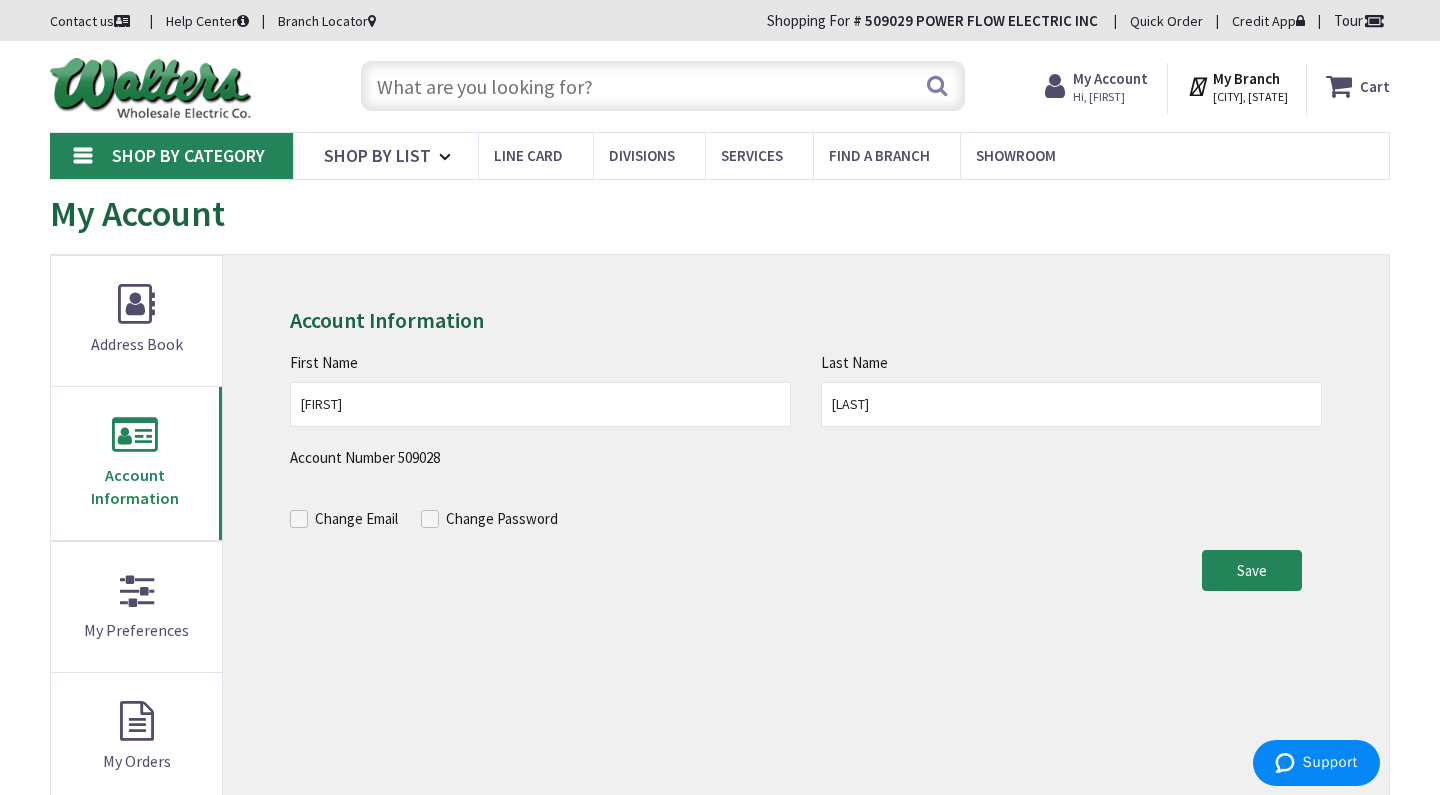 click on "Help Center" at bounding box center [207, 21] 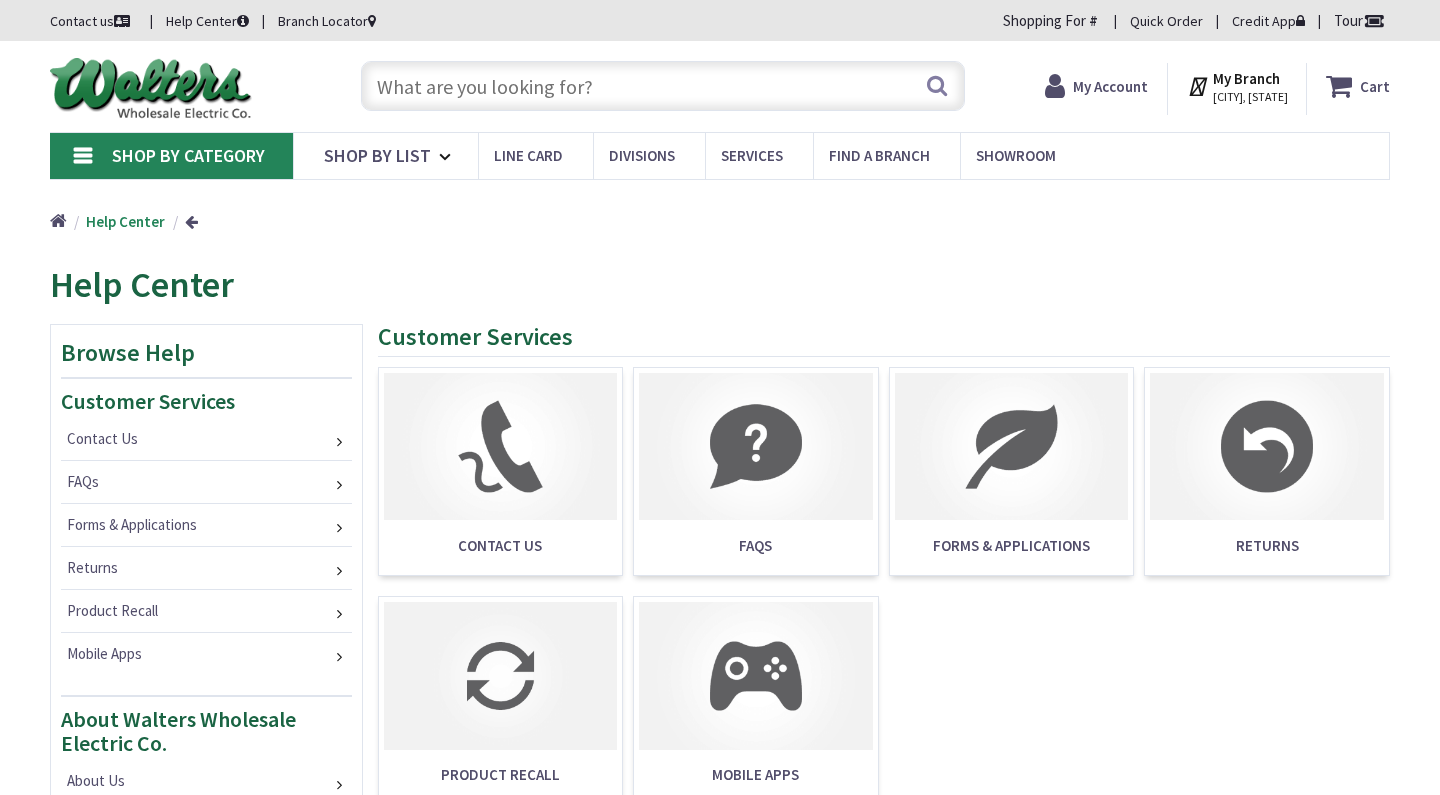 scroll, scrollTop: 0, scrollLeft: 0, axis: both 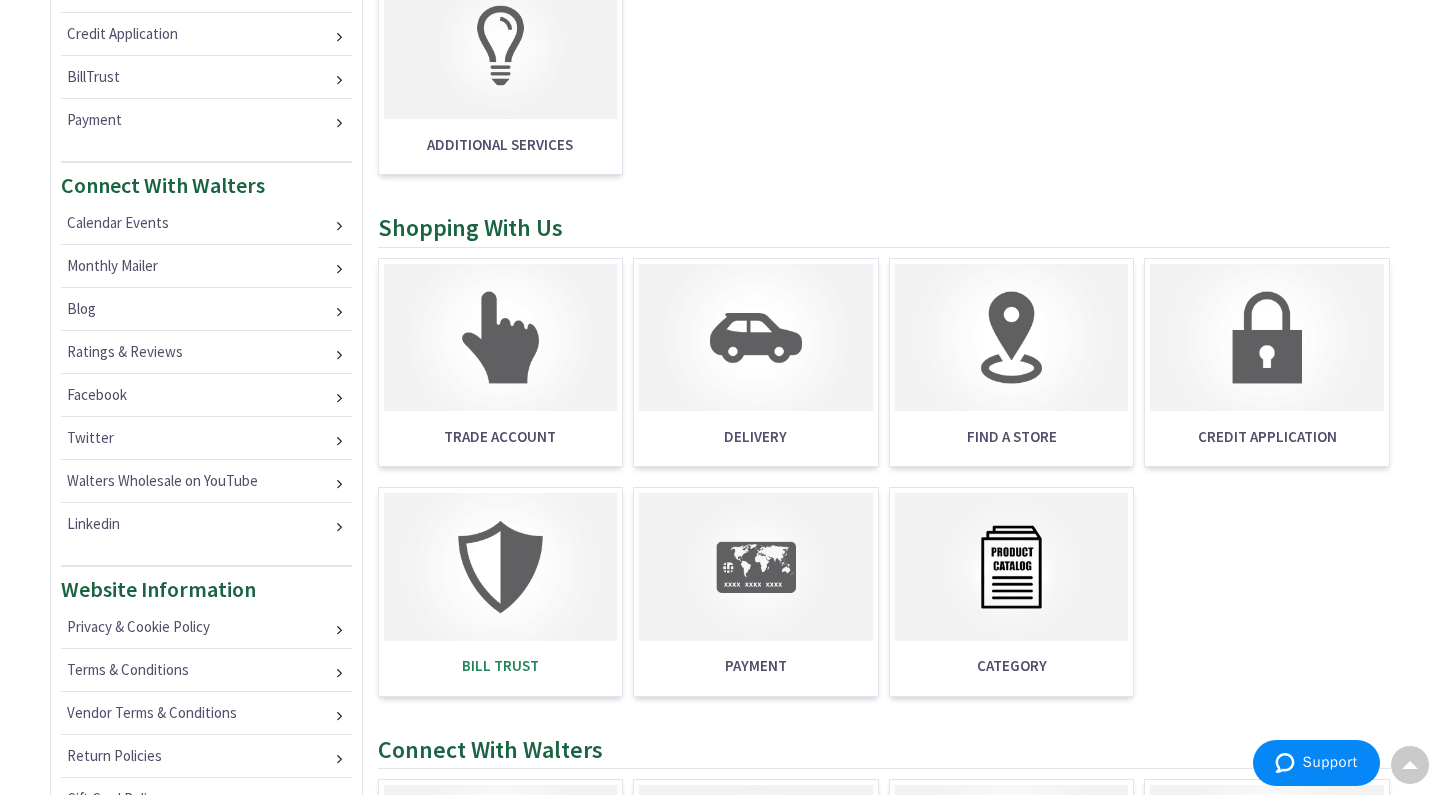 click at bounding box center [501, 567] 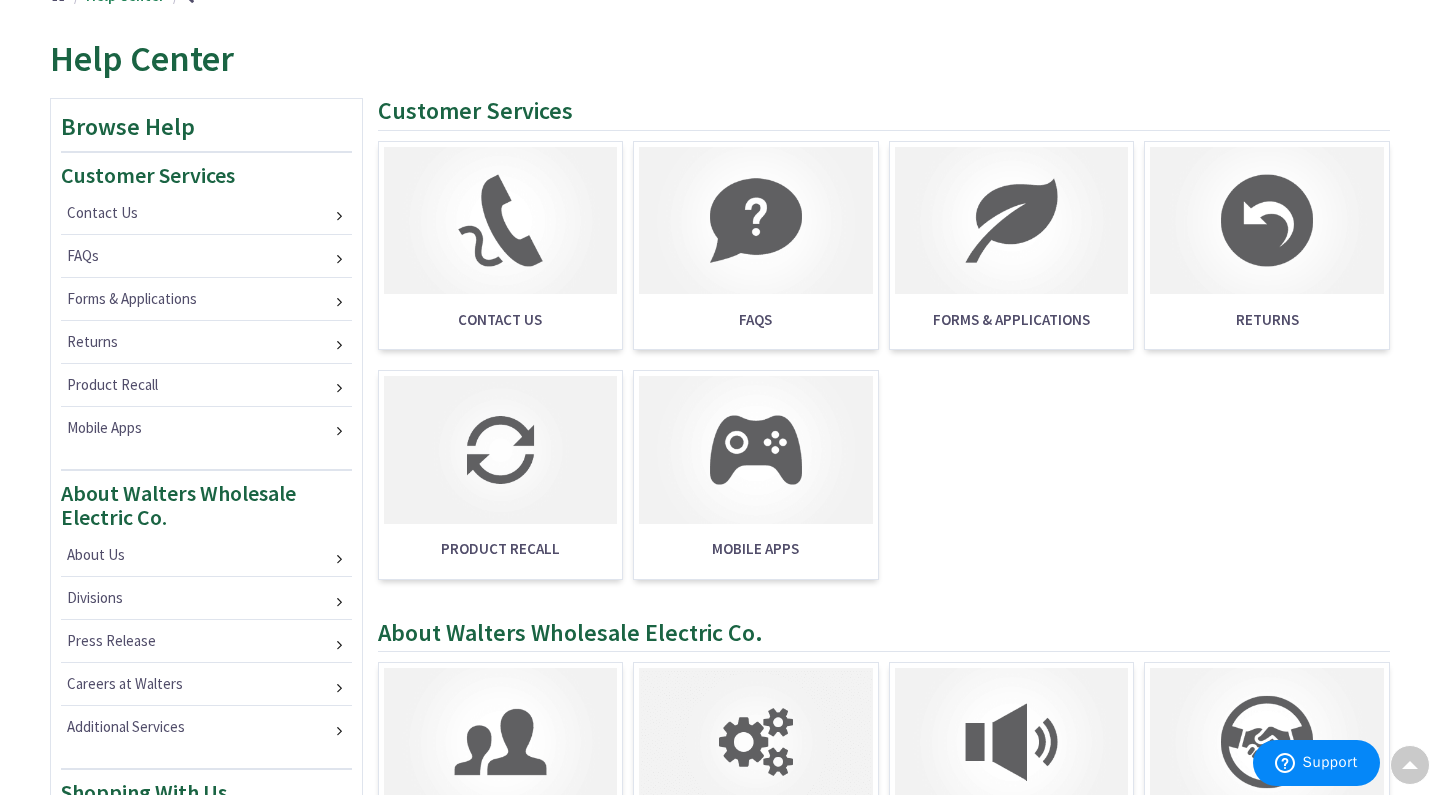 scroll, scrollTop: 231, scrollLeft: 0, axis: vertical 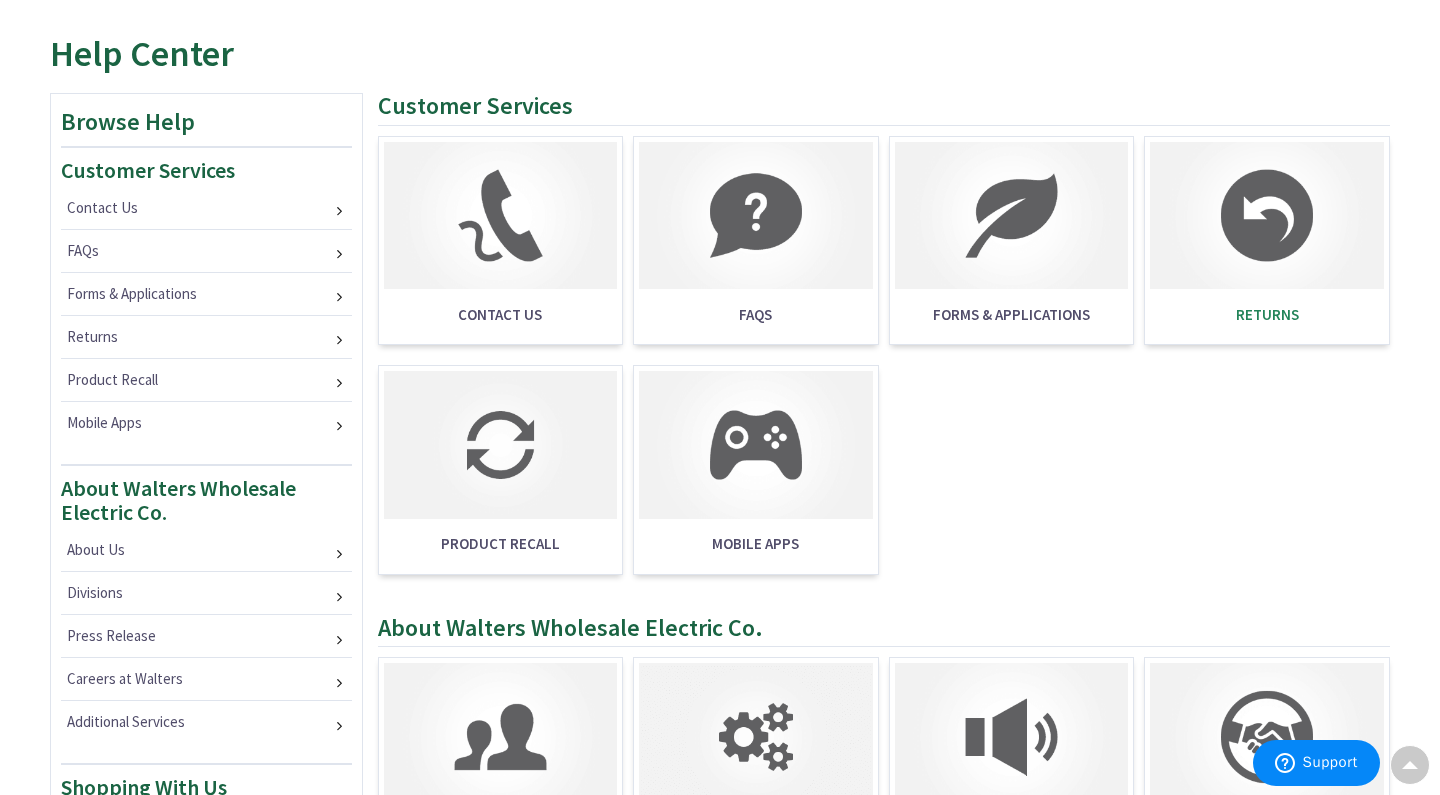 click at bounding box center [1267, 216] 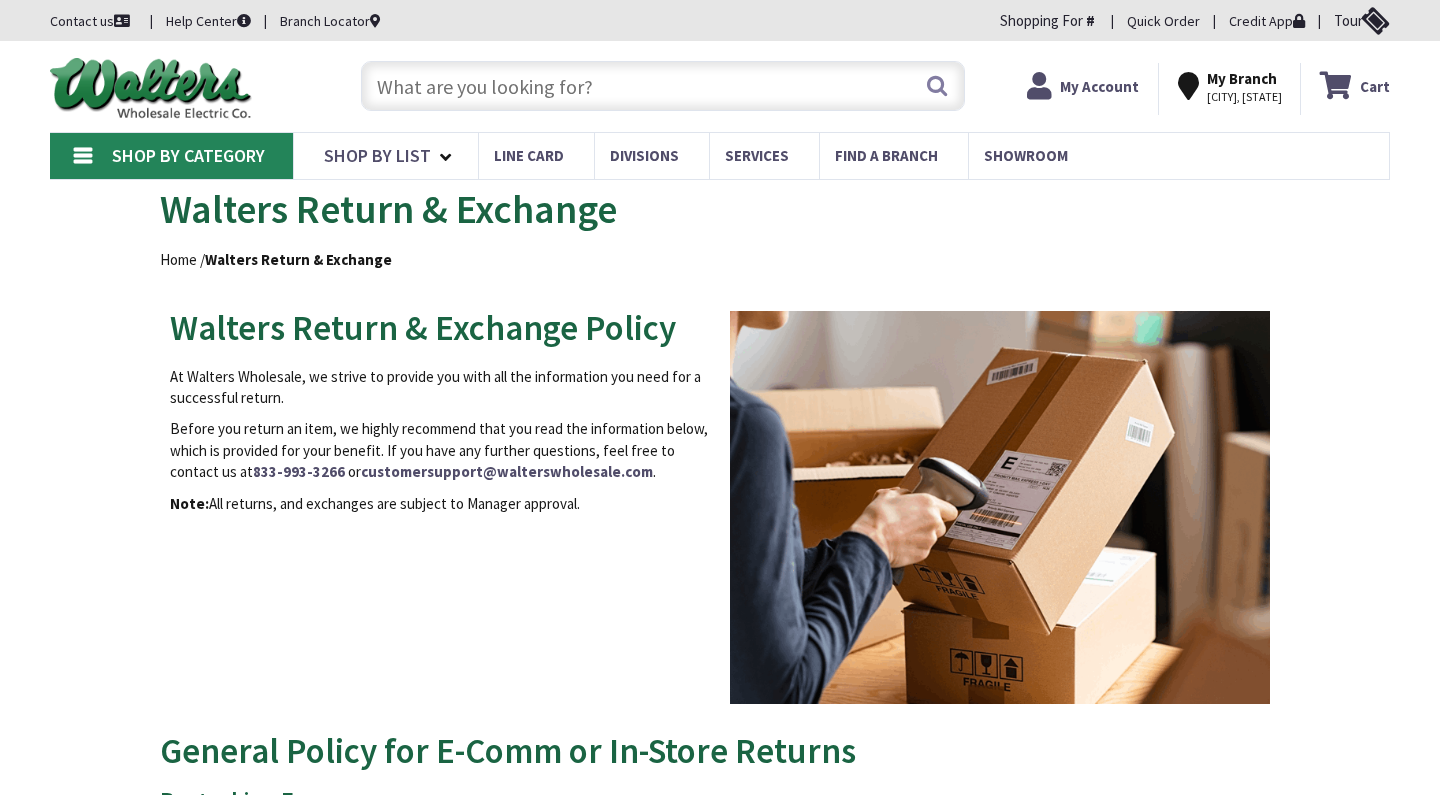 scroll, scrollTop: 0, scrollLeft: 0, axis: both 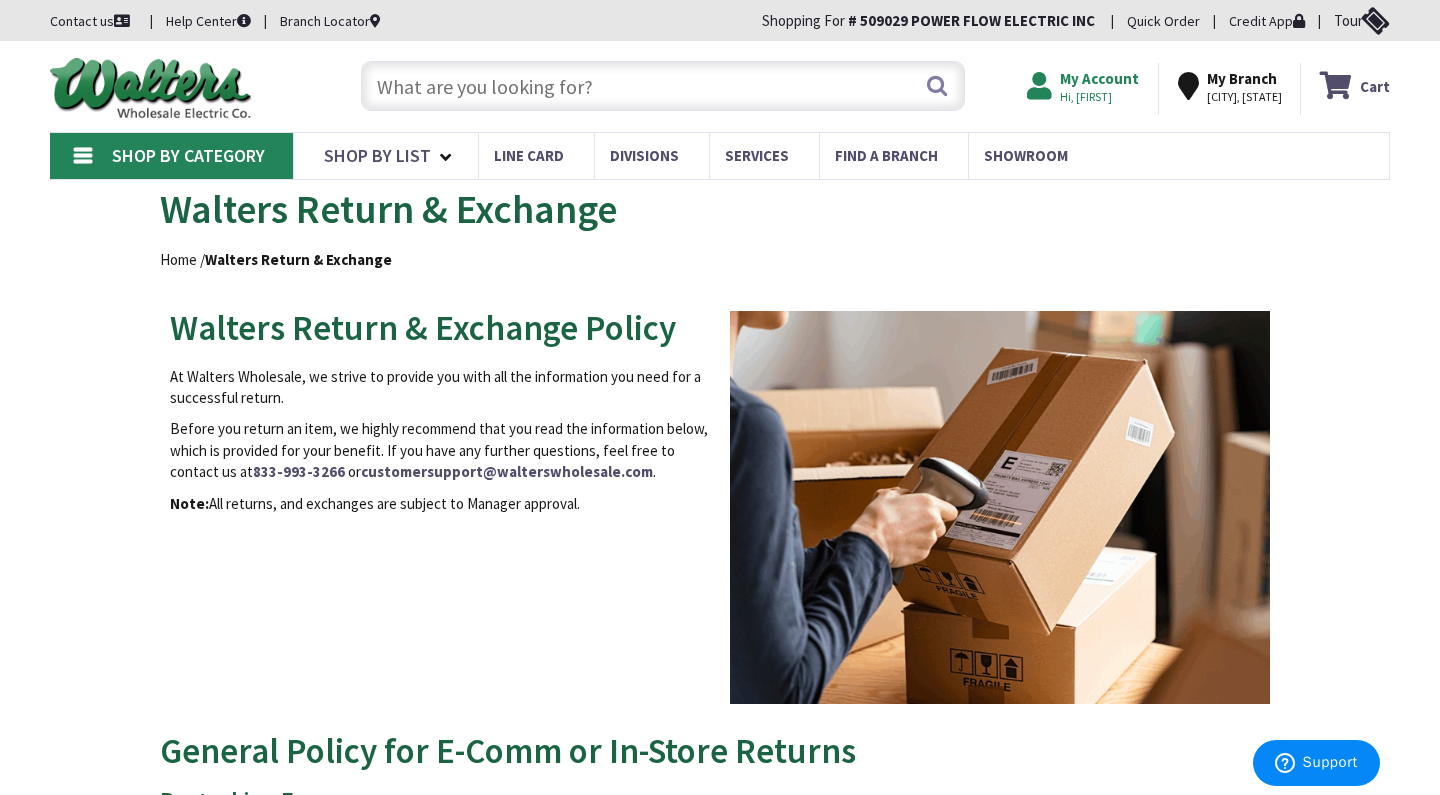 click on "My Account" at bounding box center [1099, 78] 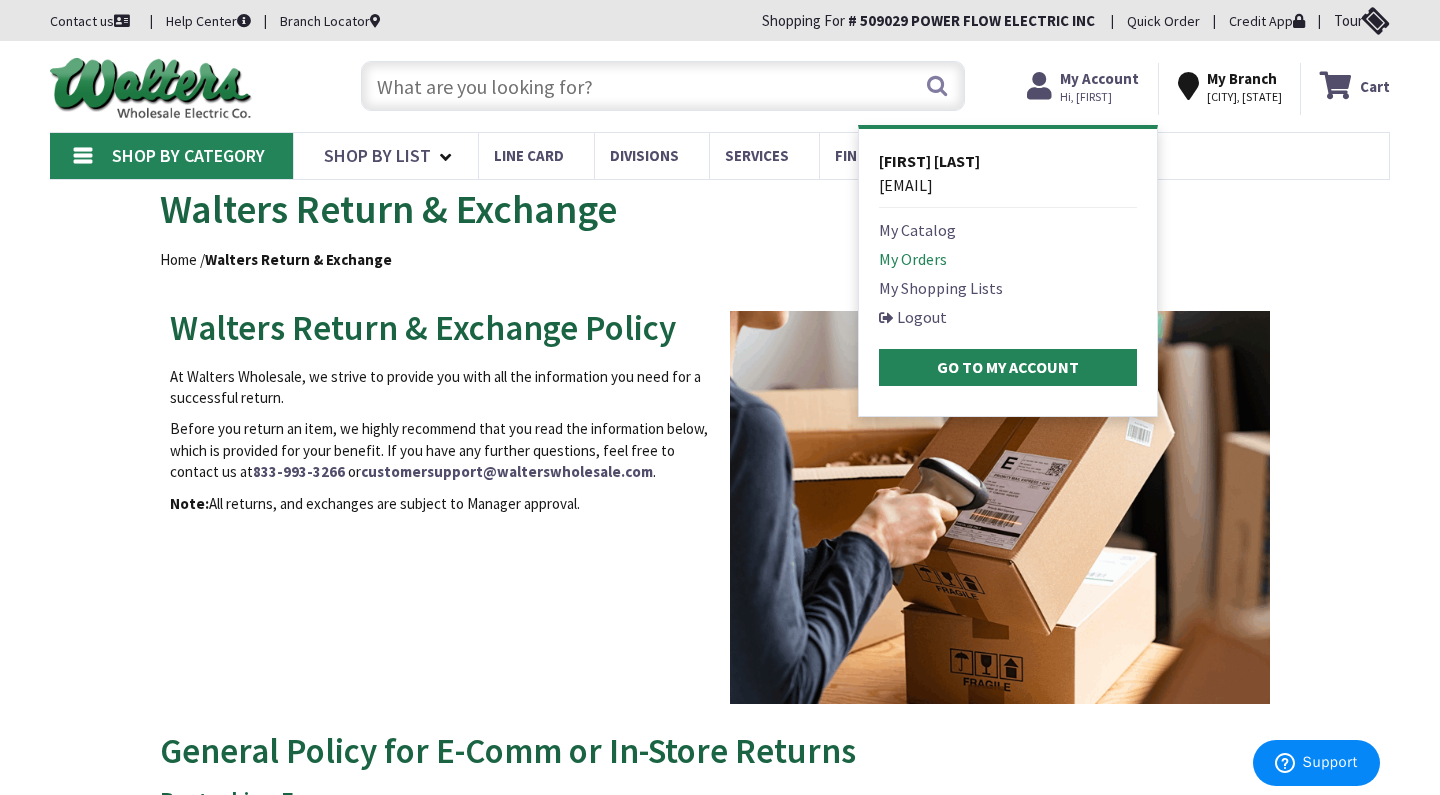 click on "My Orders" at bounding box center [913, 259] 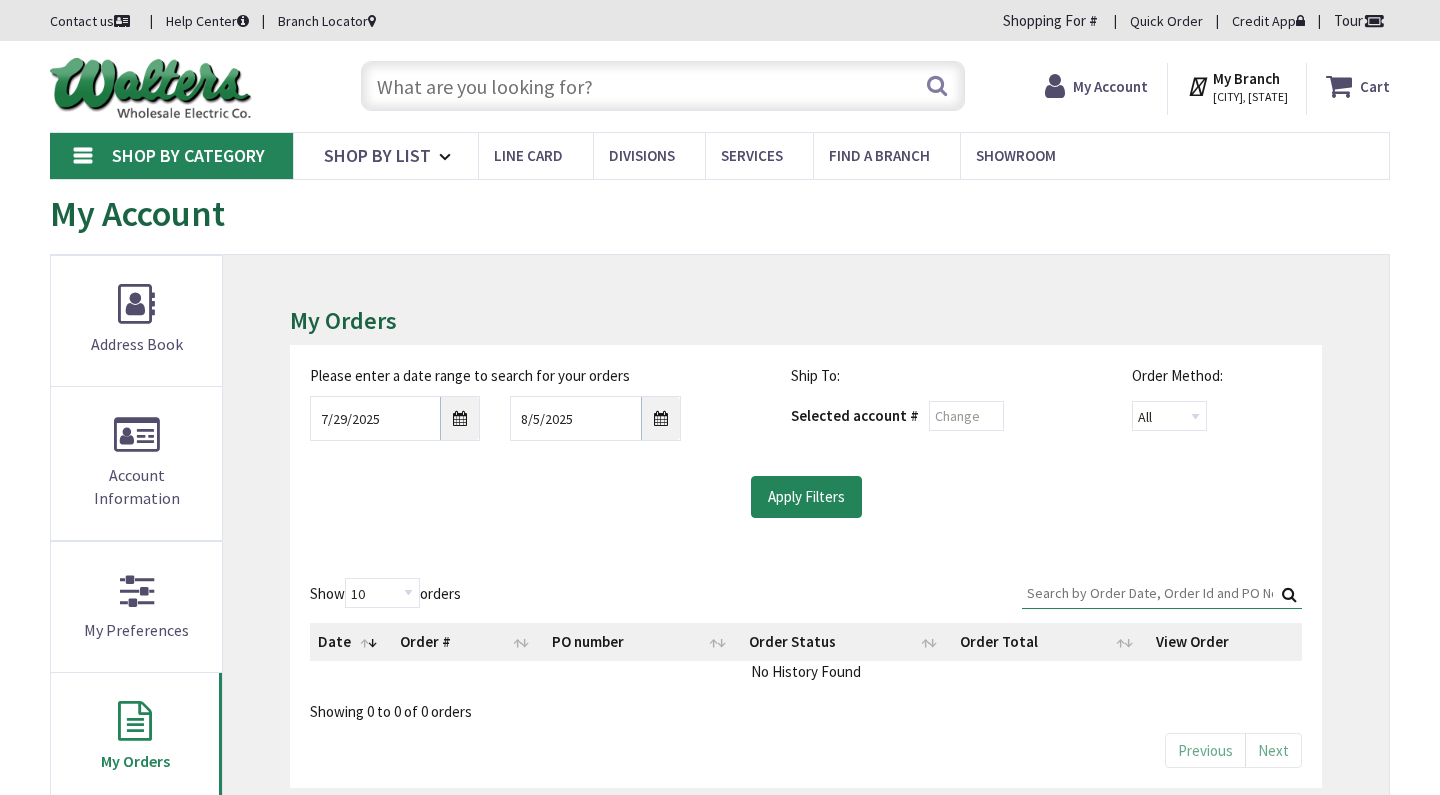 scroll, scrollTop: 0, scrollLeft: 0, axis: both 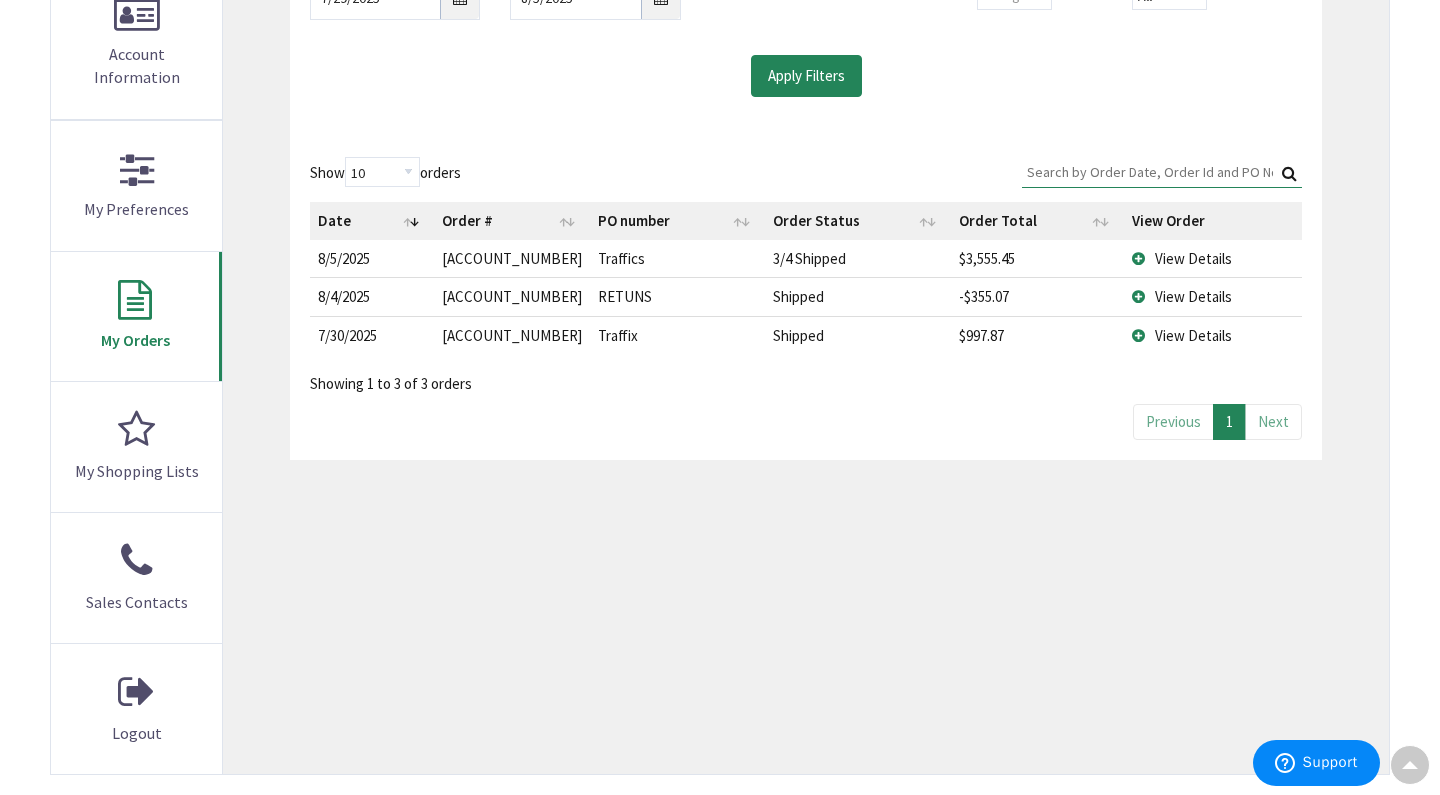 click on "Next" at bounding box center [1273, 421] 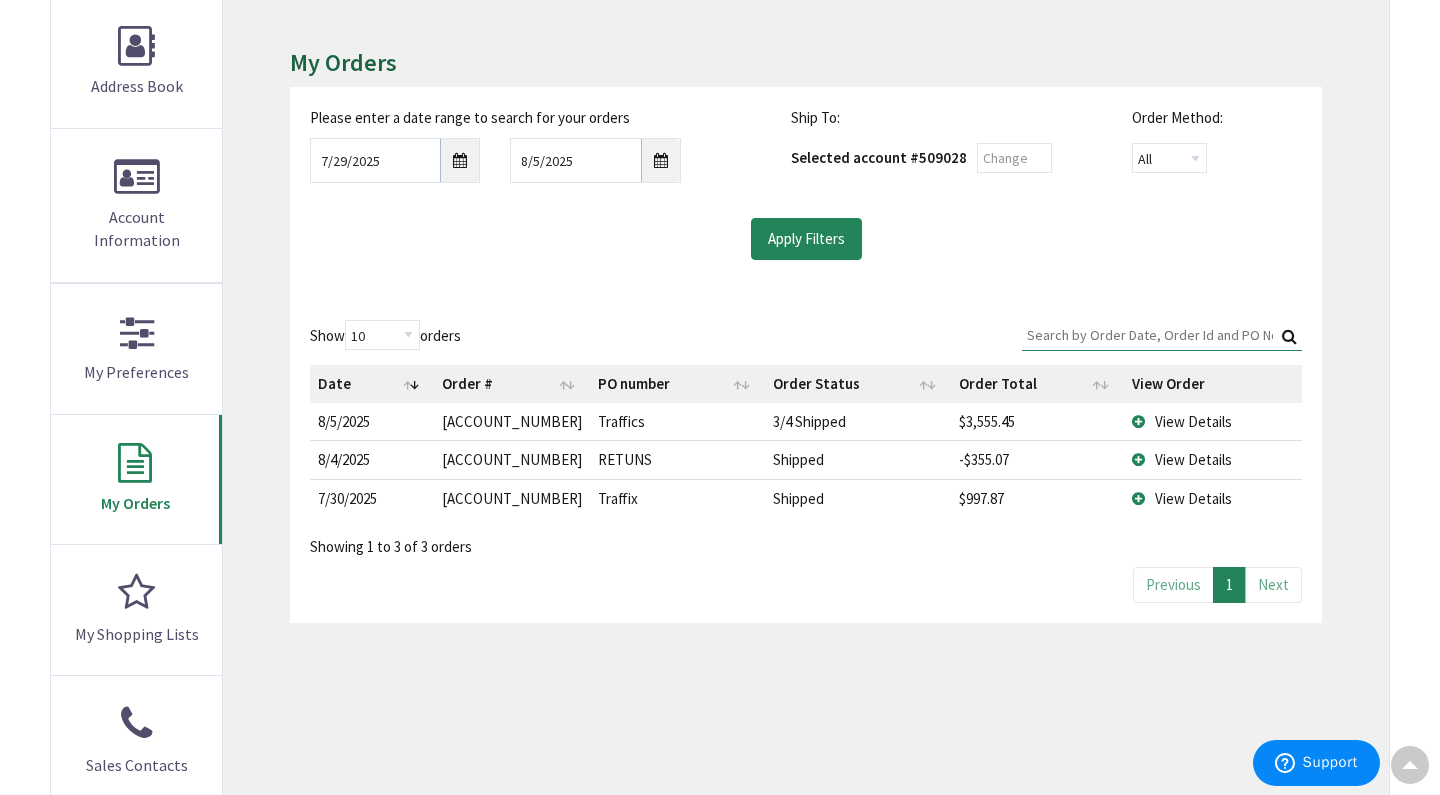 scroll, scrollTop: 273, scrollLeft: 0, axis: vertical 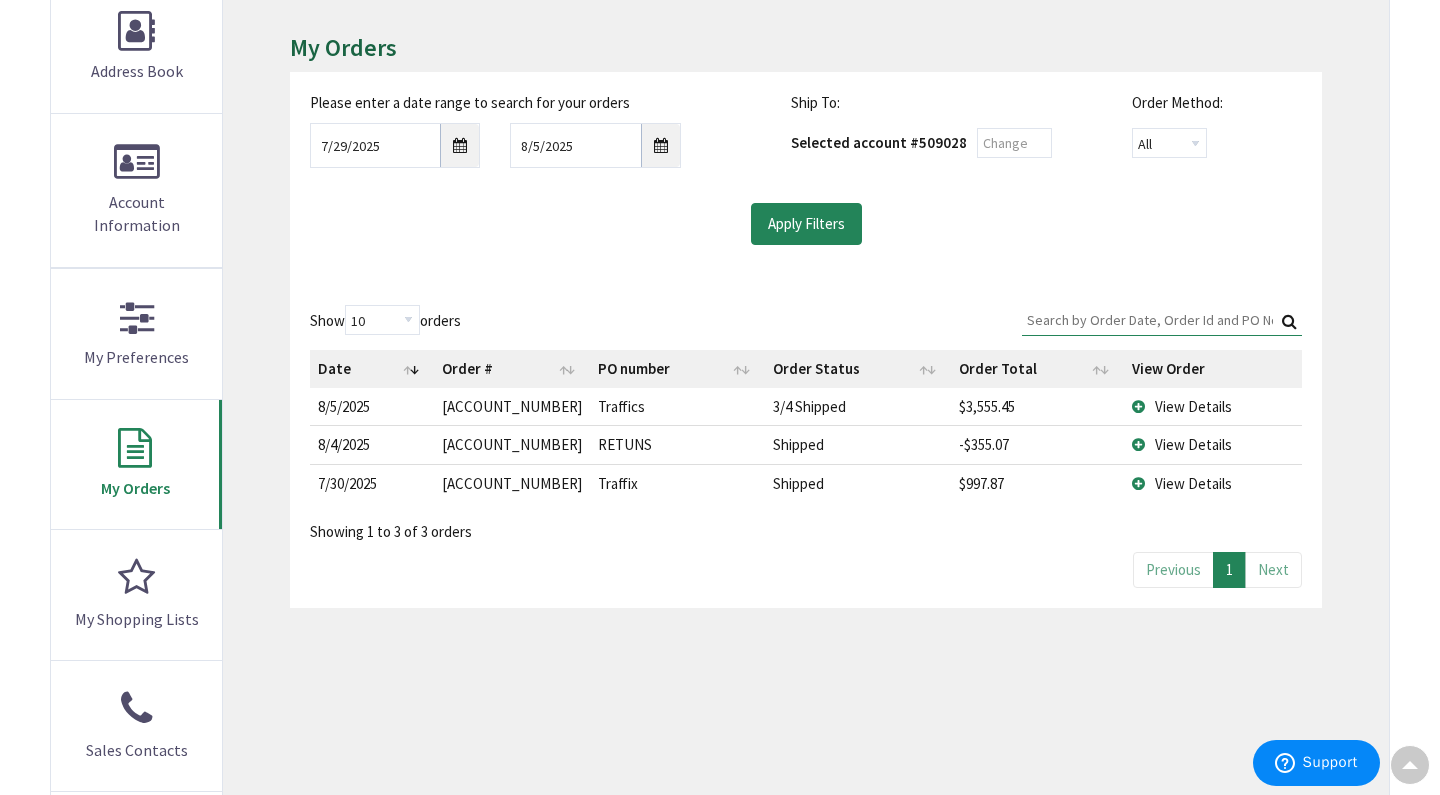 click on "View Details" at bounding box center [1193, 406] 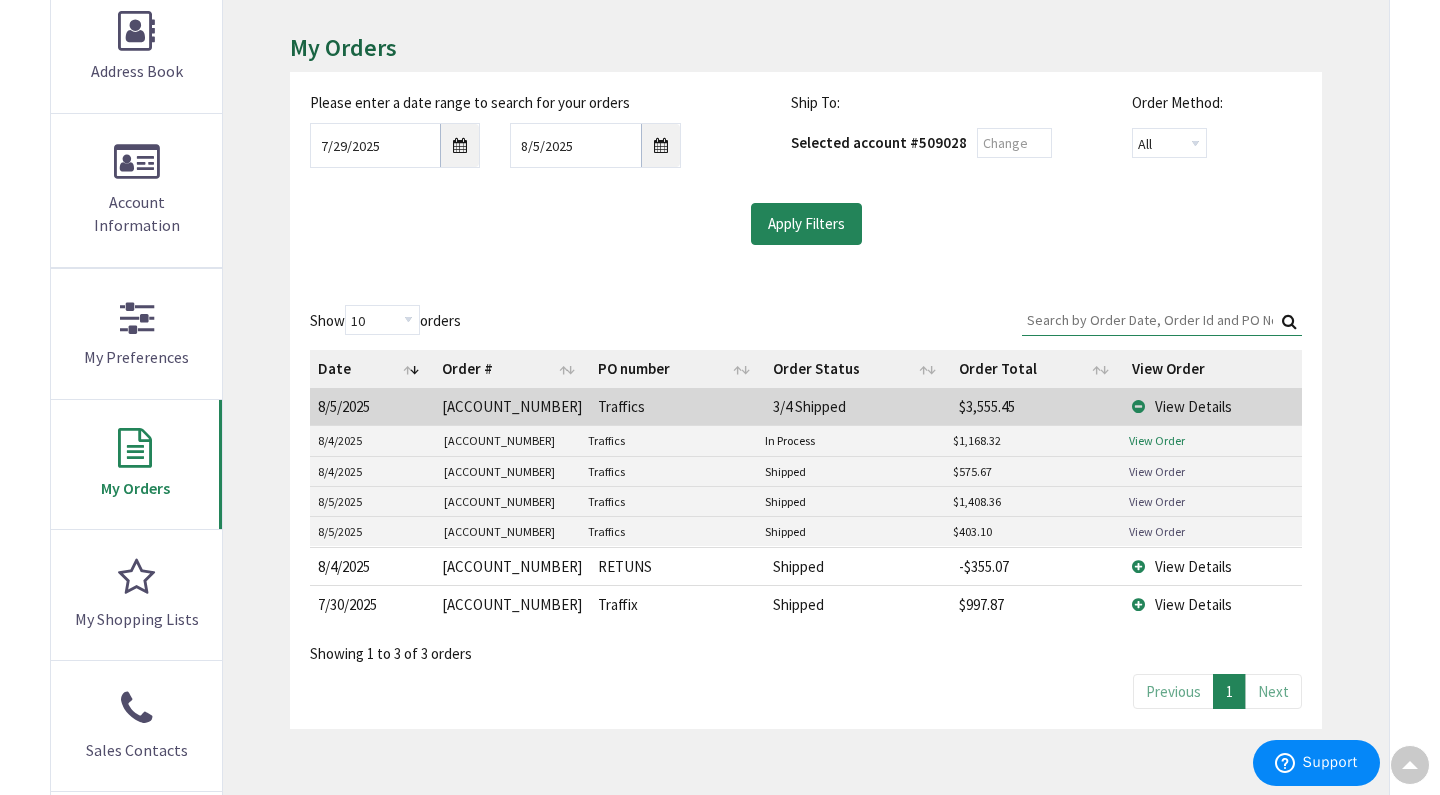 click on "View Order" at bounding box center [1157, 440] 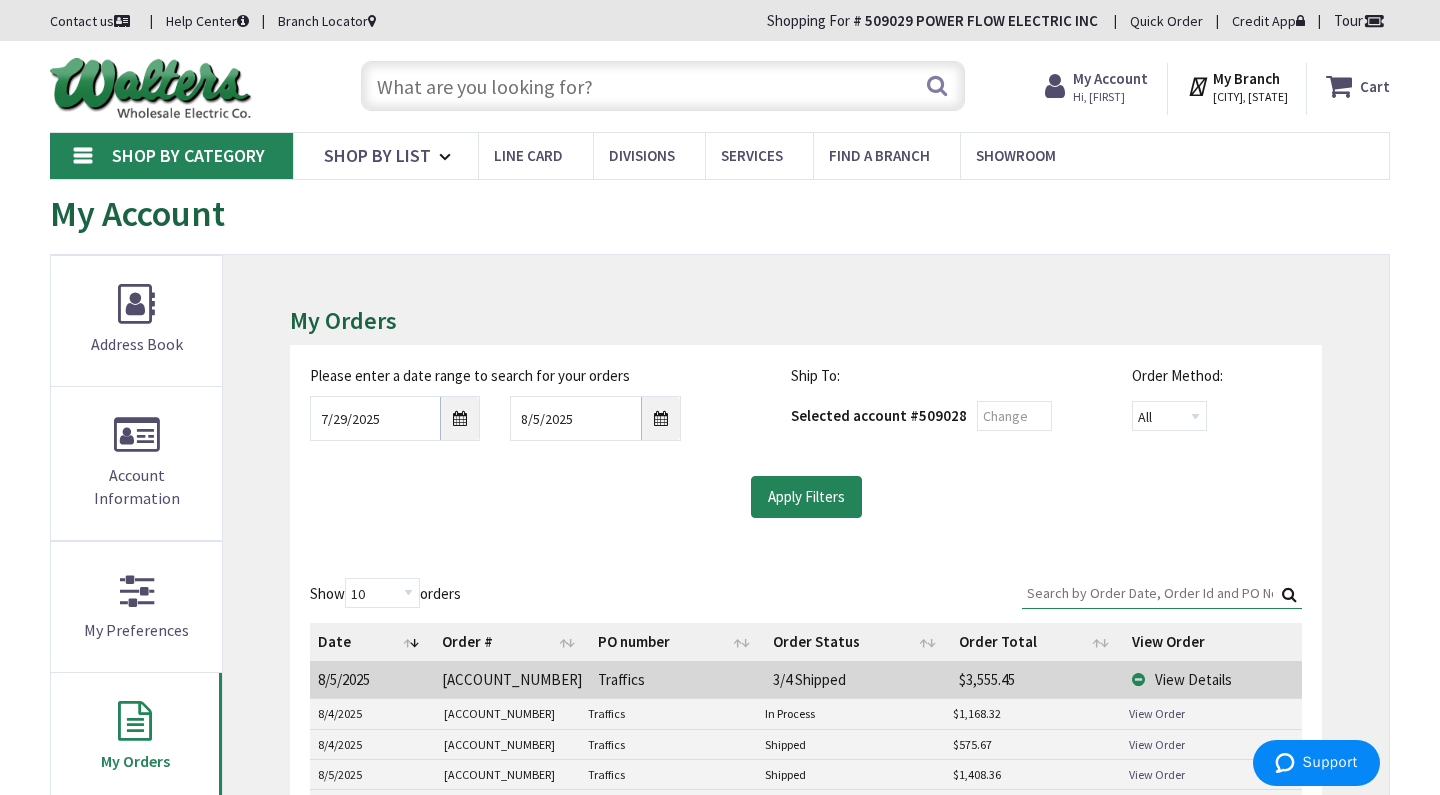 scroll, scrollTop: 0, scrollLeft: 0, axis: both 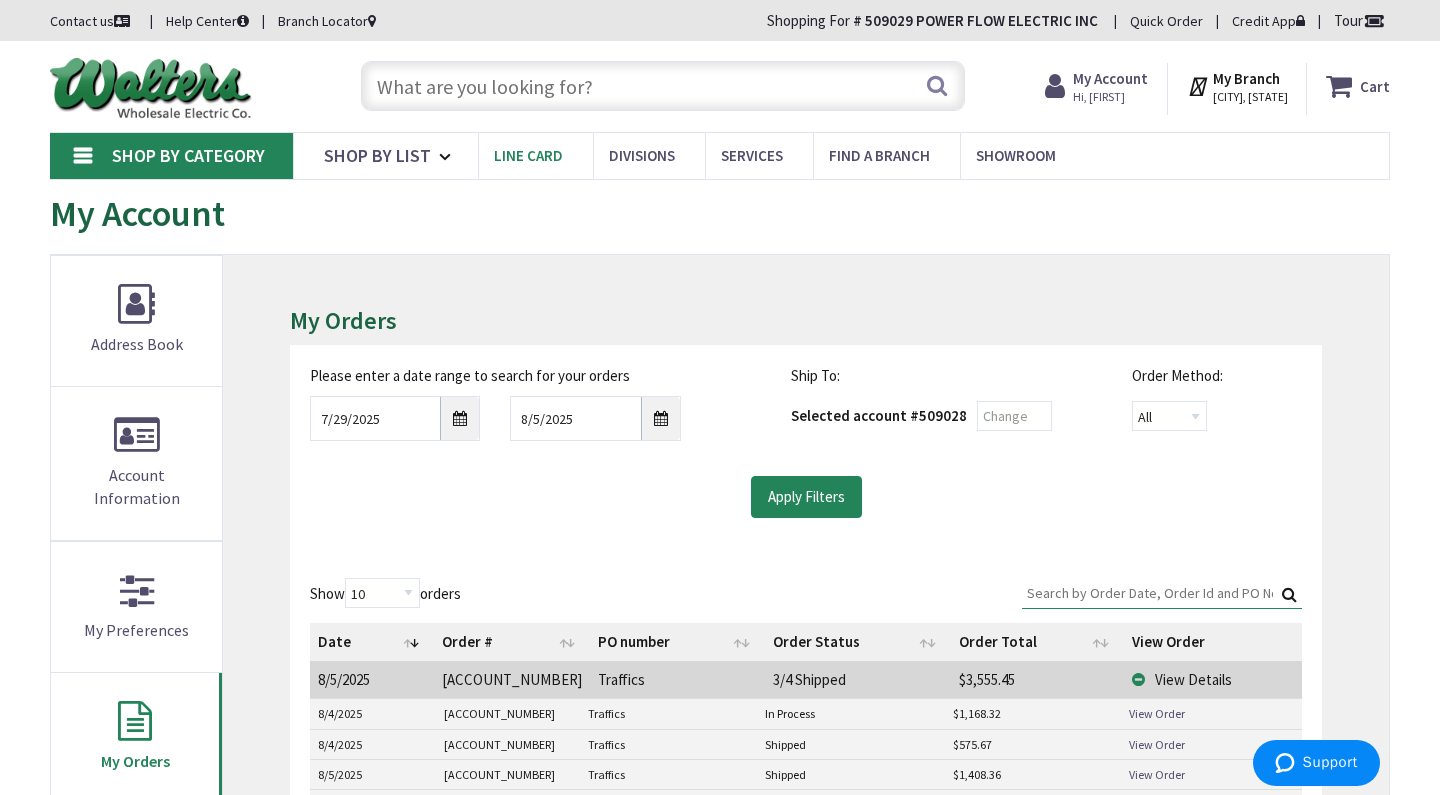 click on "Line Card" at bounding box center [528, 155] 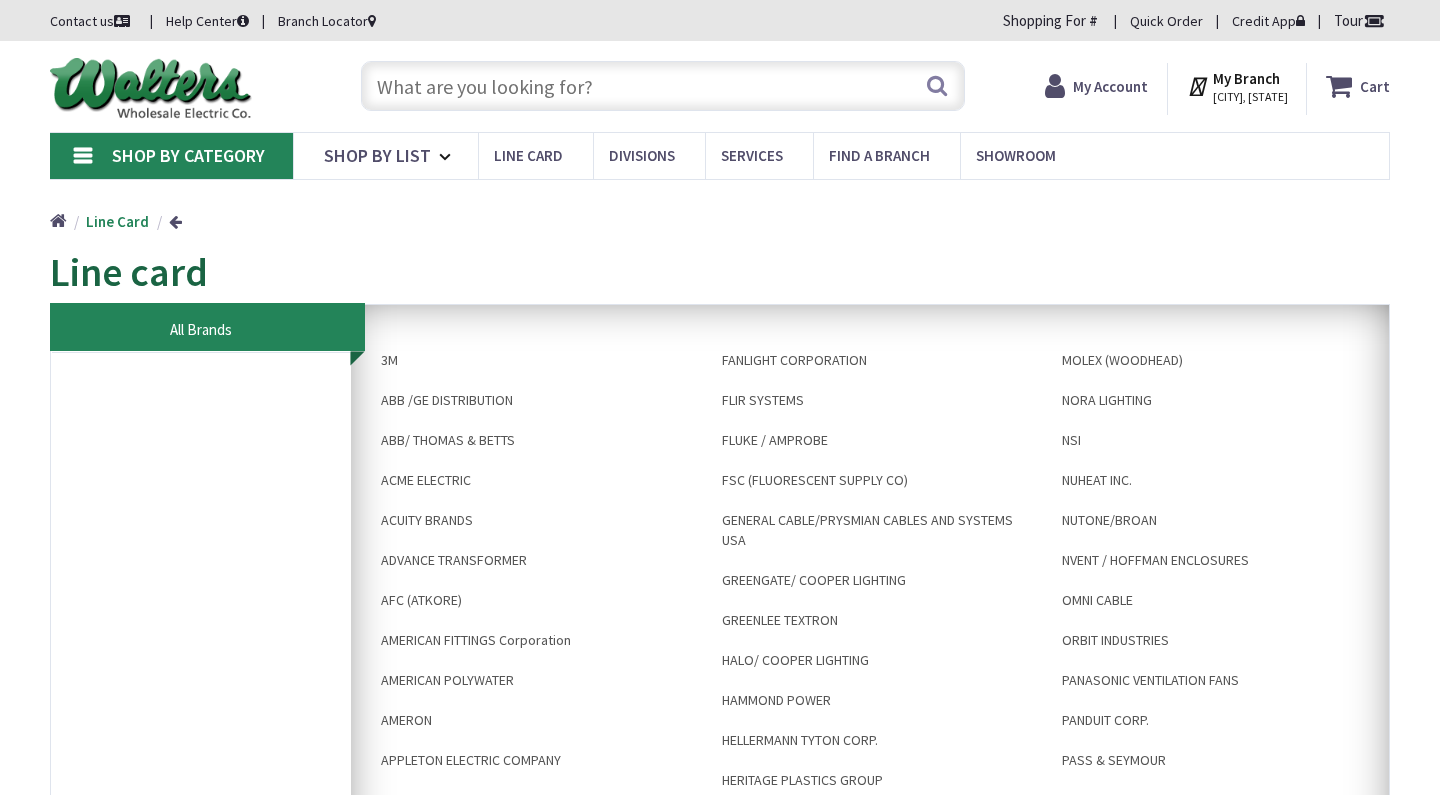 scroll, scrollTop: 0, scrollLeft: 0, axis: both 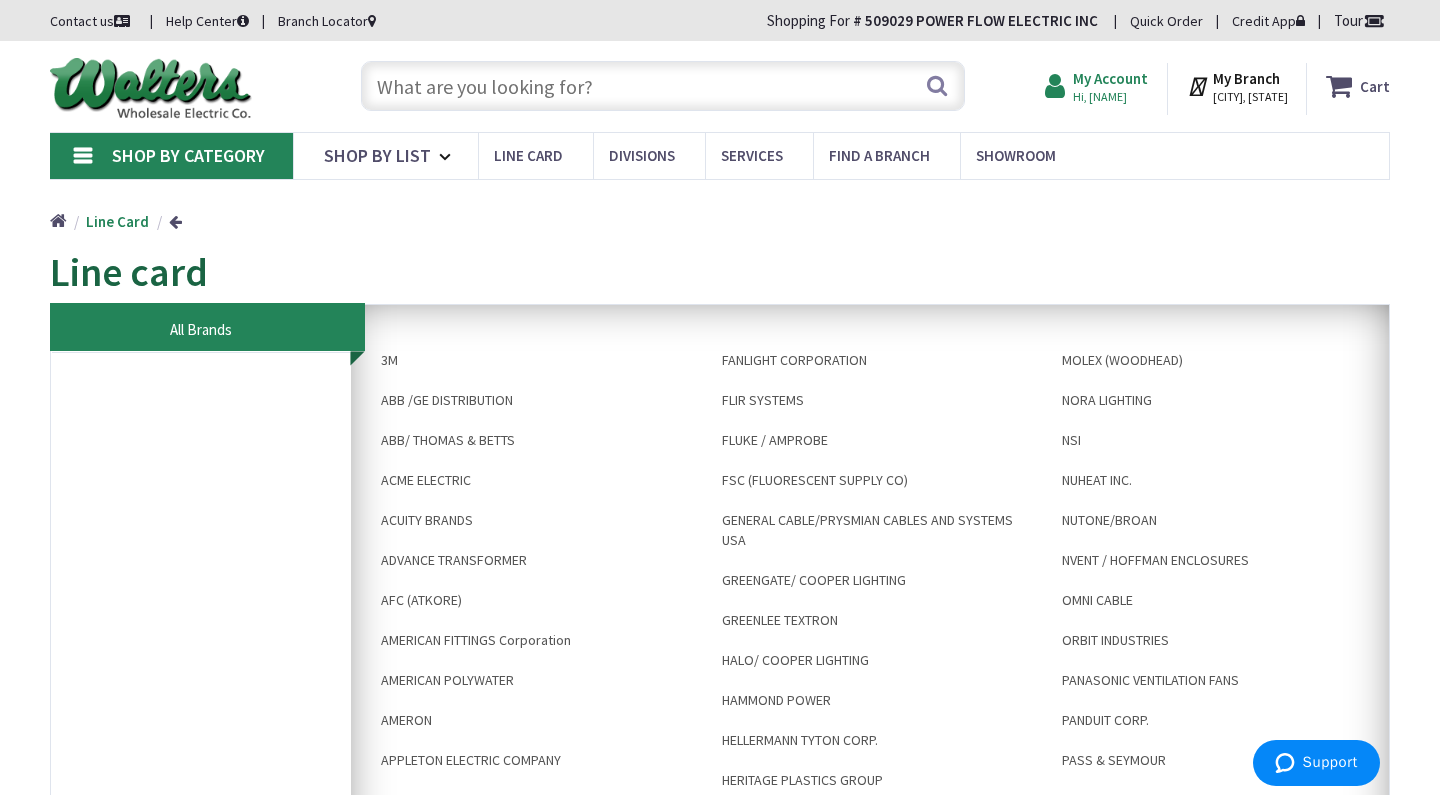 click on "My Account" at bounding box center (1110, 78) 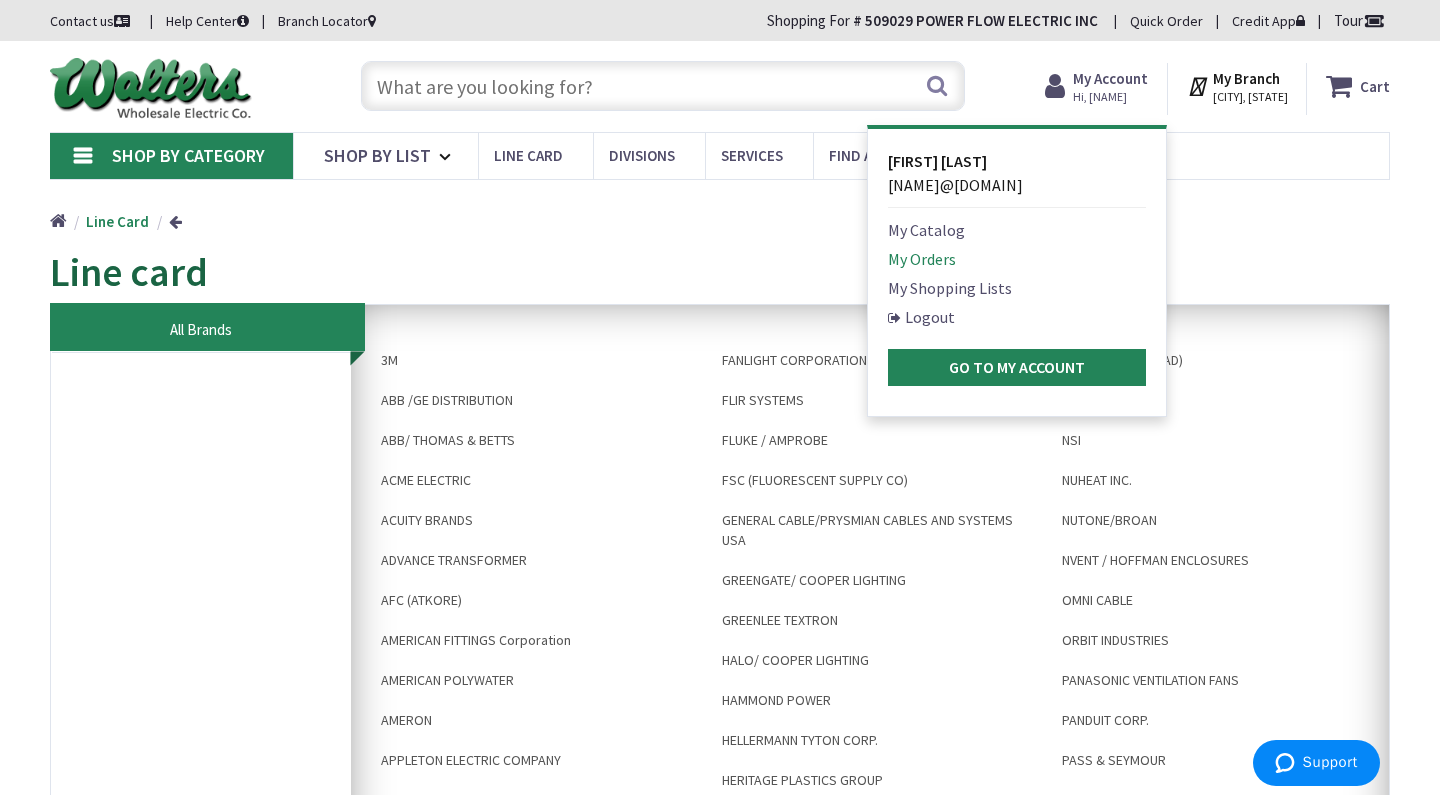 click on "My Orders" at bounding box center (922, 259) 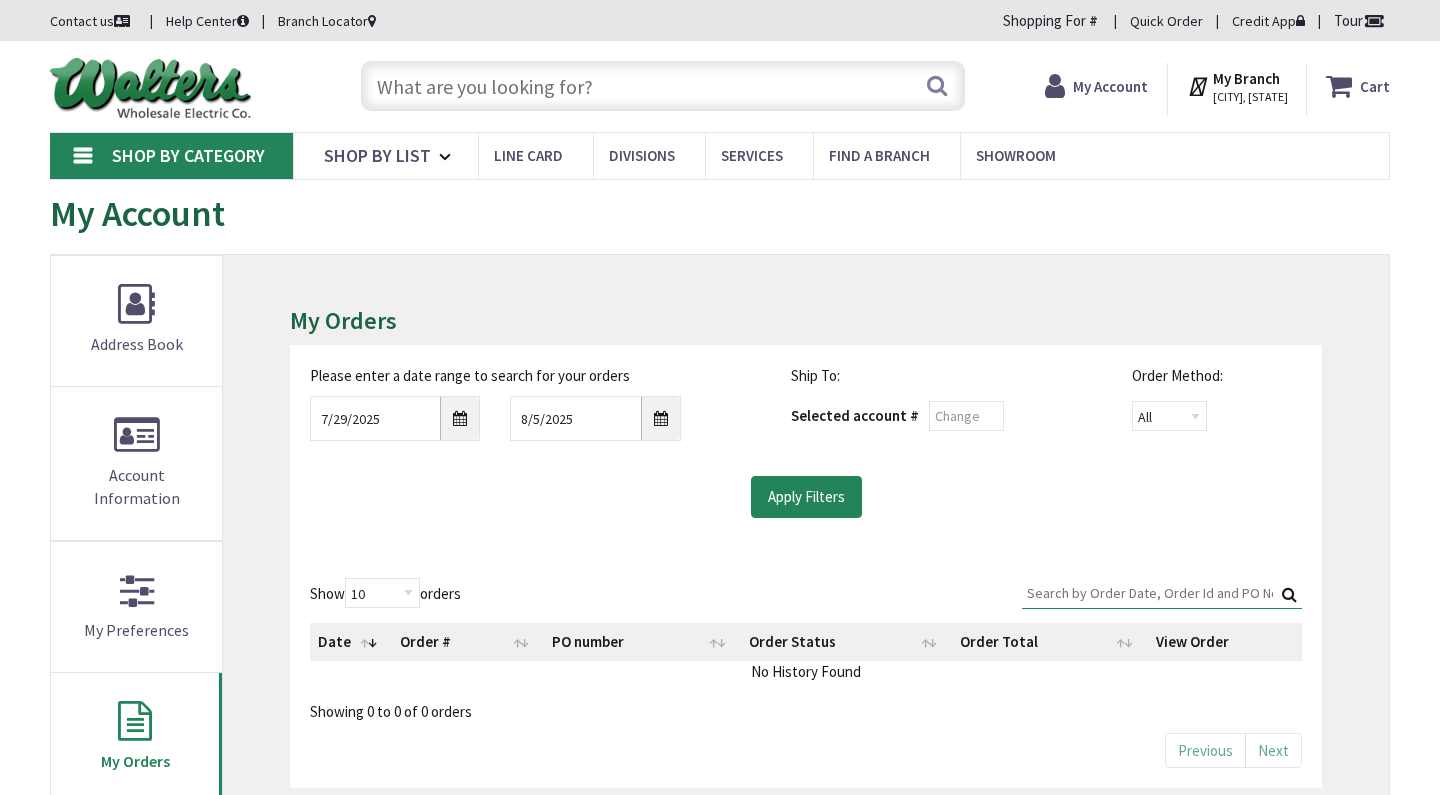 scroll, scrollTop: 0, scrollLeft: 0, axis: both 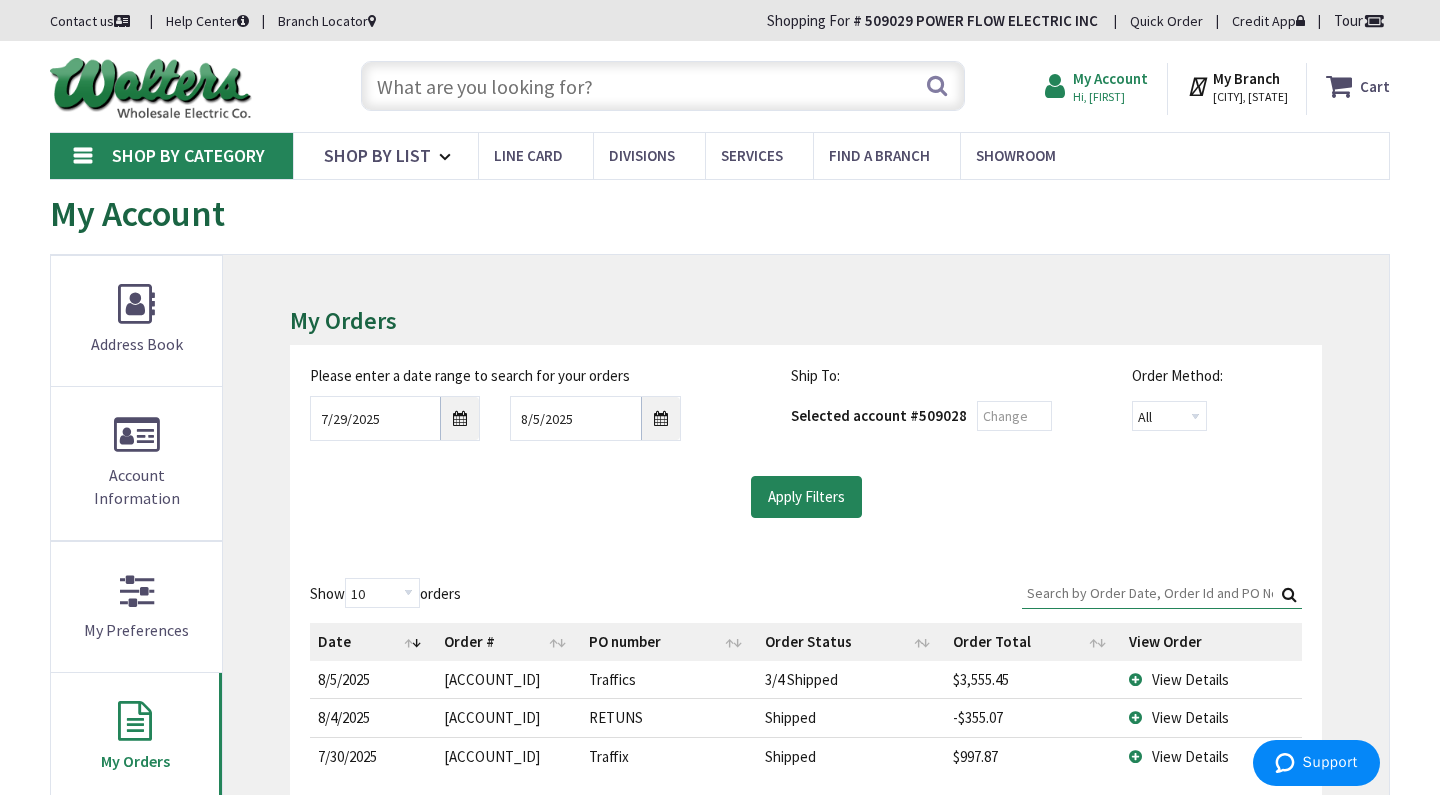 click on "Hi, [FIRST]" at bounding box center (1110, 97) 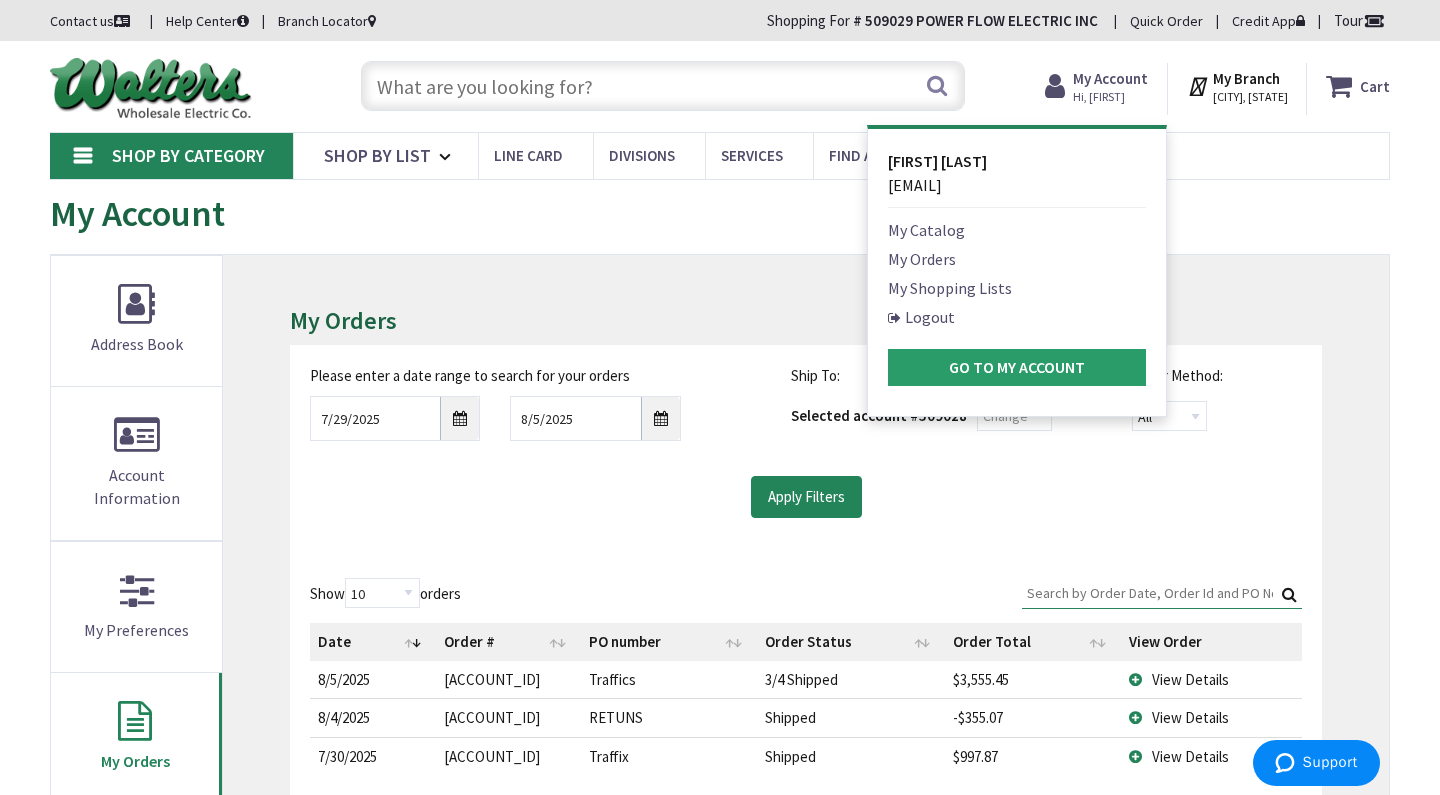 click on "Go to My Account" at bounding box center (1017, 367) 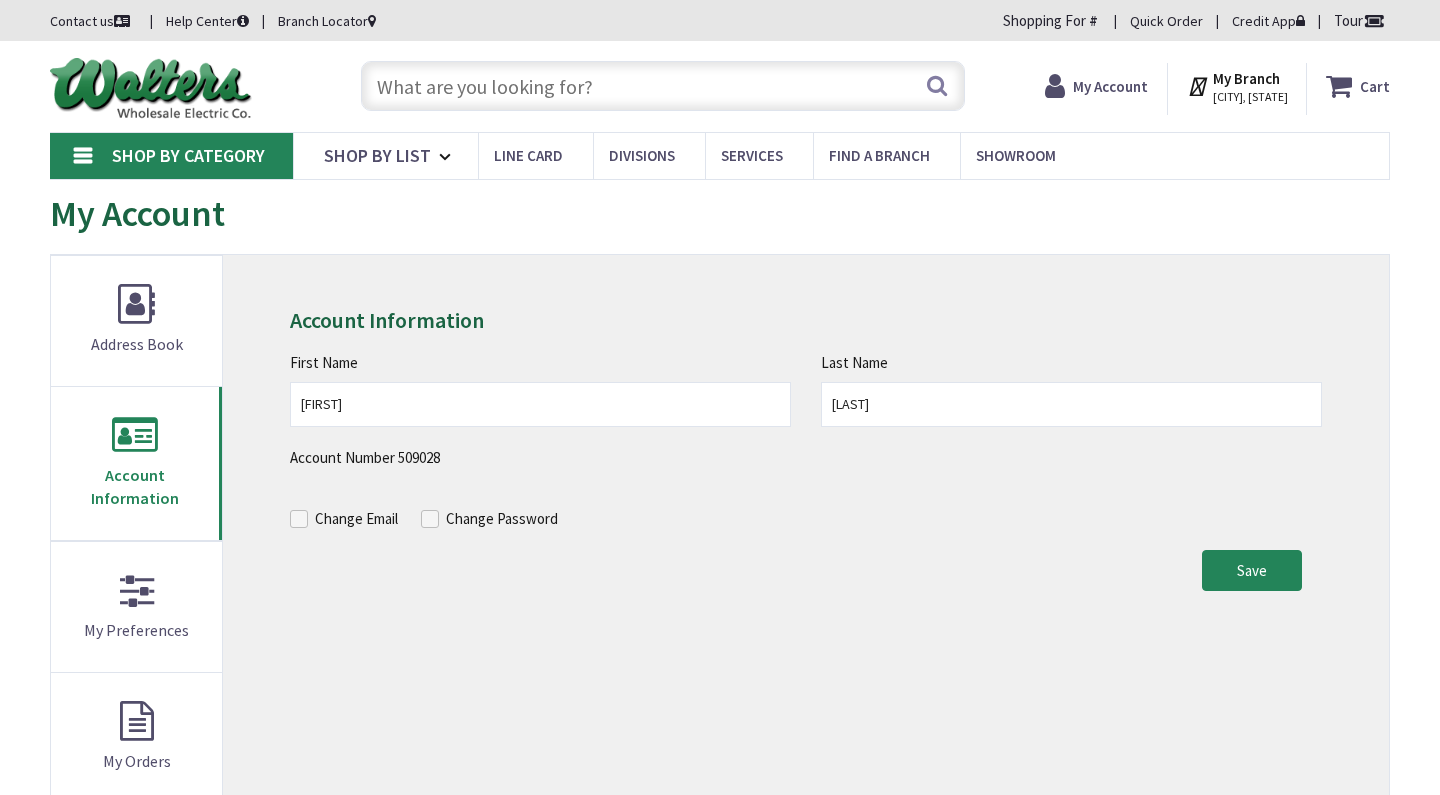 scroll, scrollTop: 0, scrollLeft: 0, axis: both 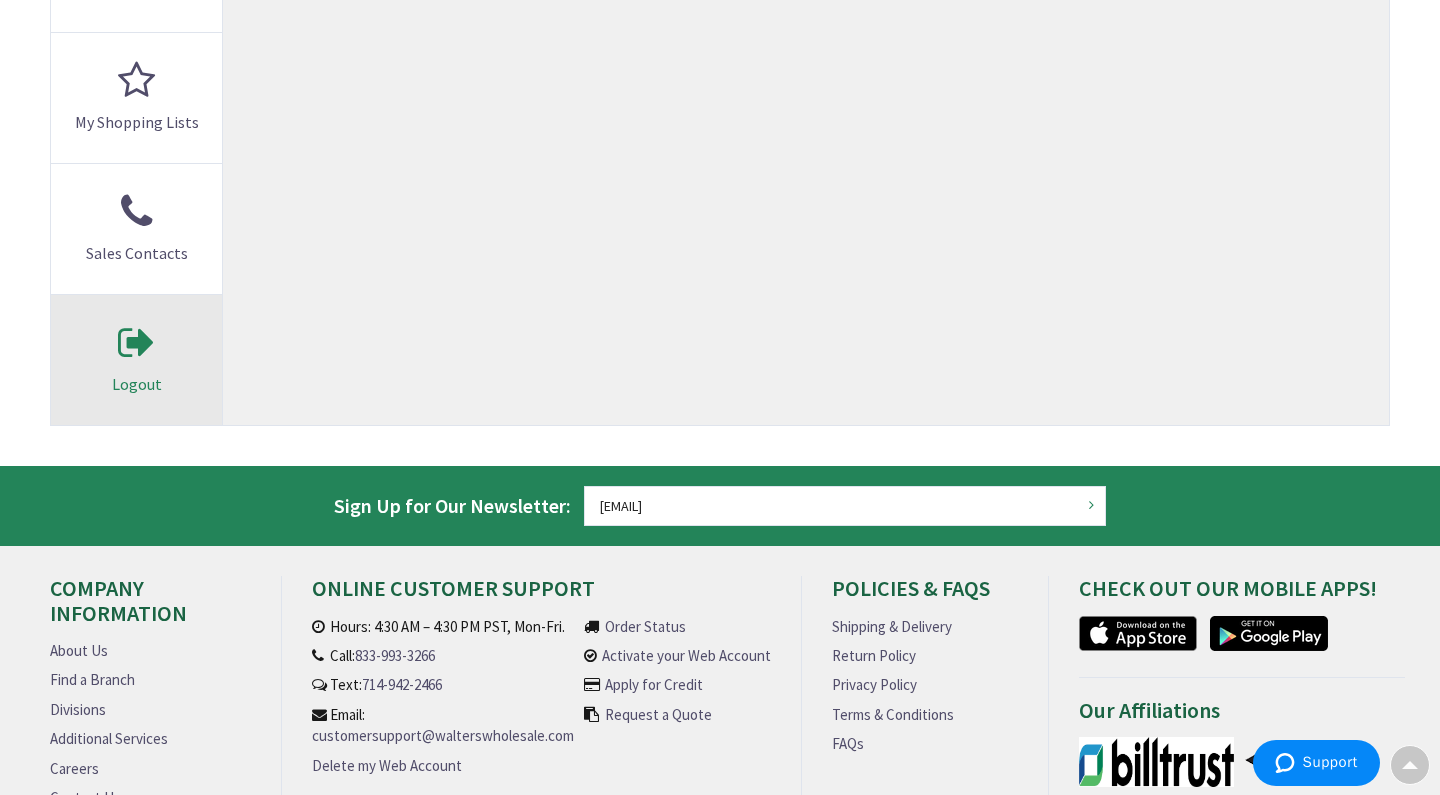 click on "Logout" at bounding box center (136, 360) 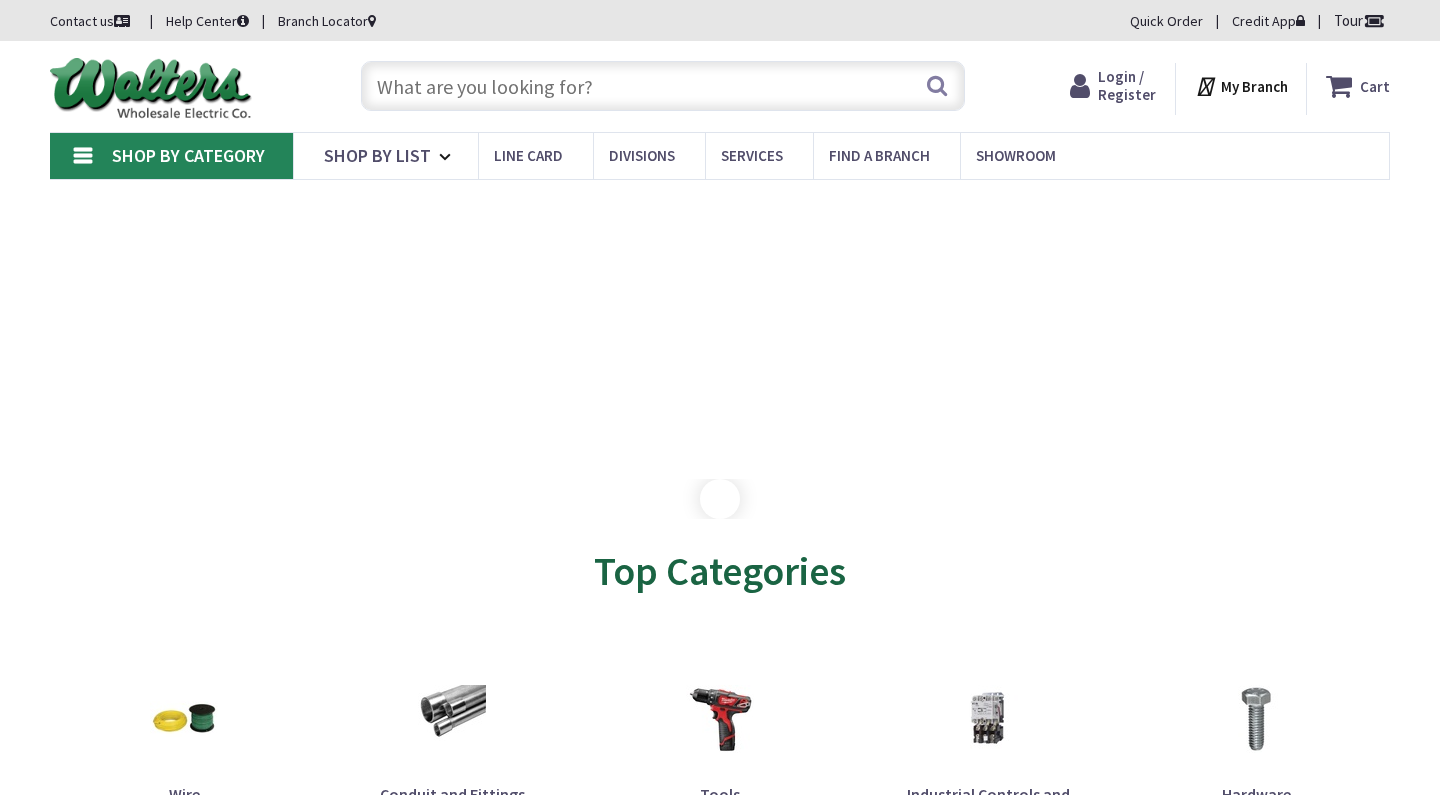 scroll, scrollTop: 0, scrollLeft: 0, axis: both 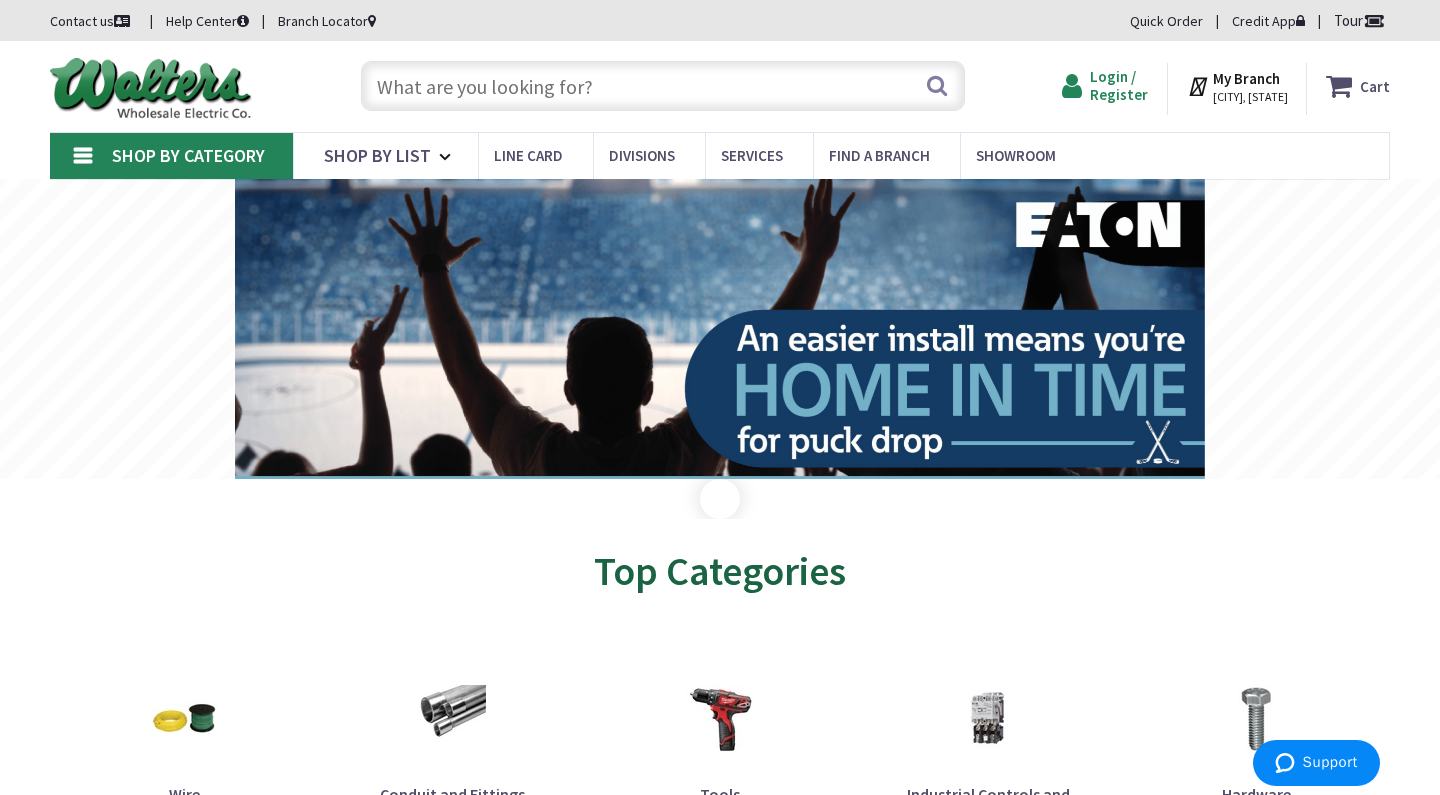click on "Login / Register" at bounding box center (1119, 85) 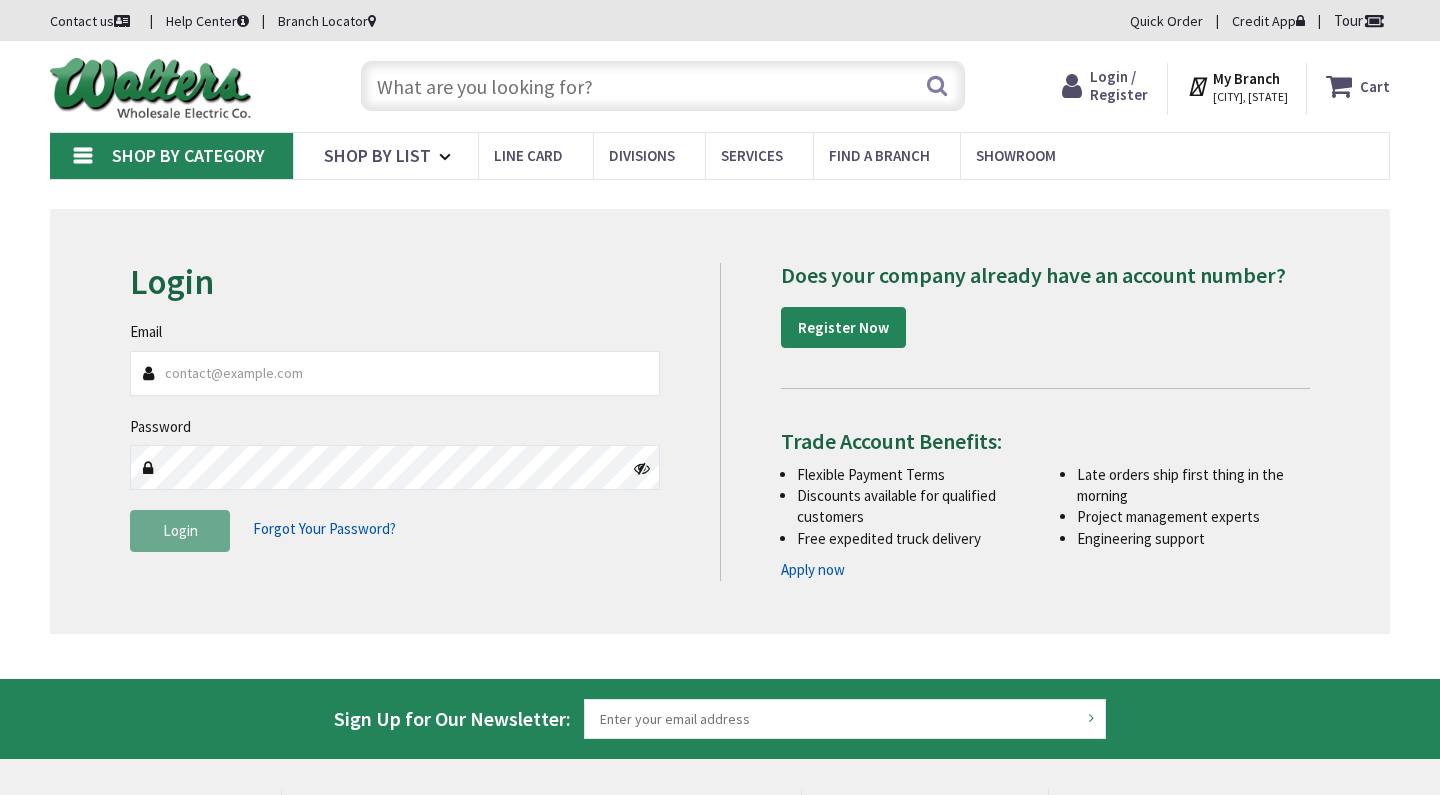 scroll, scrollTop: 0, scrollLeft: 0, axis: both 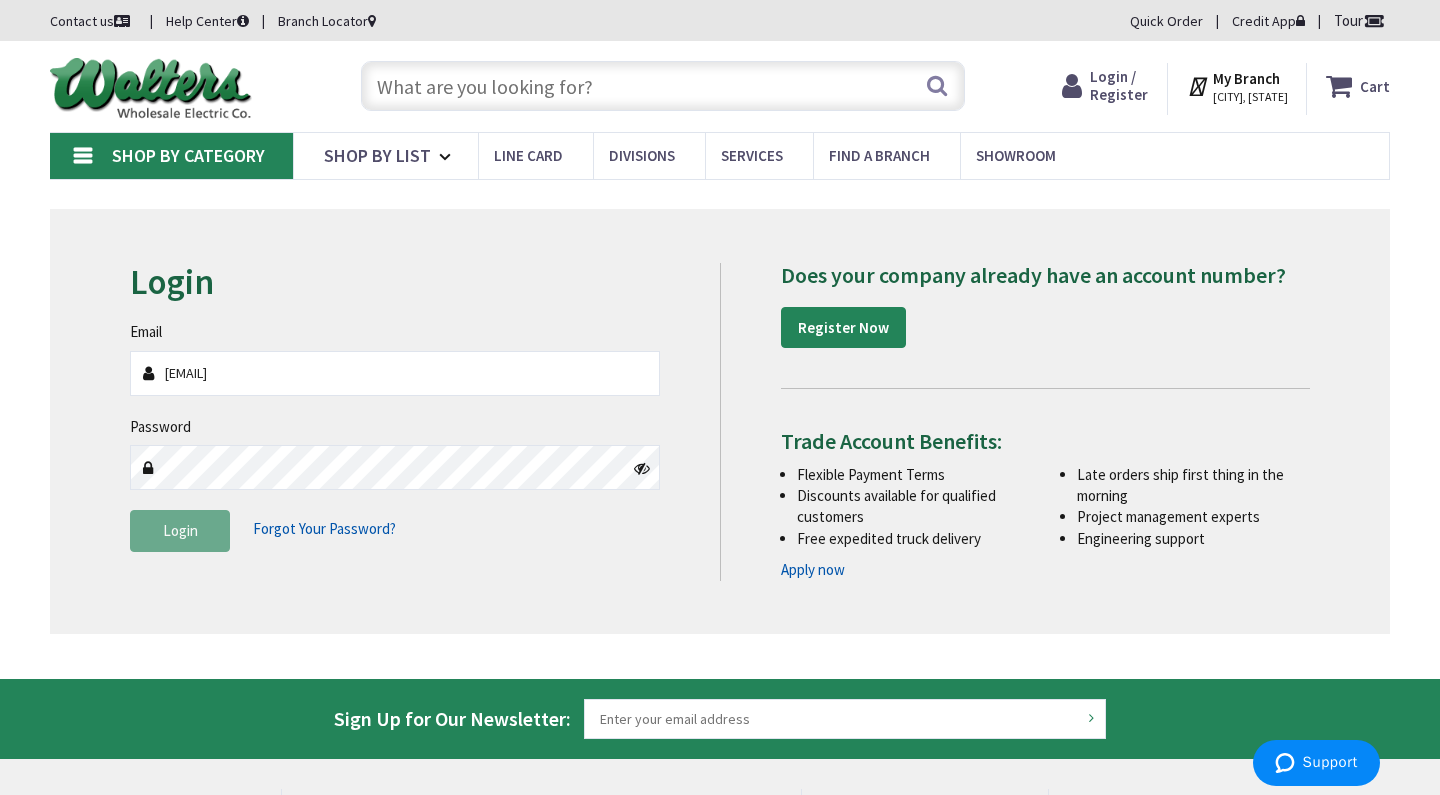 type on "[EMAIL]" 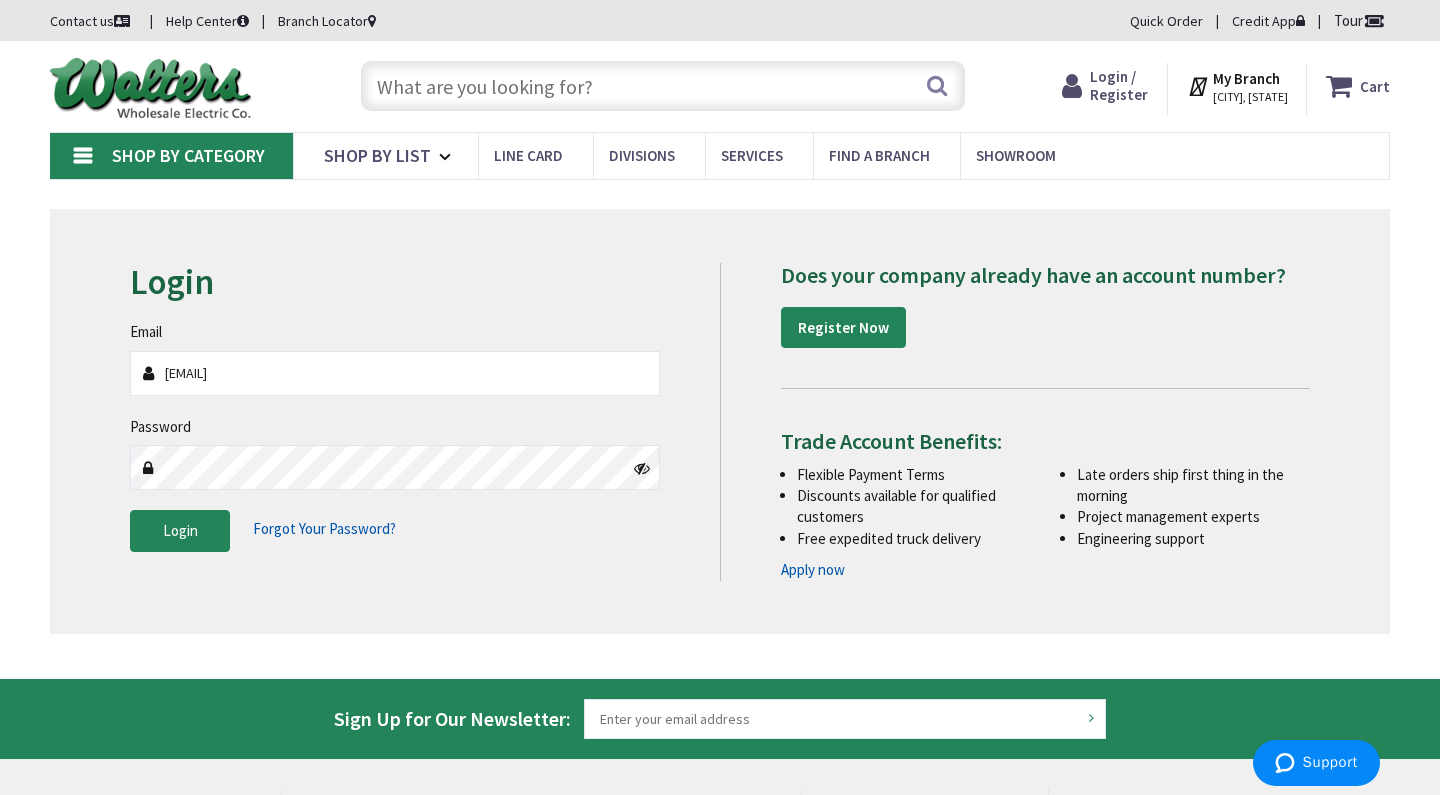 click at bounding box center [642, 468] 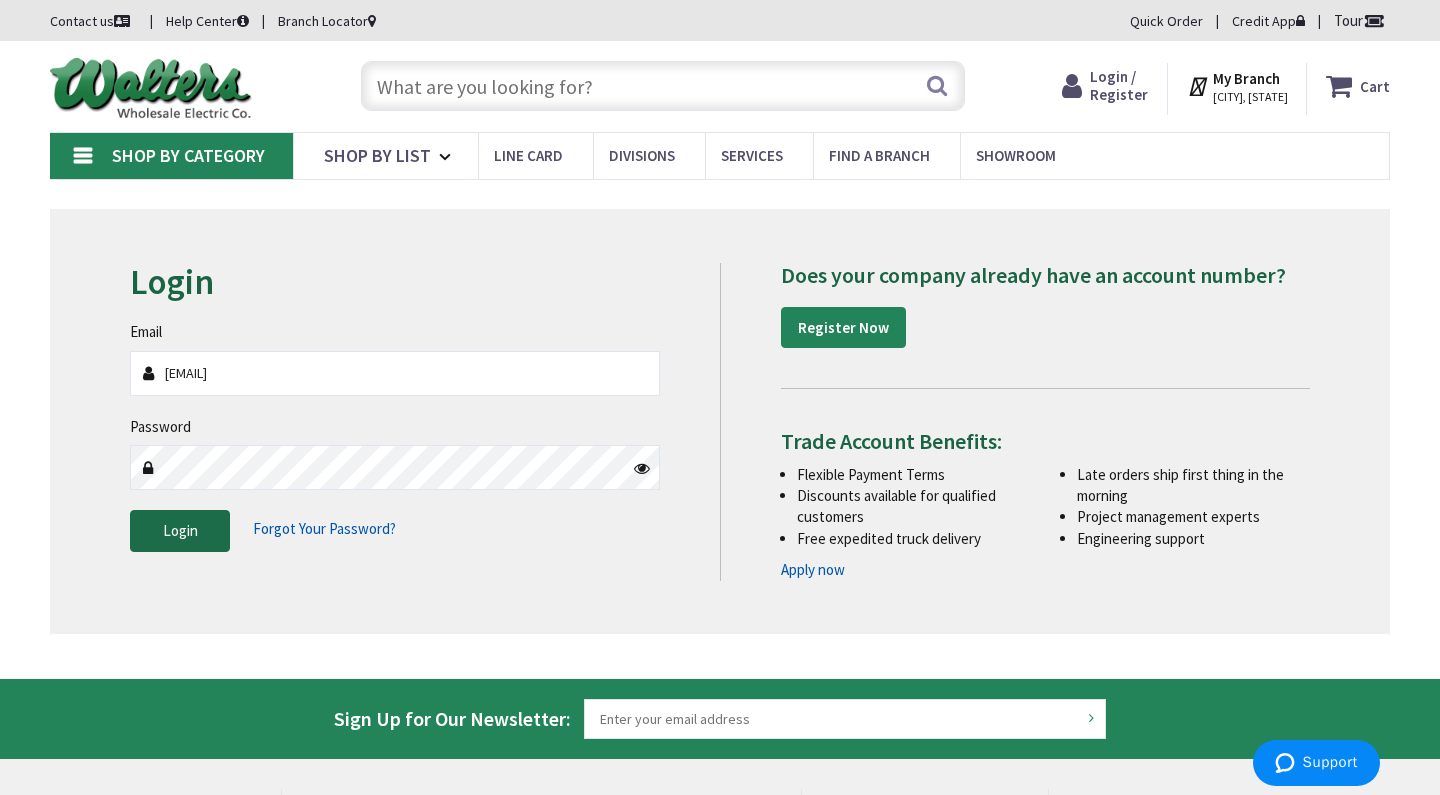 click on "Login" at bounding box center (180, 531) 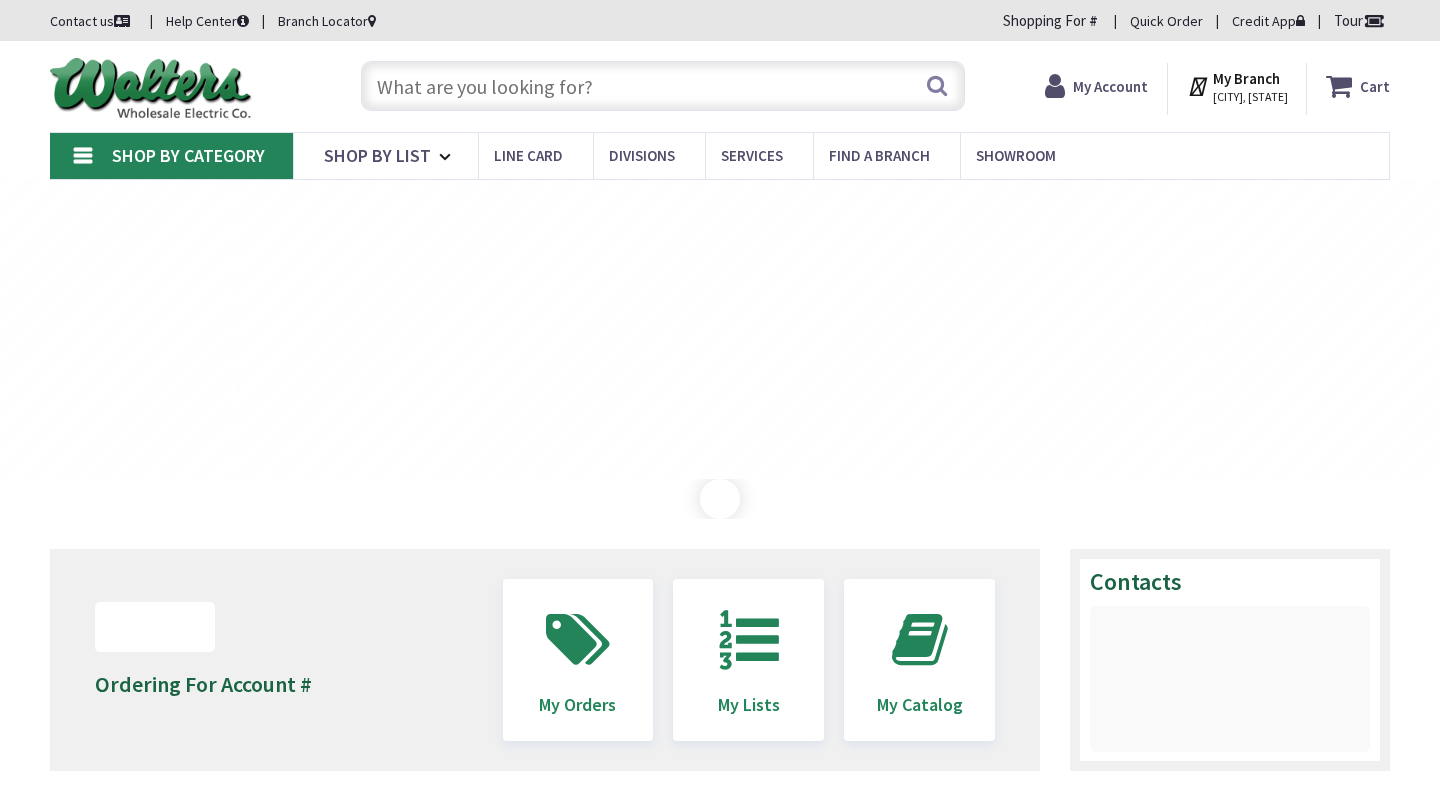 scroll, scrollTop: 0, scrollLeft: 0, axis: both 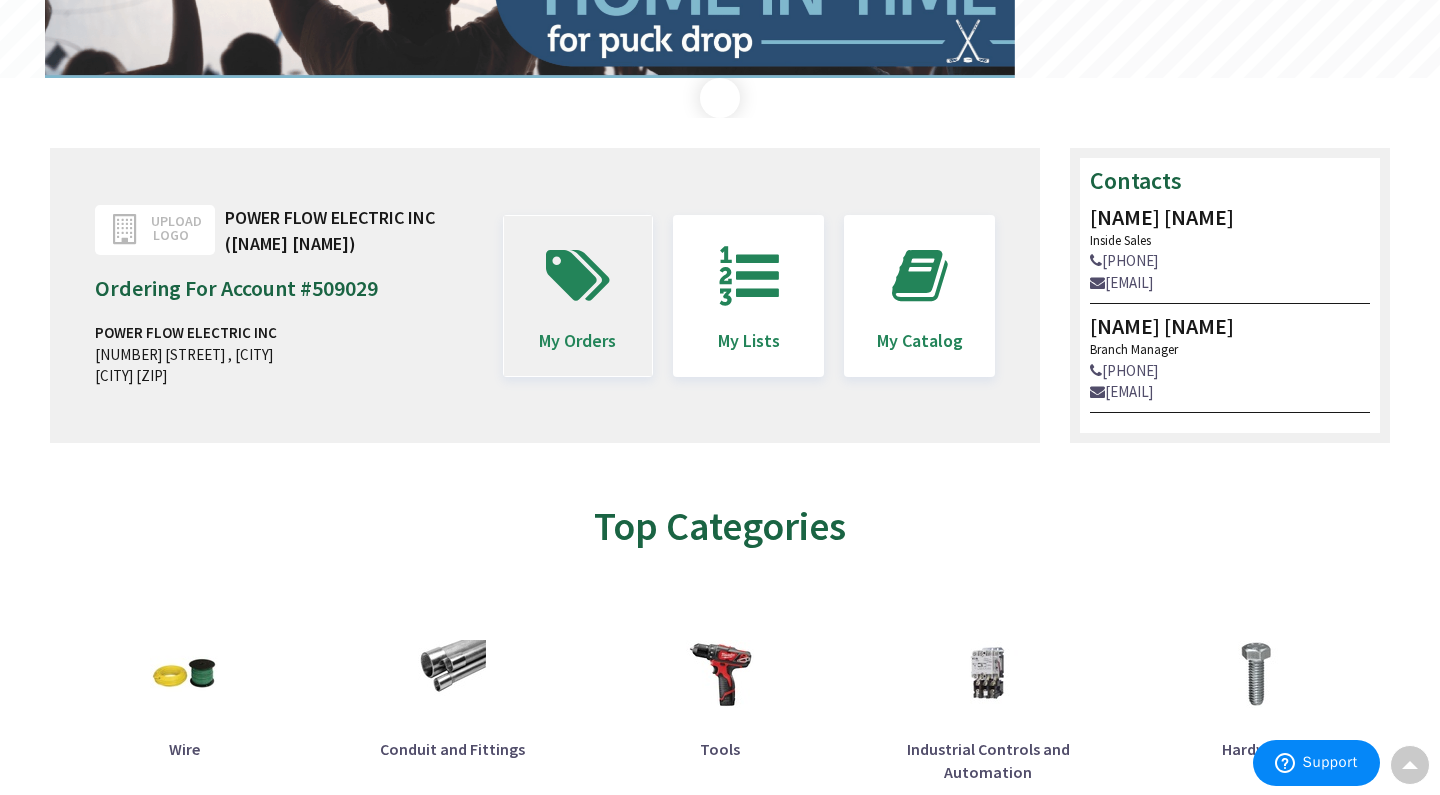 click at bounding box center (578, 276) 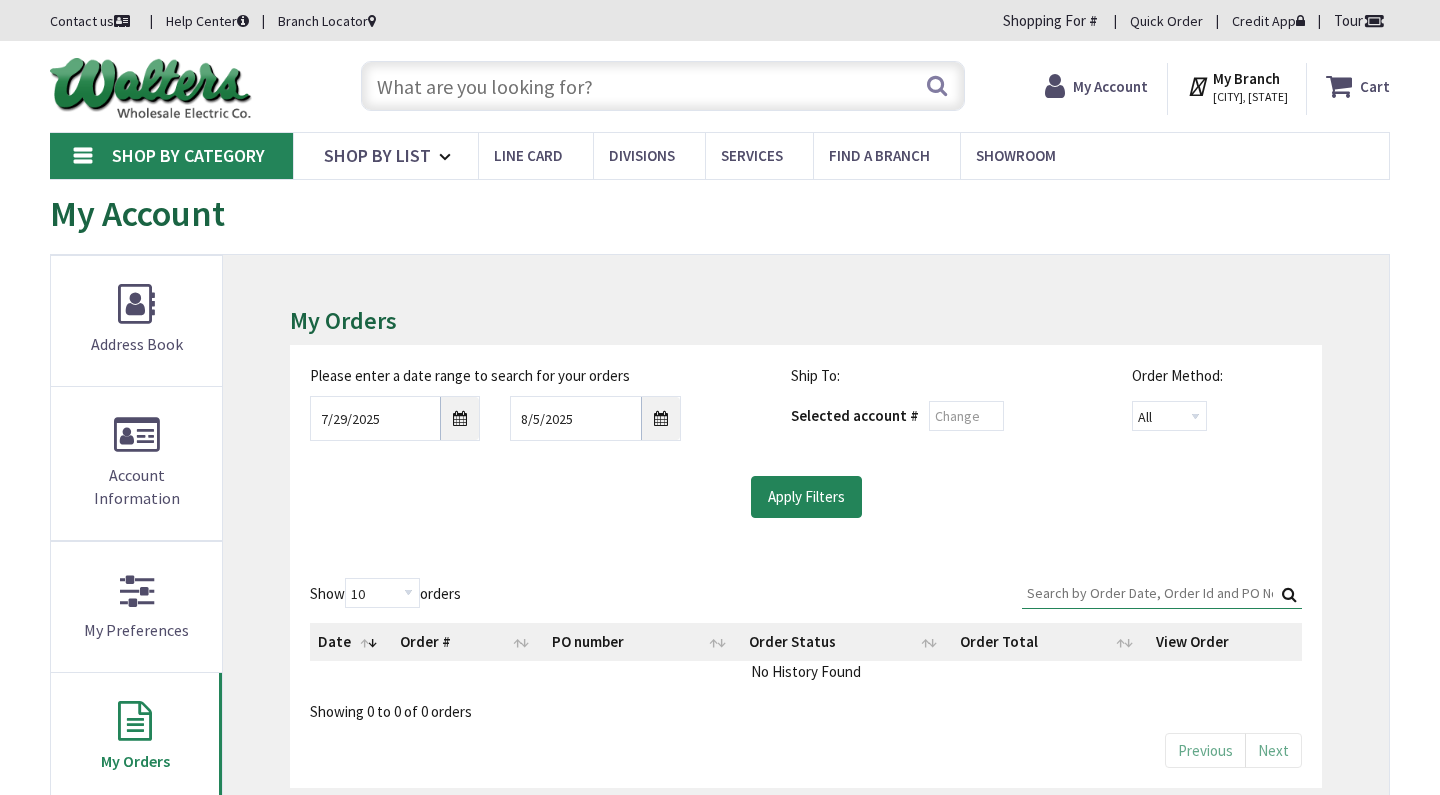 scroll, scrollTop: 0, scrollLeft: 0, axis: both 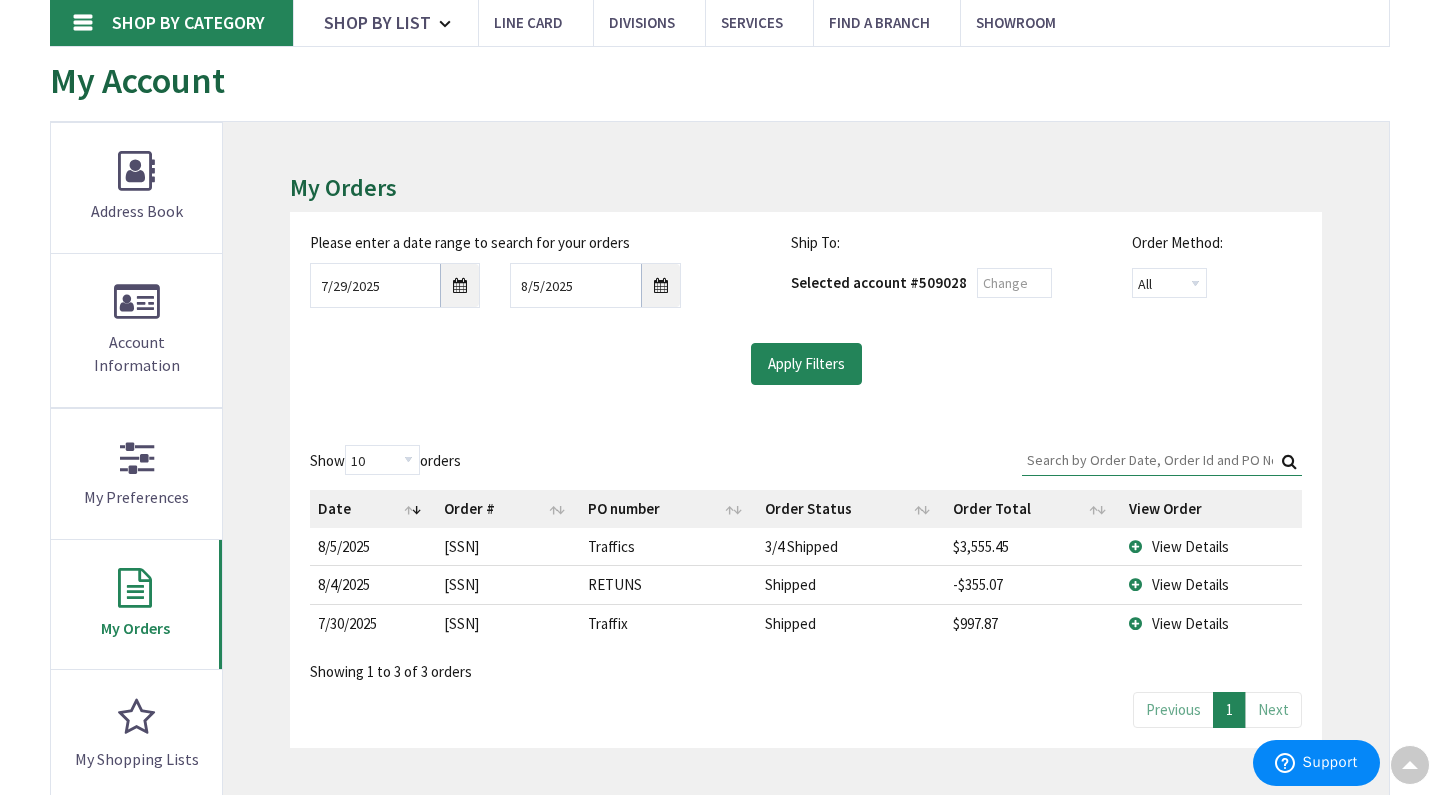 click on "View Details" at bounding box center [1190, 546] 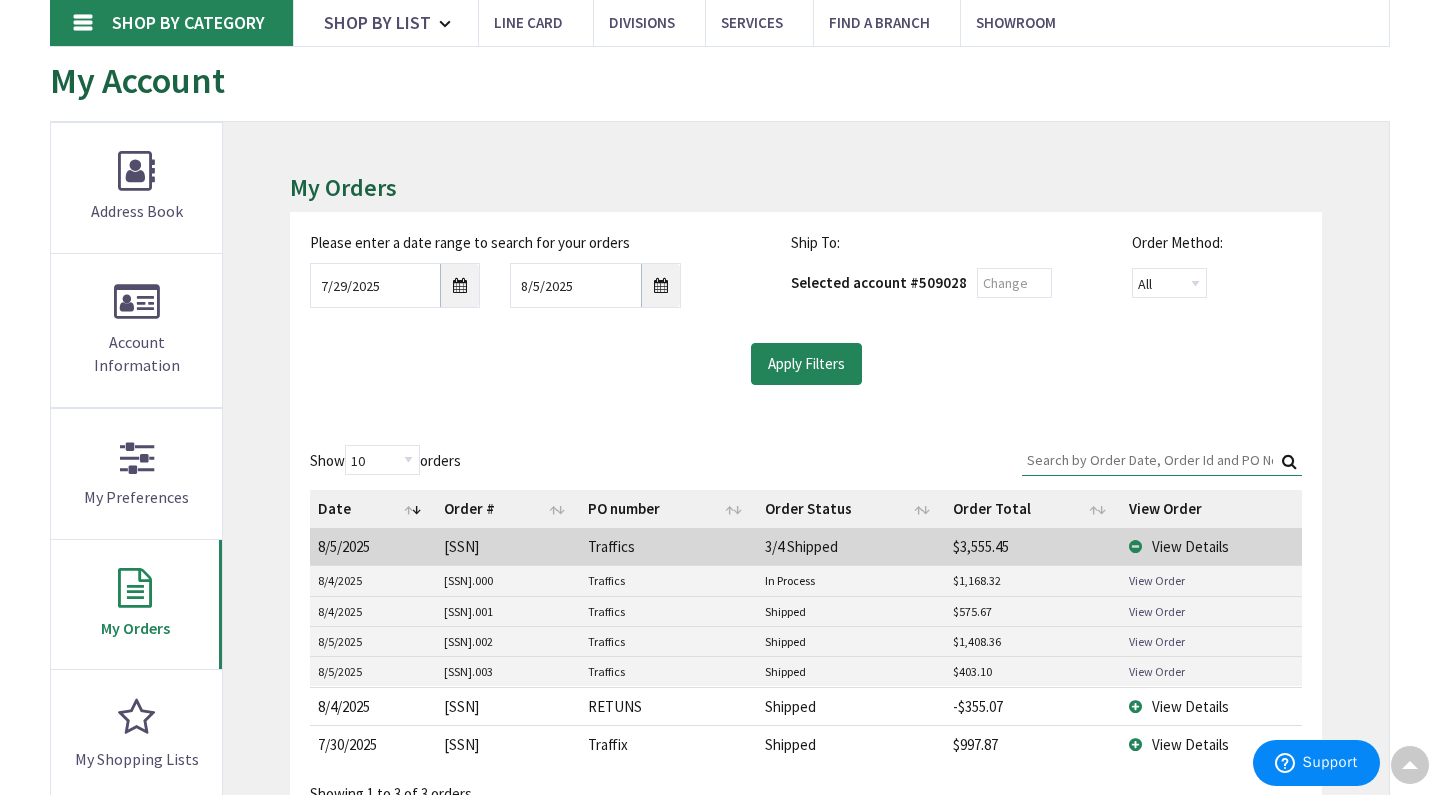 click on "My Orders
Please enter a date range to search for your orders
7/29/2025
8/5/2025
Ship To:
Selected account #  509028
Order Method:
All Offline Online Apply Filters 10" at bounding box center (806, 592) 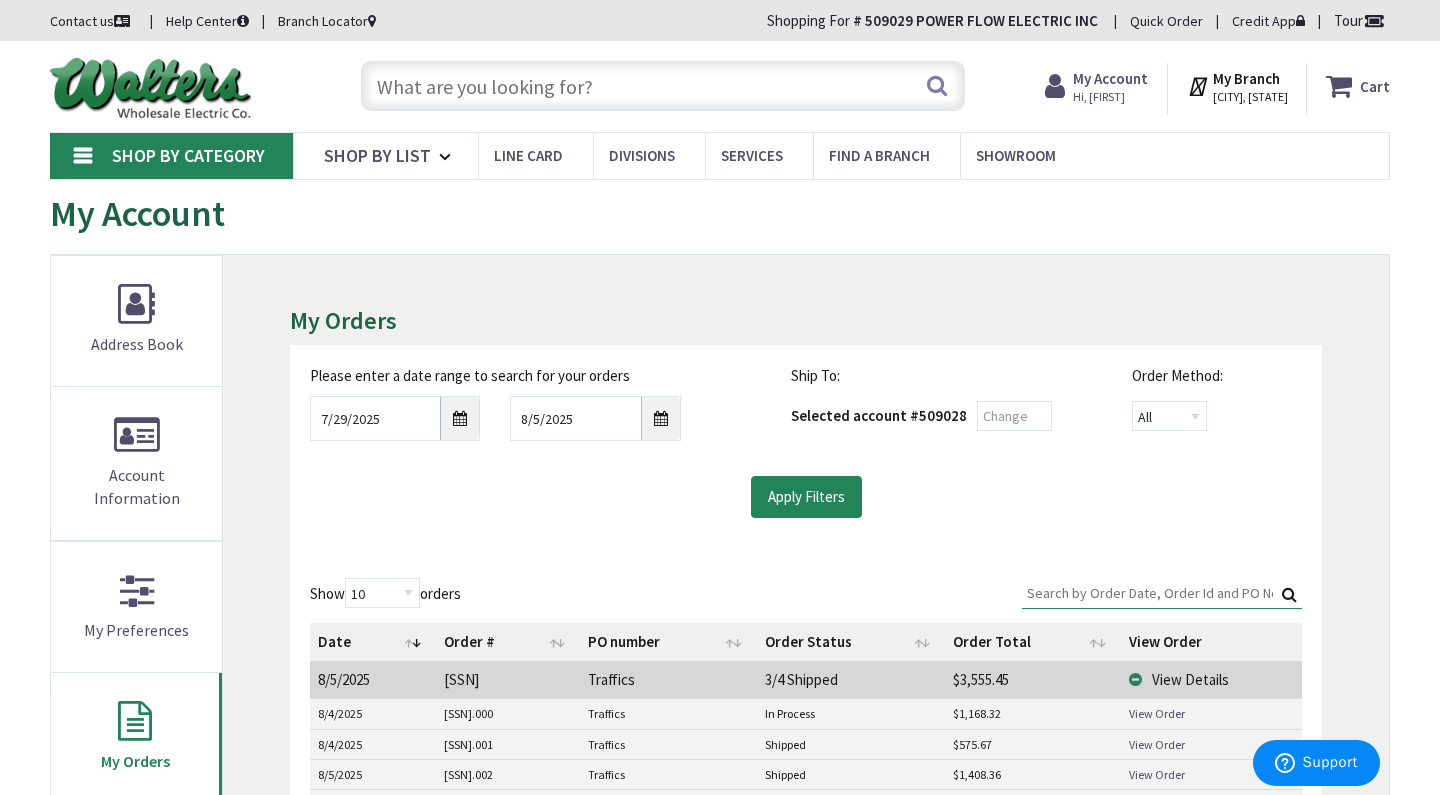 scroll, scrollTop: 0, scrollLeft: 0, axis: both 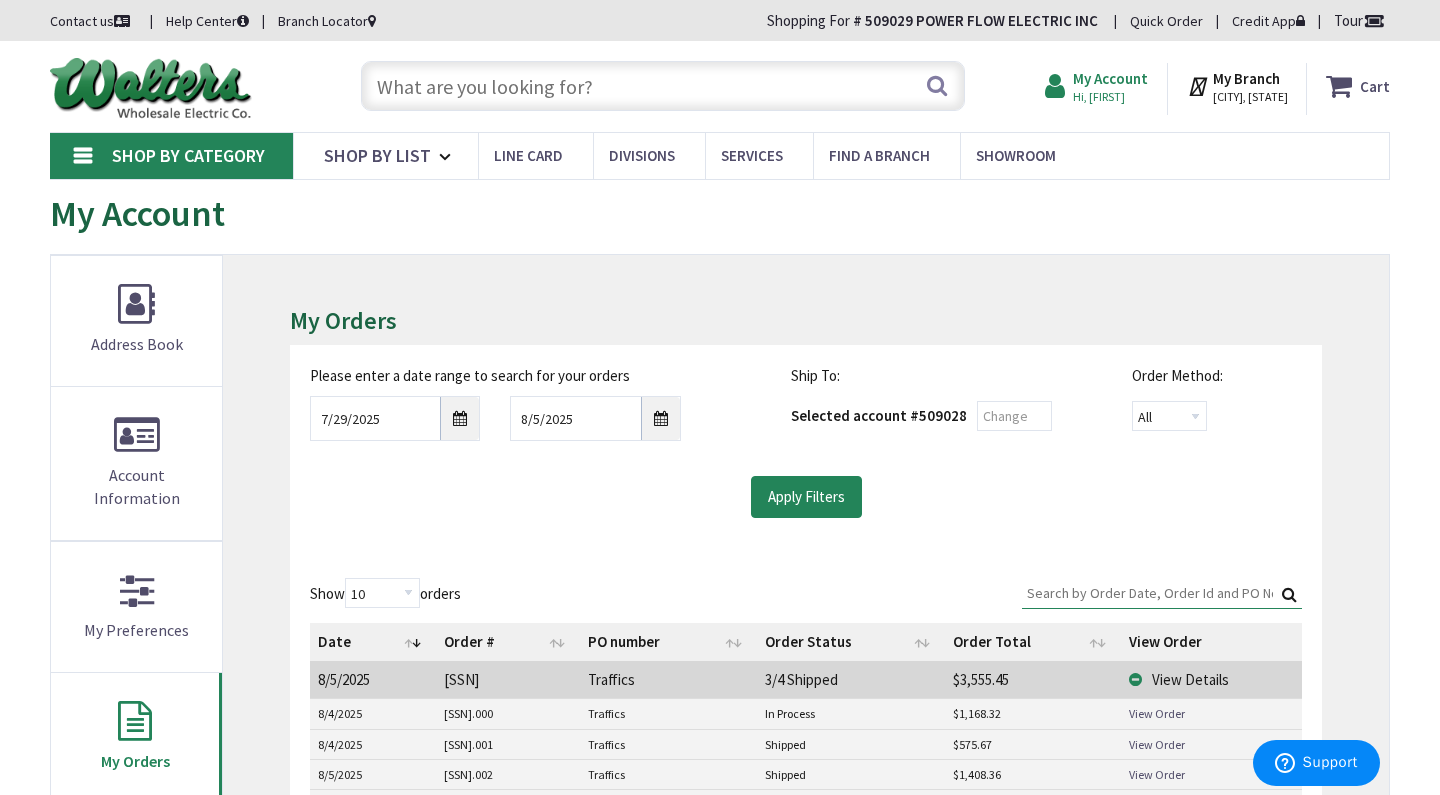 click on "My Account" at bounding box center [1110, 78] 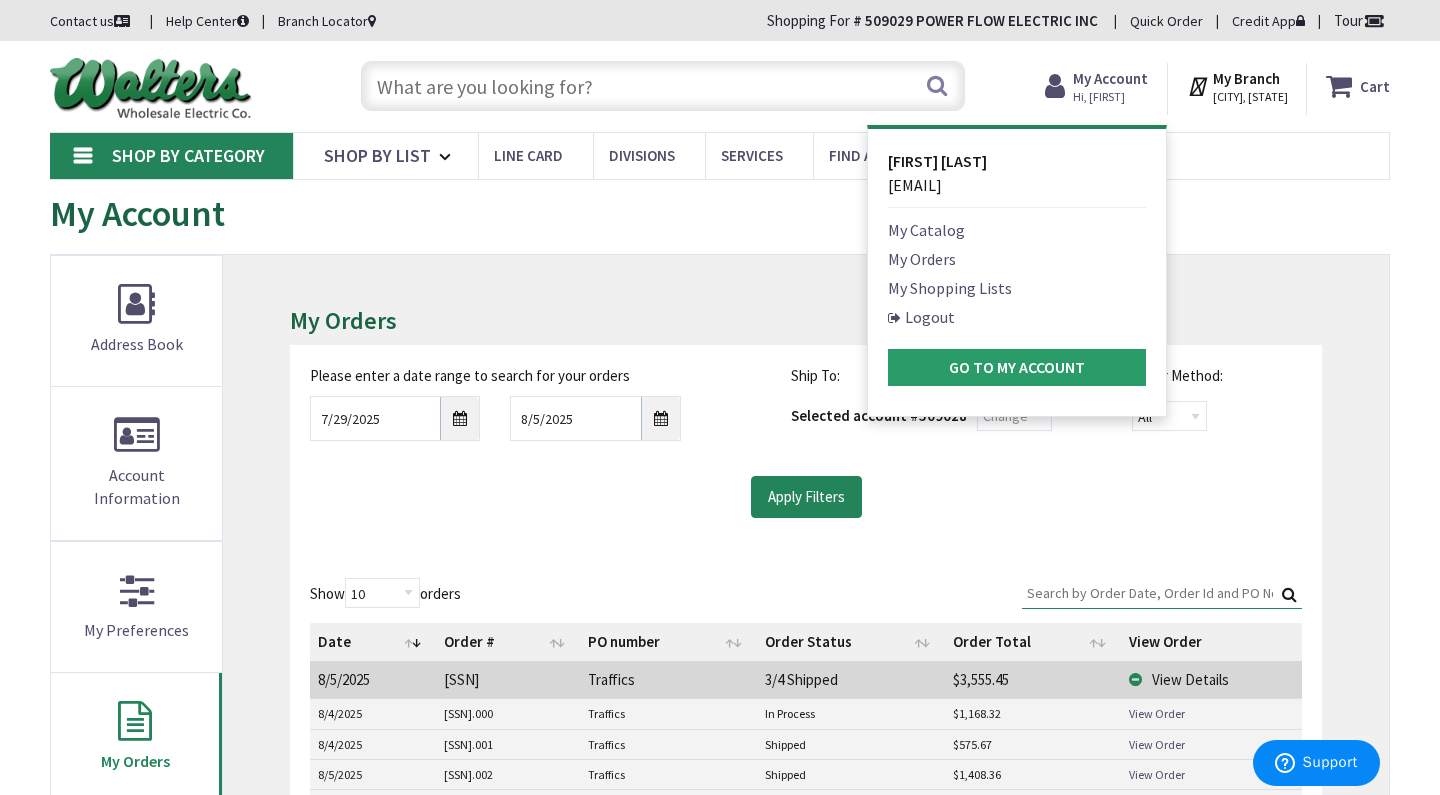 click on "Go to My Account" at bounding box center [1017, 367] 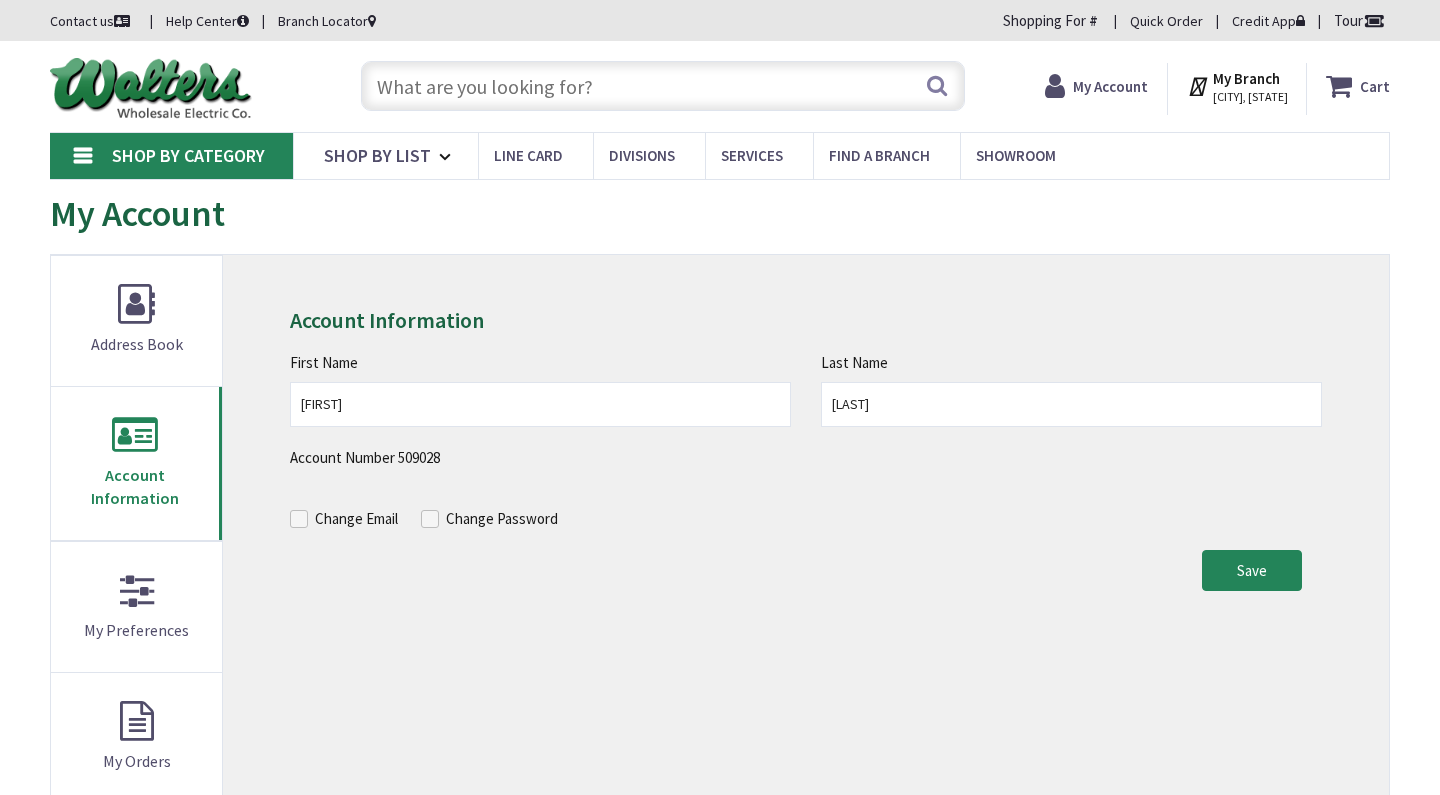 scroll, scrollTop: 0, scrollLeft: 0, axis: both 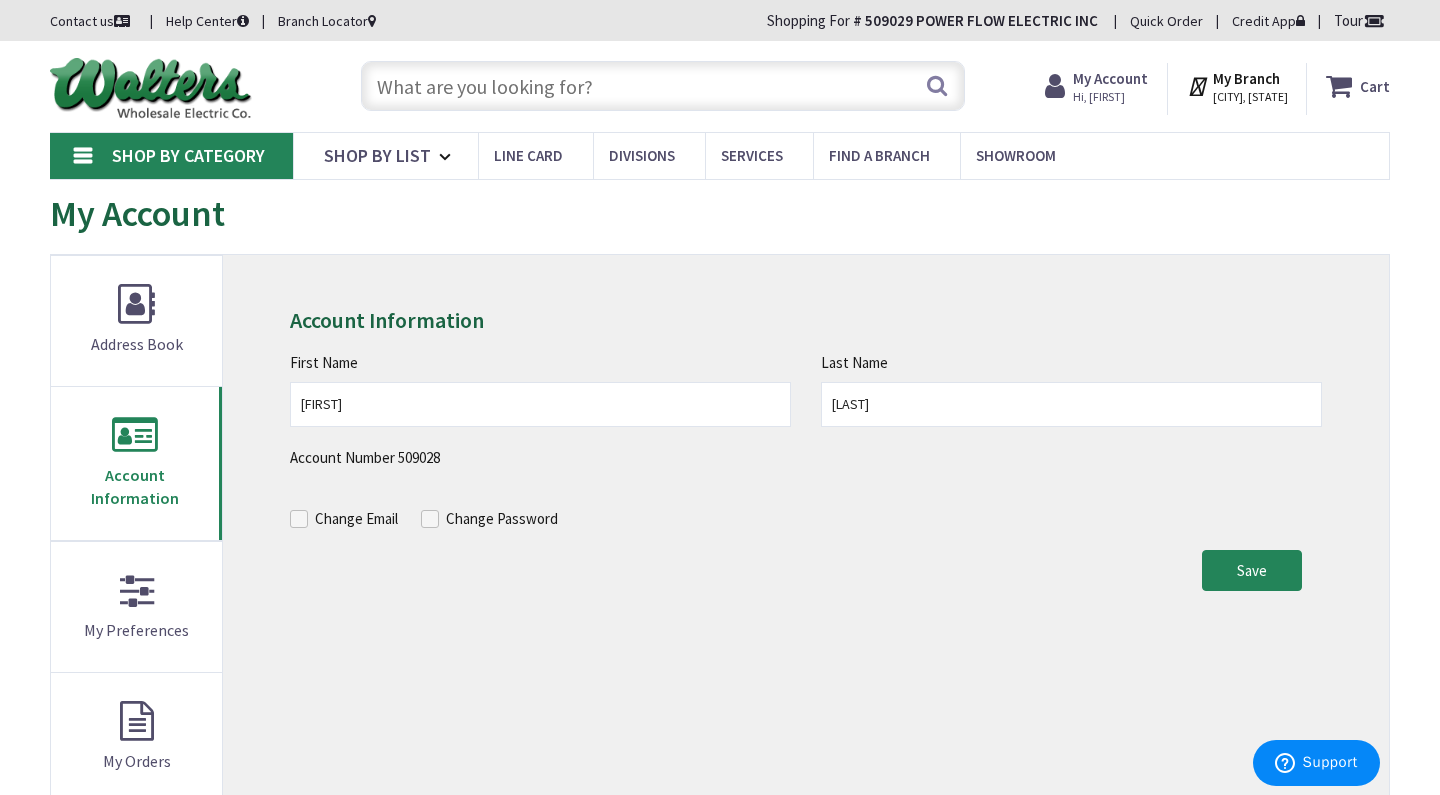click on "My Account" at bounding box center [137, 213] 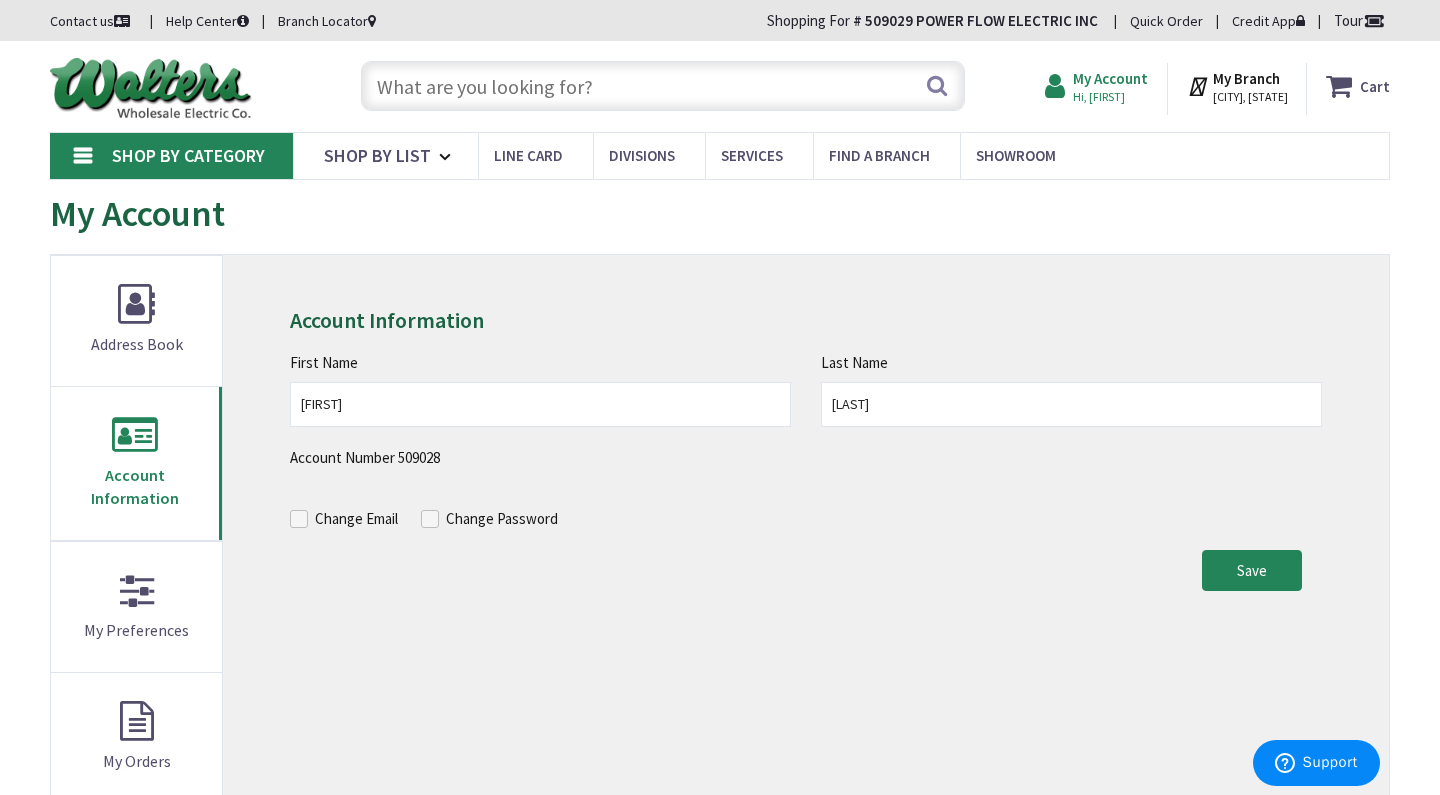 click on "Hi, [FIRST]" at bounding box center (1110, 97) 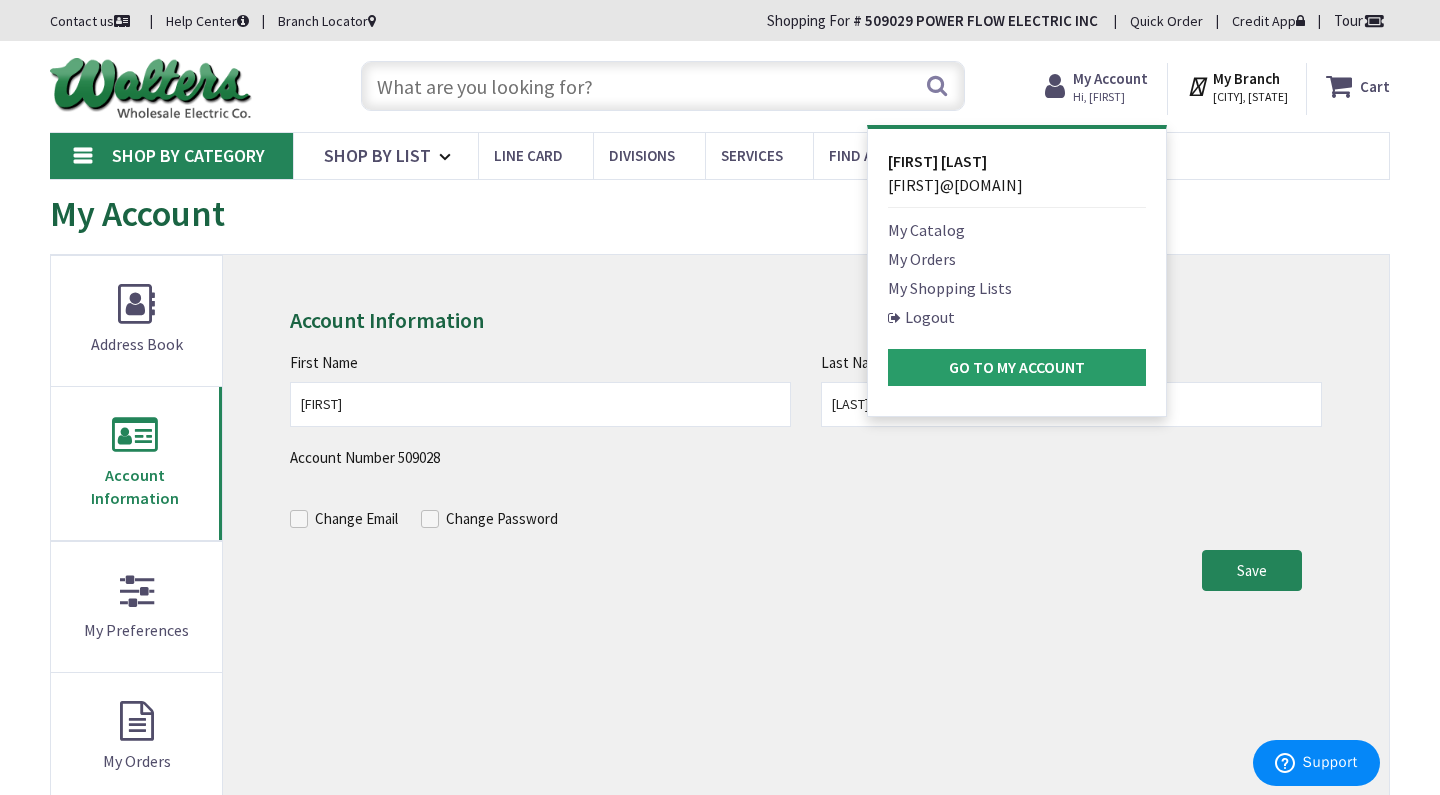 click on "Go to My Account" at bounding box center (1017, 367) 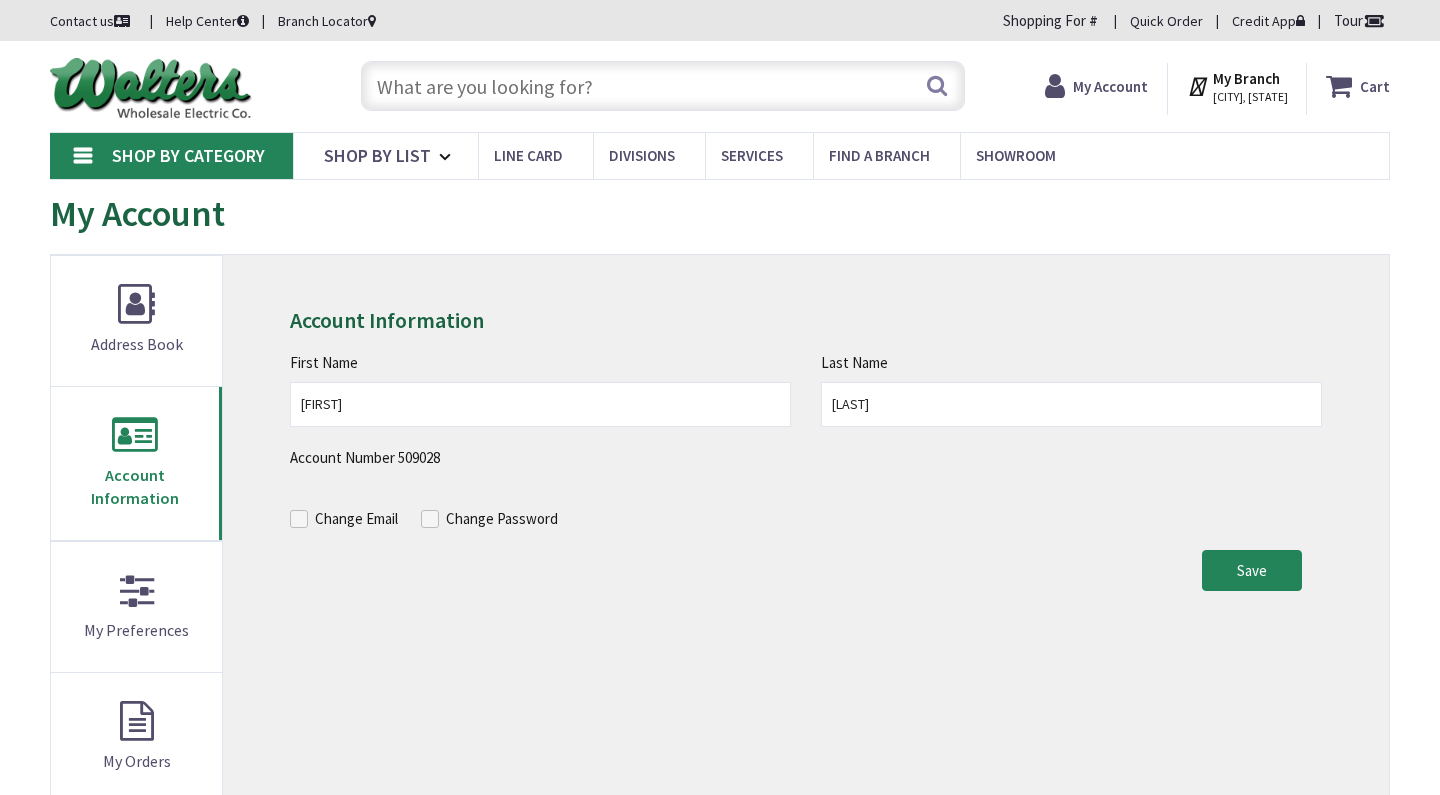 scroll, scrollTop: 0, scrollLeft: 0, axis: both 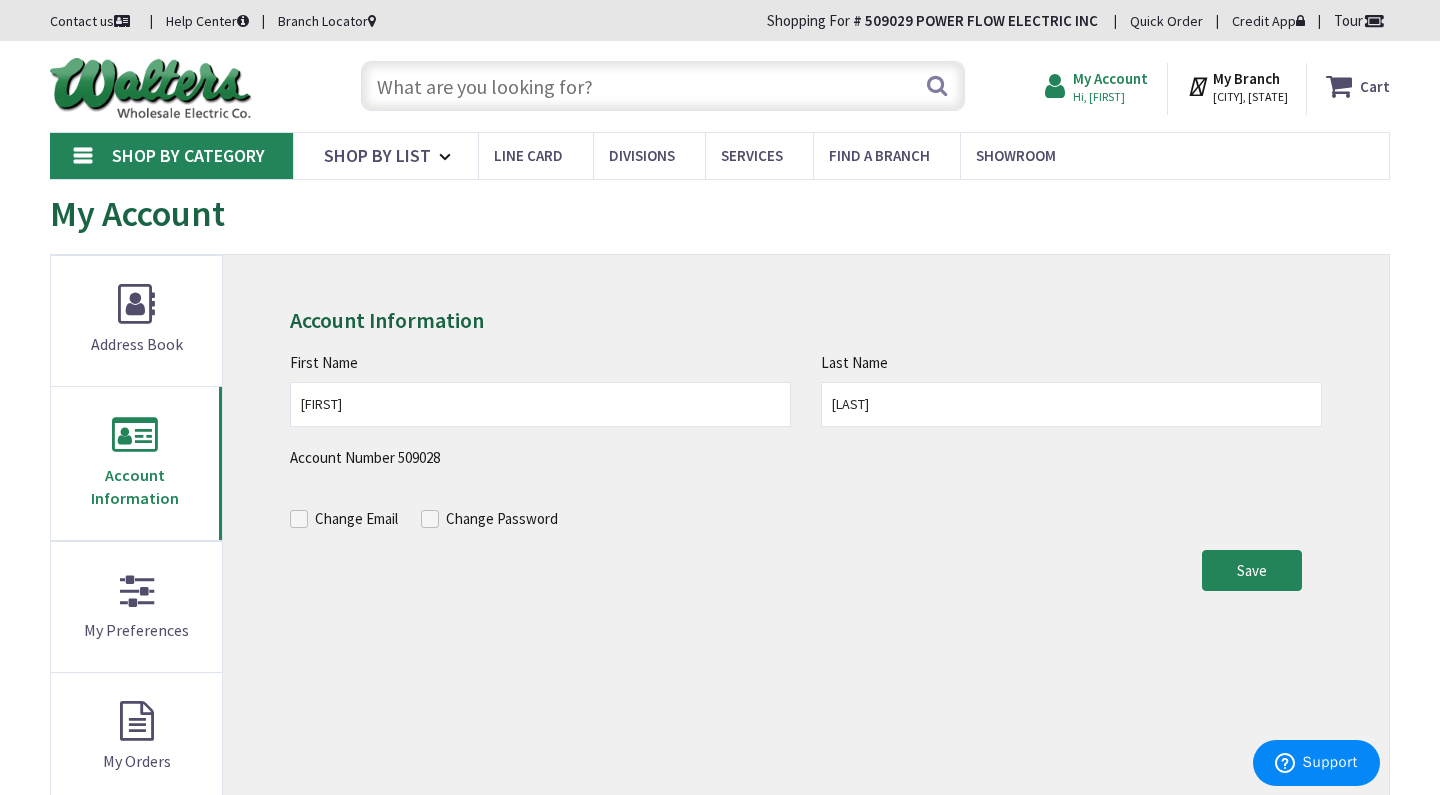 click on "Hi, [NAME]" at bounding box center (1110, 97) 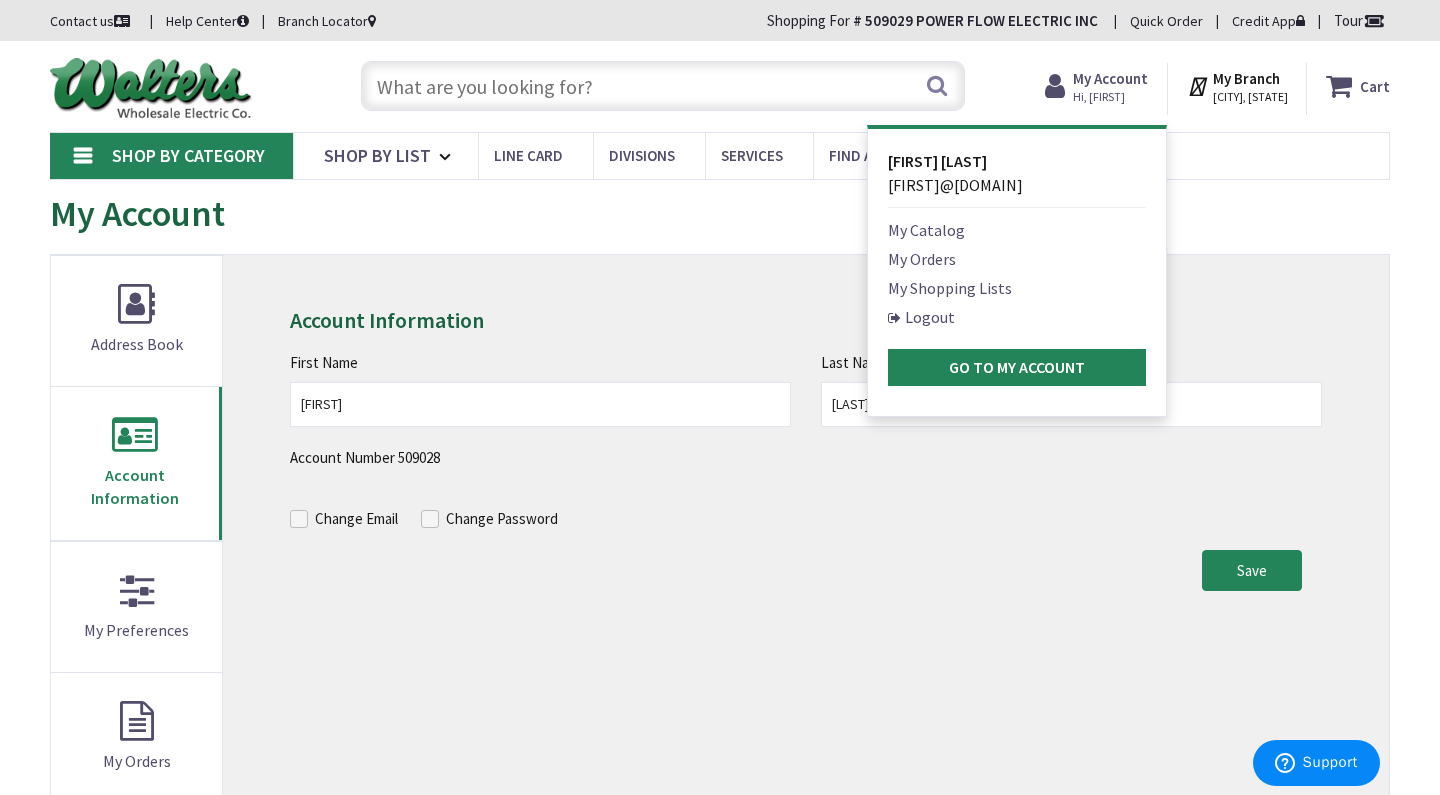 click on "[EMAIL]" at bounding box center (955, 185) 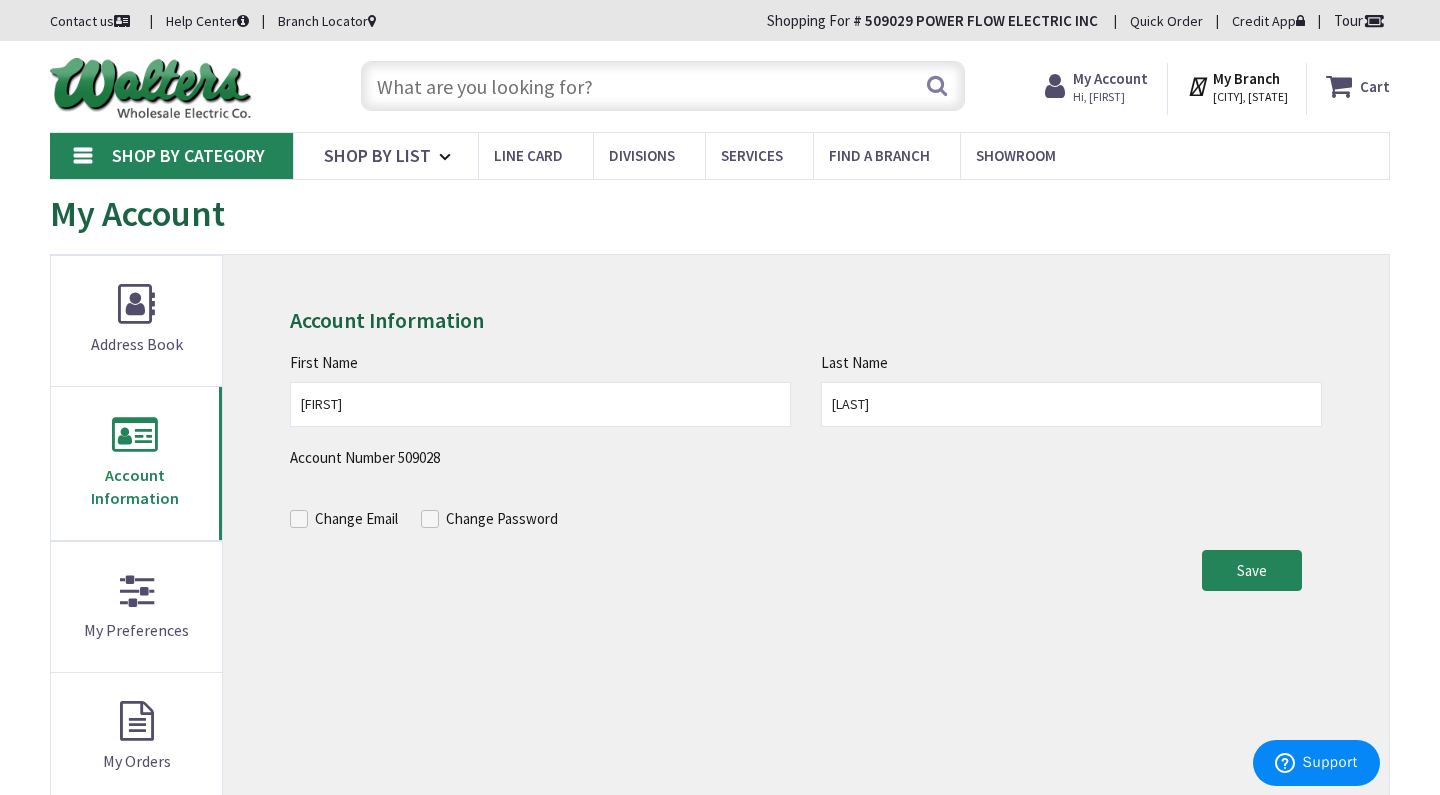 scroll, scrollTop: 0, scrollLeft: 0, axis: both 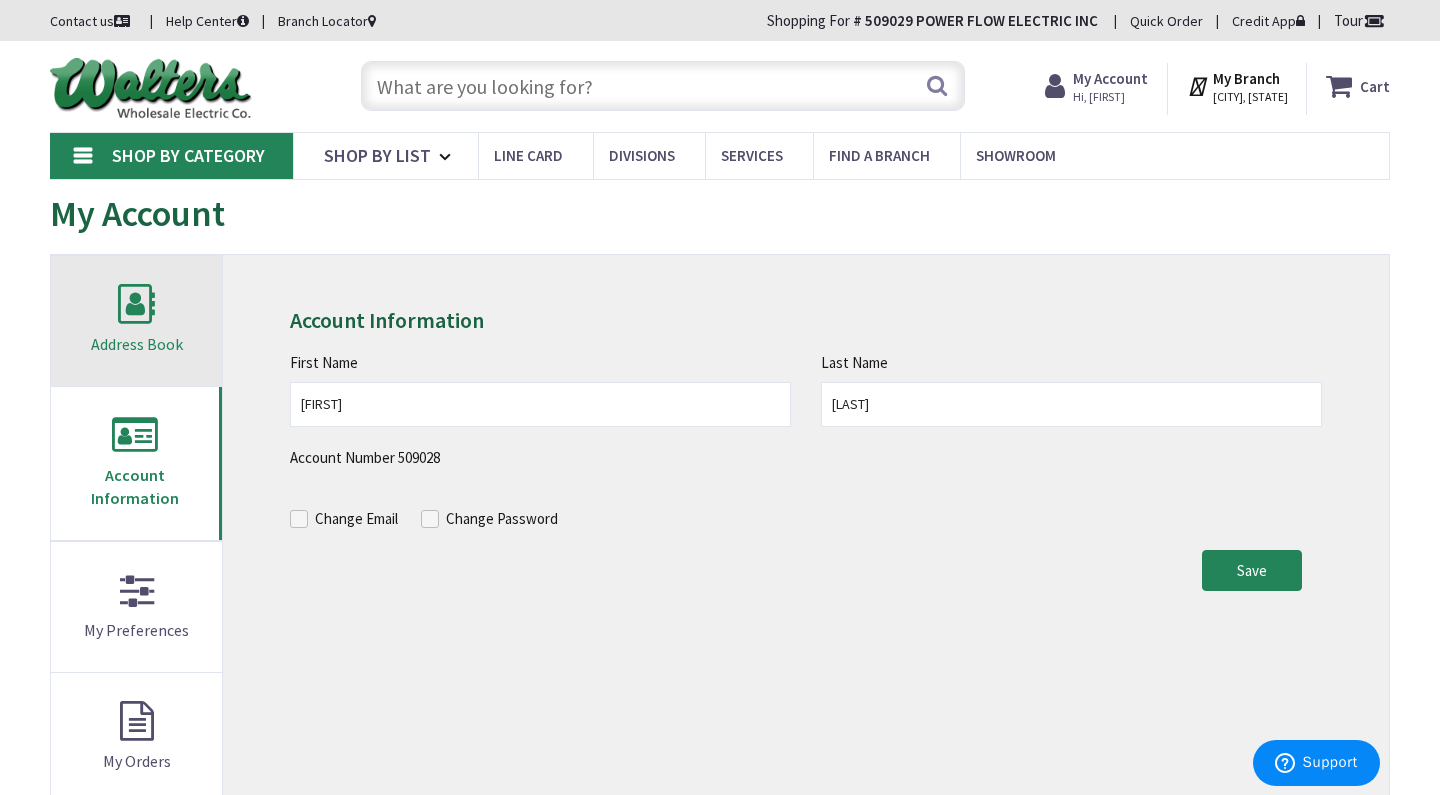 click on "Address Book" at bounding box center (136, 321) 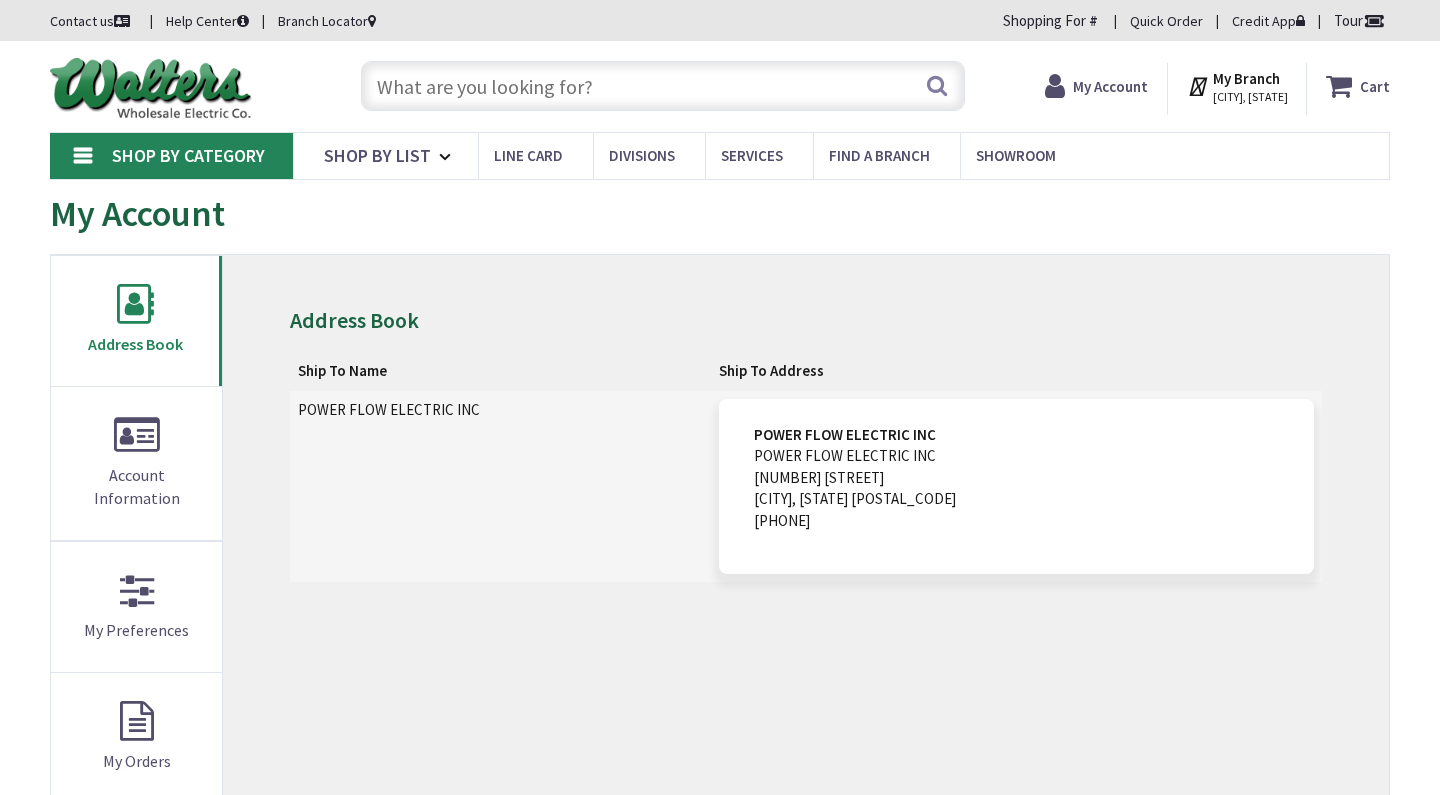 scroll, scrollTop: 0, scrollLeft: 0, axis: both 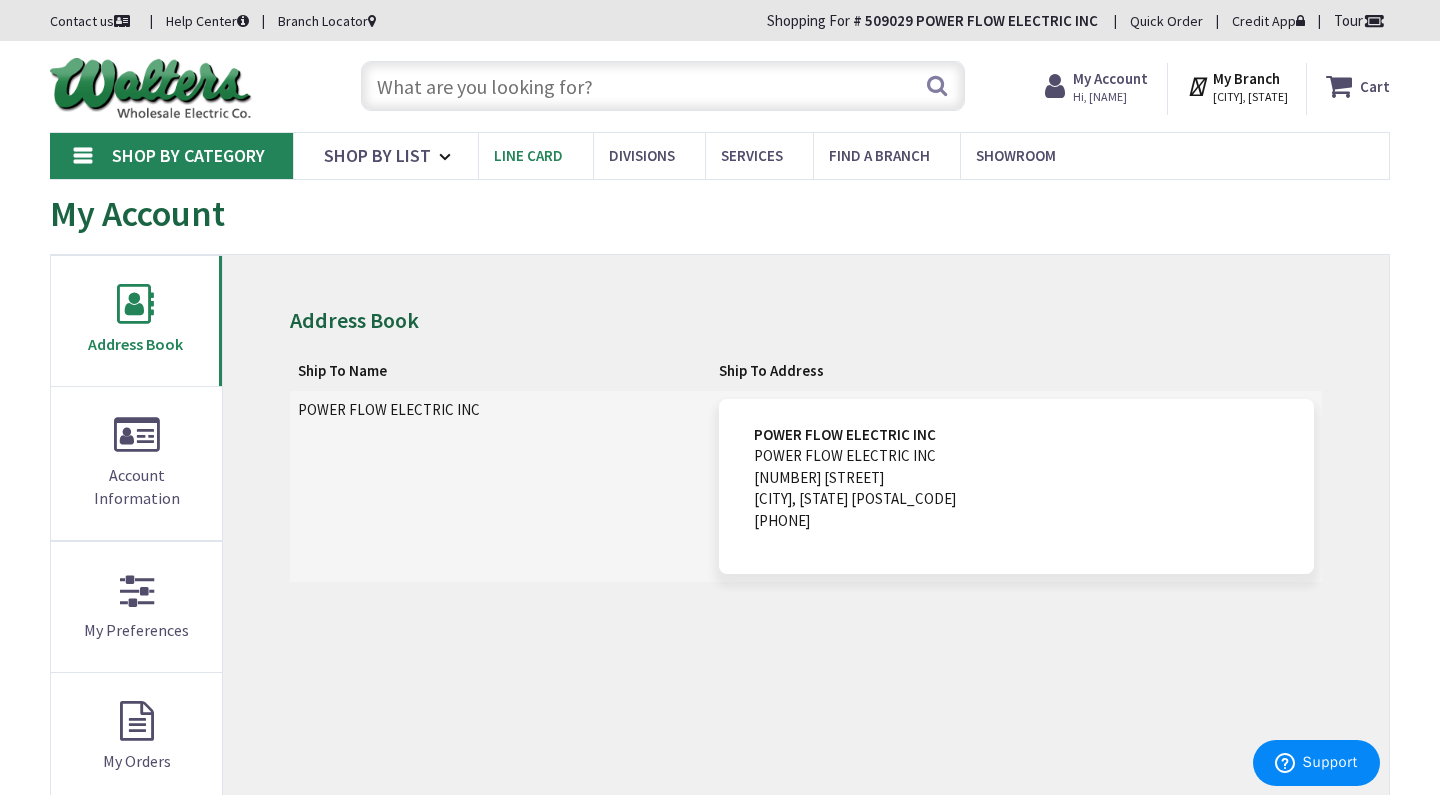 click on "Line Card" at bounding box center [528, 155] 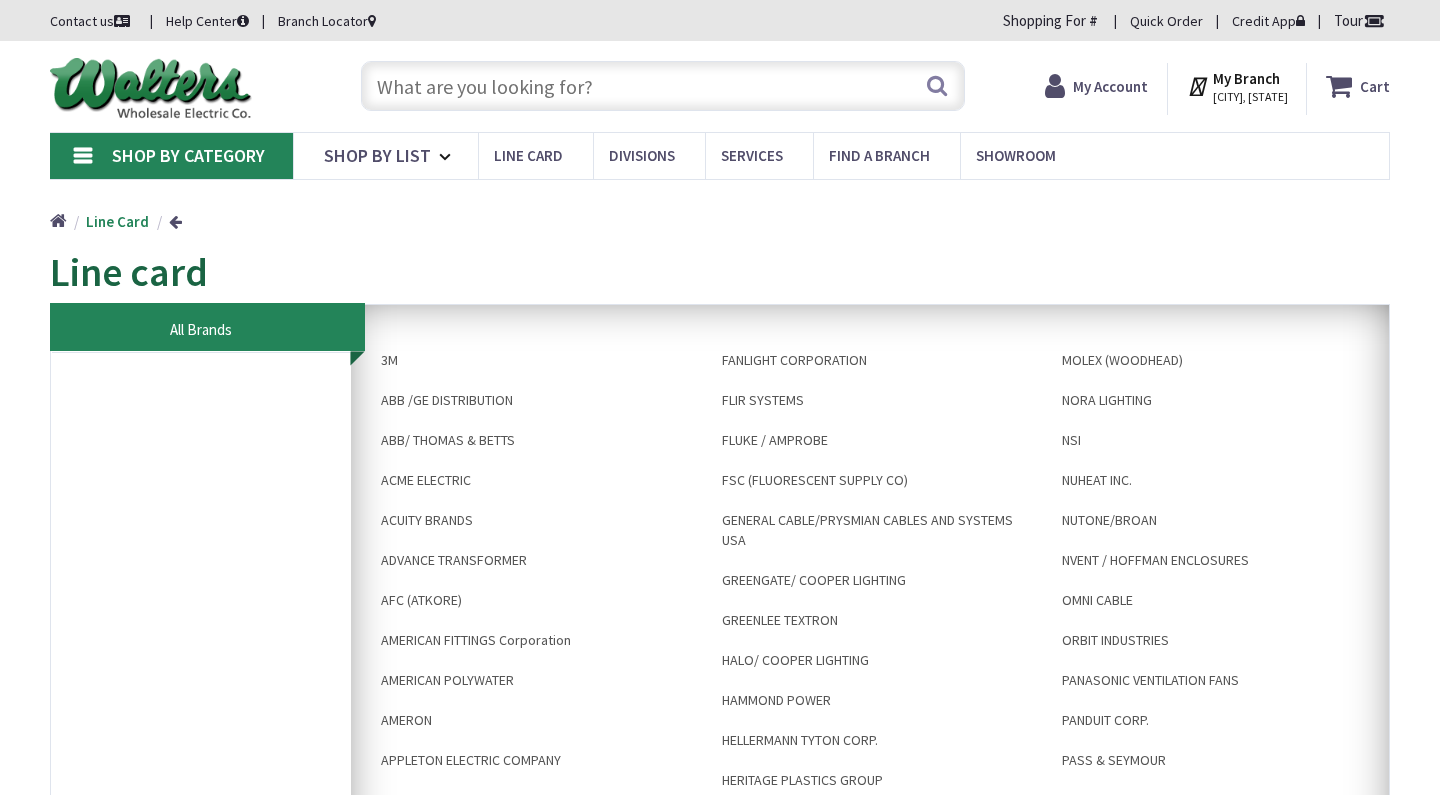 scroll, scrollTop: 0, scrollLeft: 0, axis: both 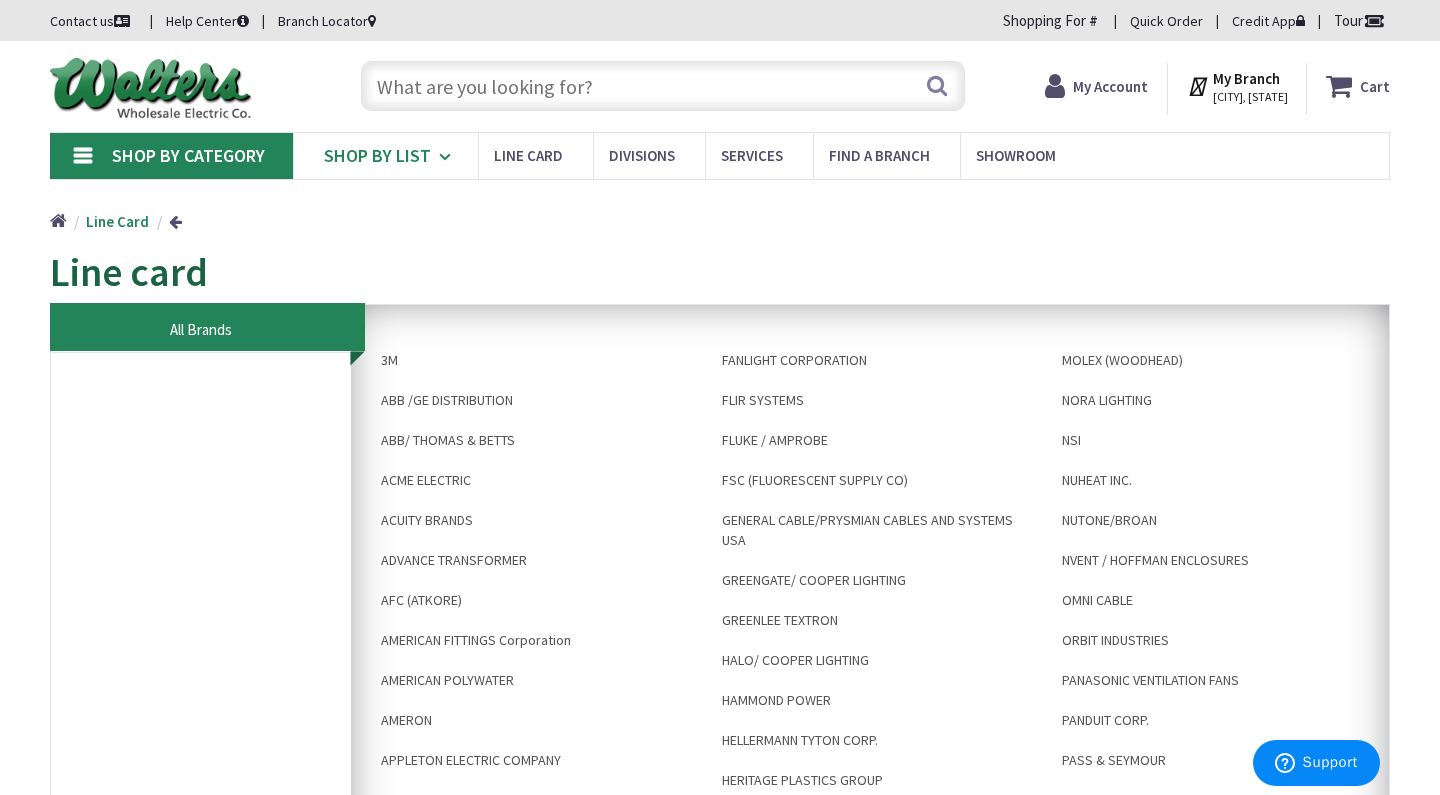 click on "Shop By List" at bounding box center (377, 155) 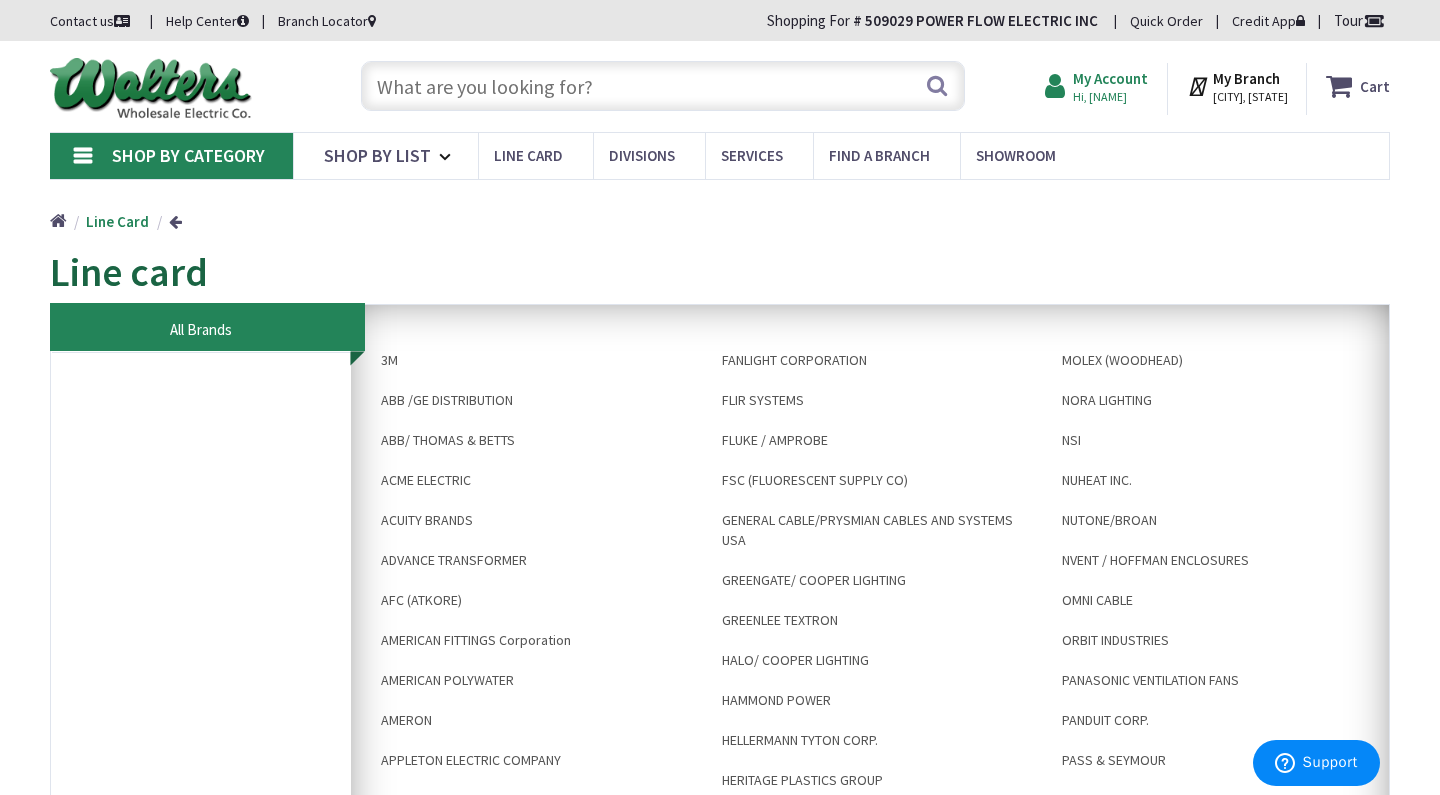 click on "Hi, [FIRST]" at bounding box center (1110, 97) 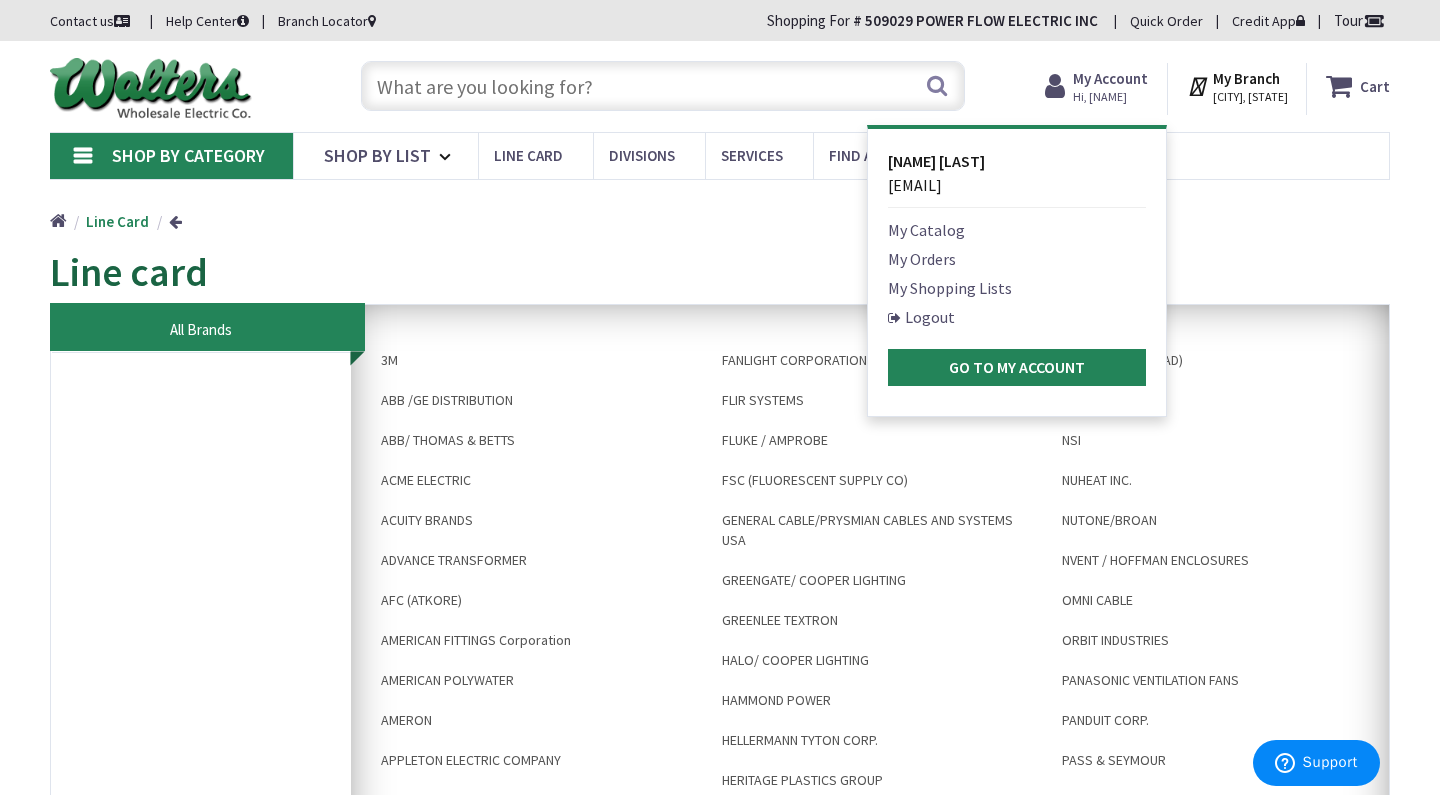 click on "My Catalog" at bounding box center (926, 230) 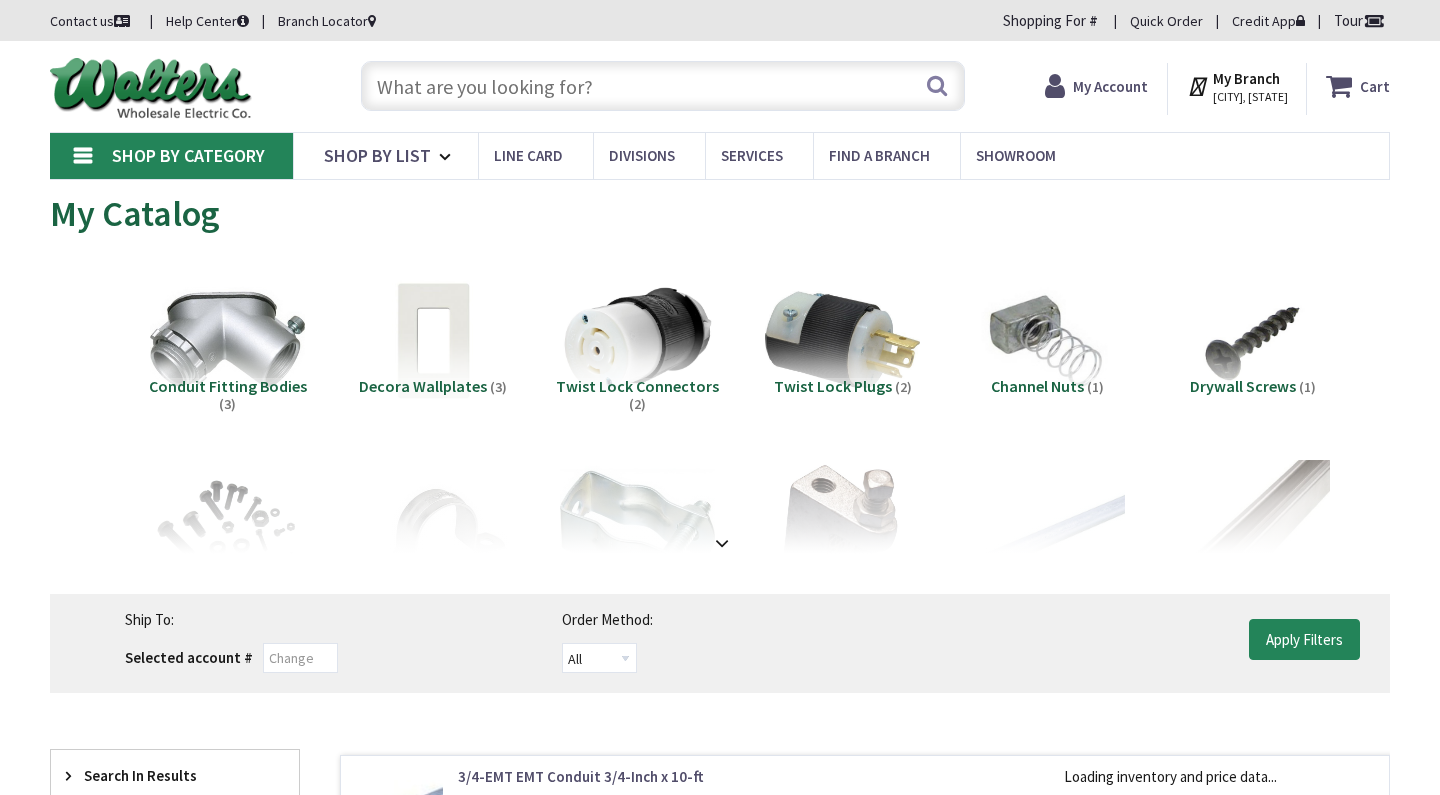 scroll, scrollTop: 0, scrollLeft: 0, axis: both 